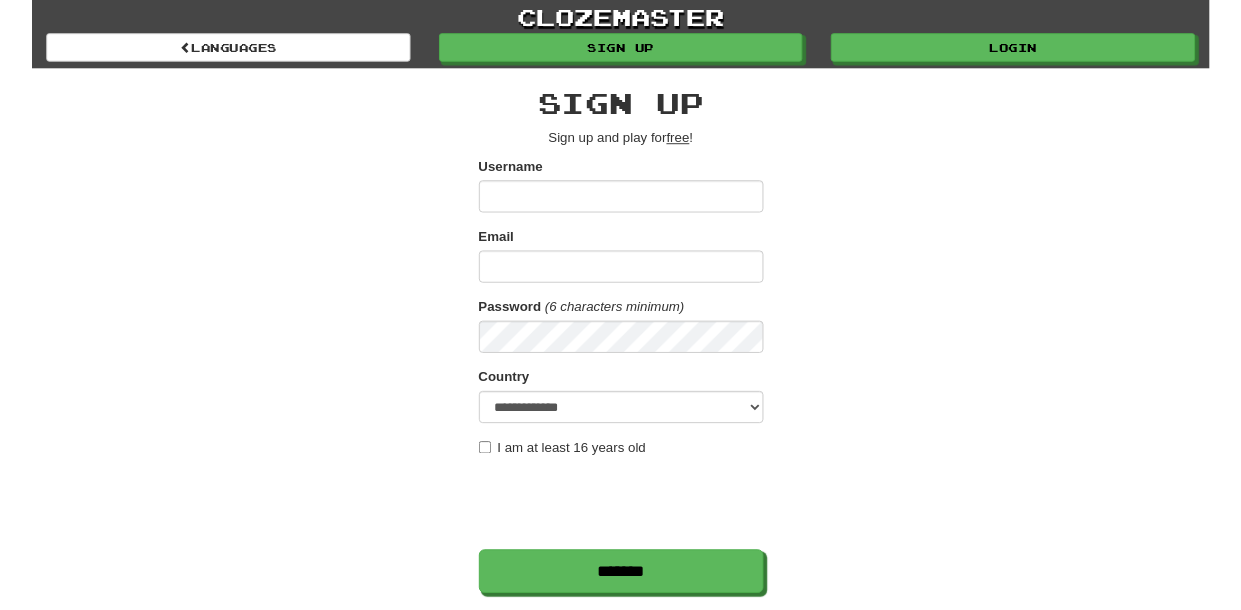 scroll, scrollTop: 0, scrollLeft: 0, axis: both 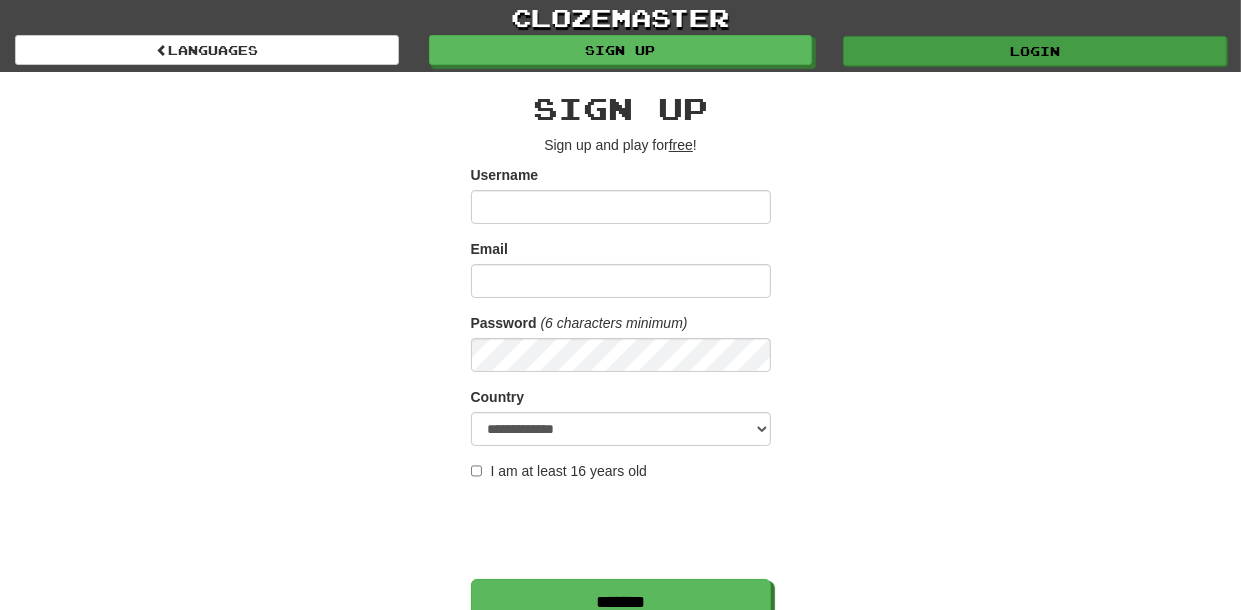 click on "Login" at bounding box center [1035, 51] 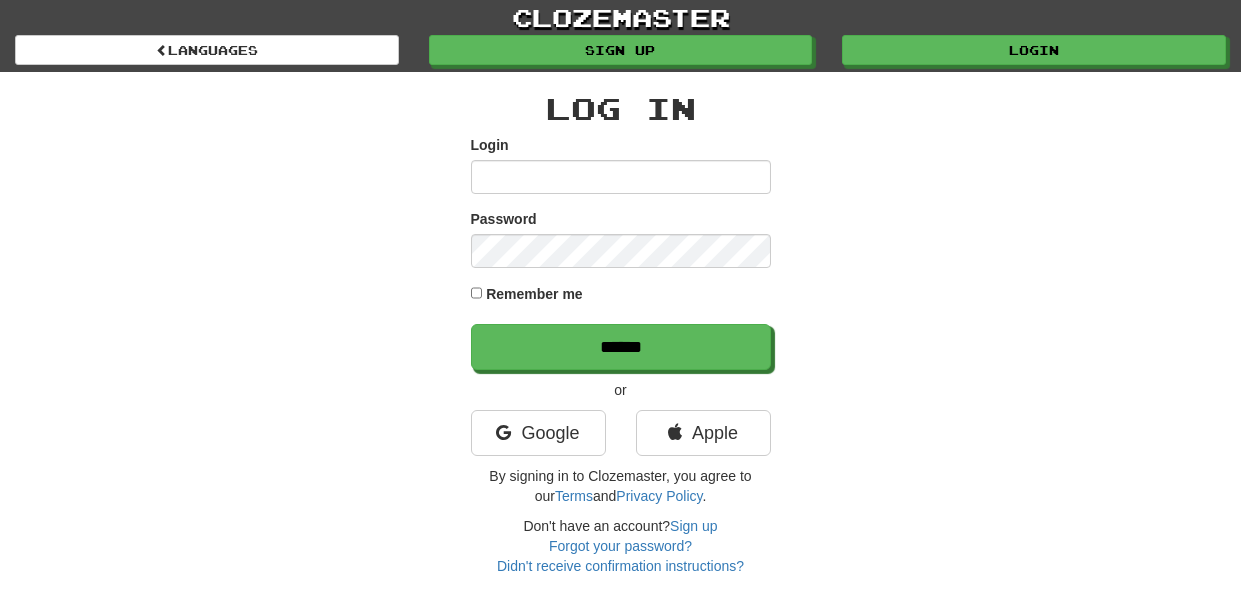 scroll, scrollTop: 0, scrollLeft: 0, axis: both 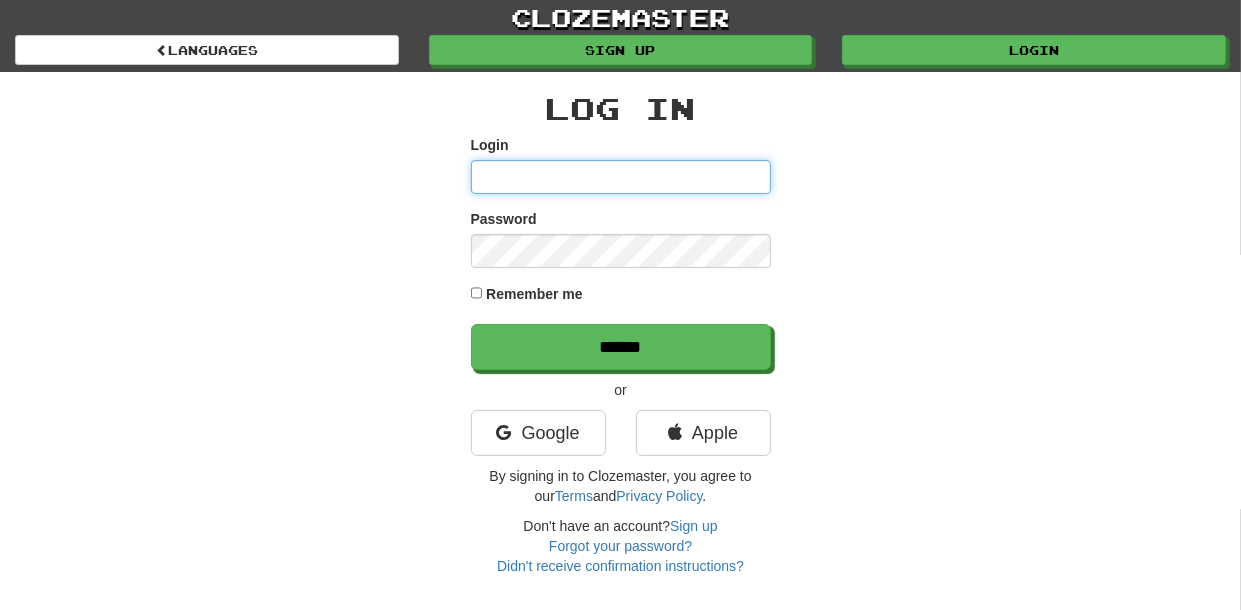 type on "**********" 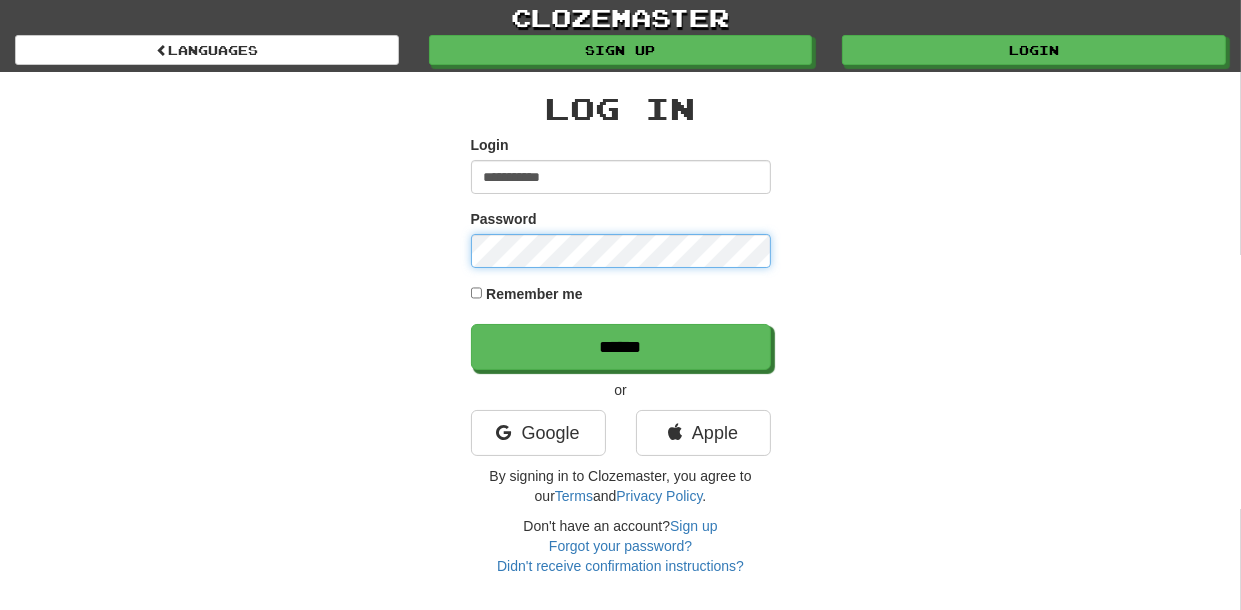 click on "******" at bounding box center (621, 347) 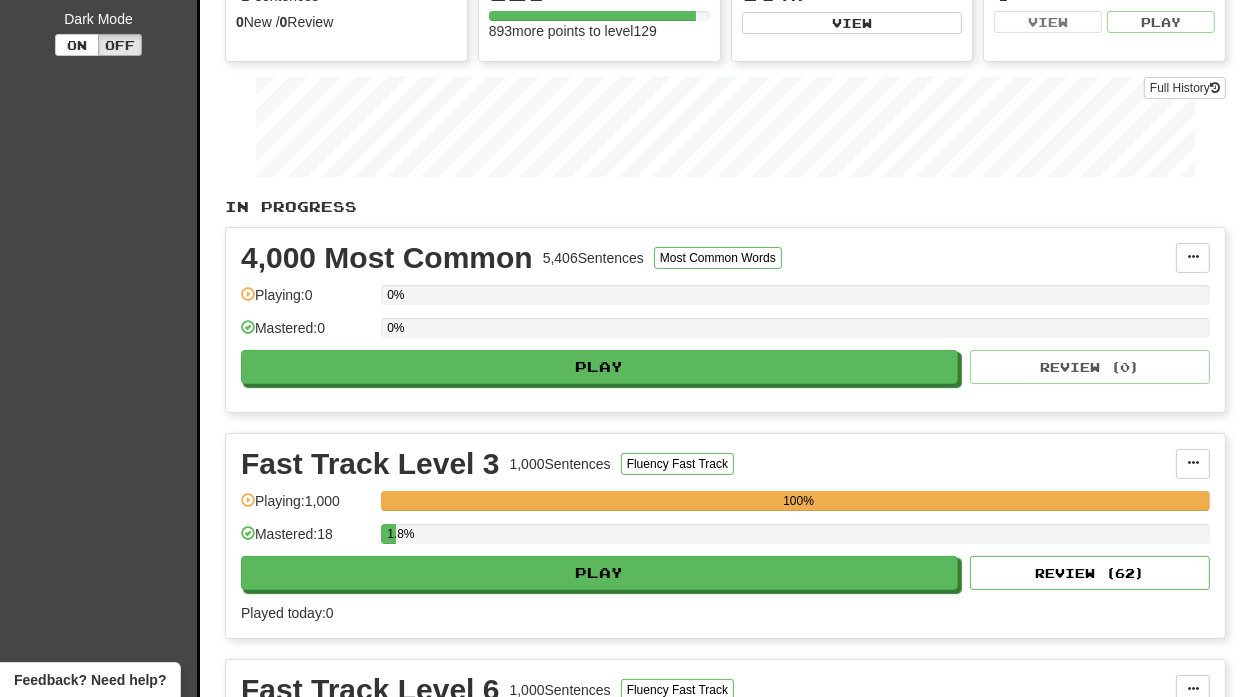 scroll, scrollTop: 252, scrollLeft: 0, axis: vertical 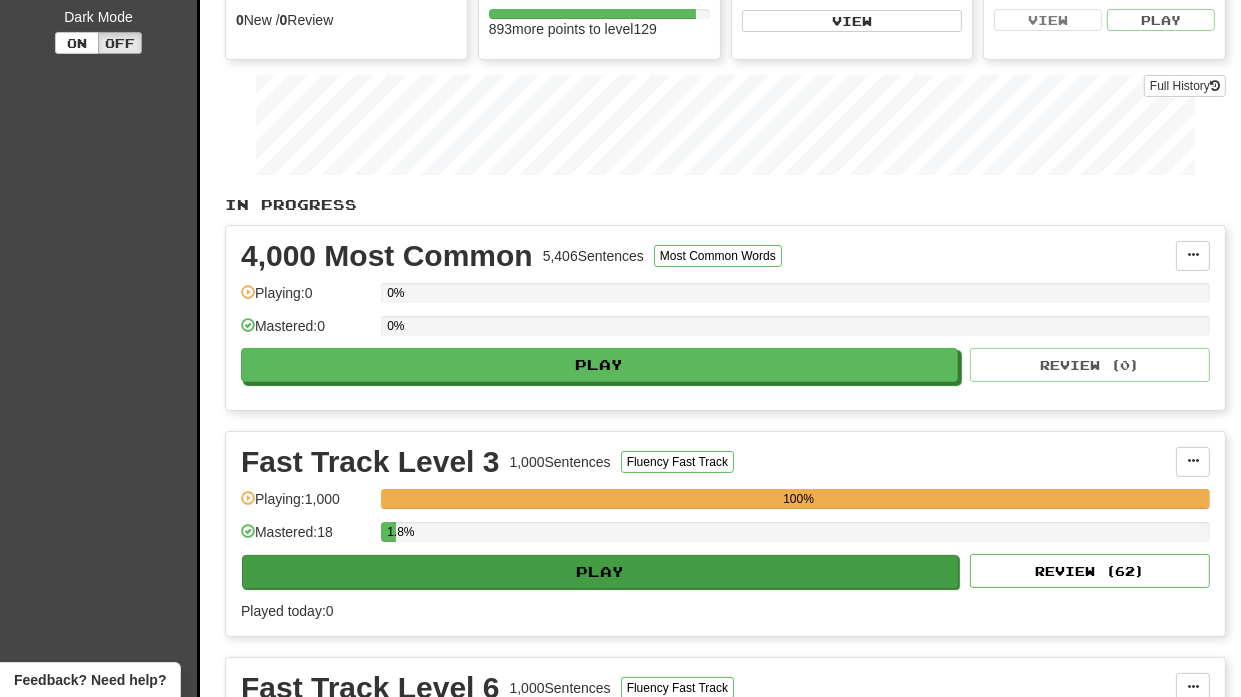 click on "Play" at bounding box center [600, 572] 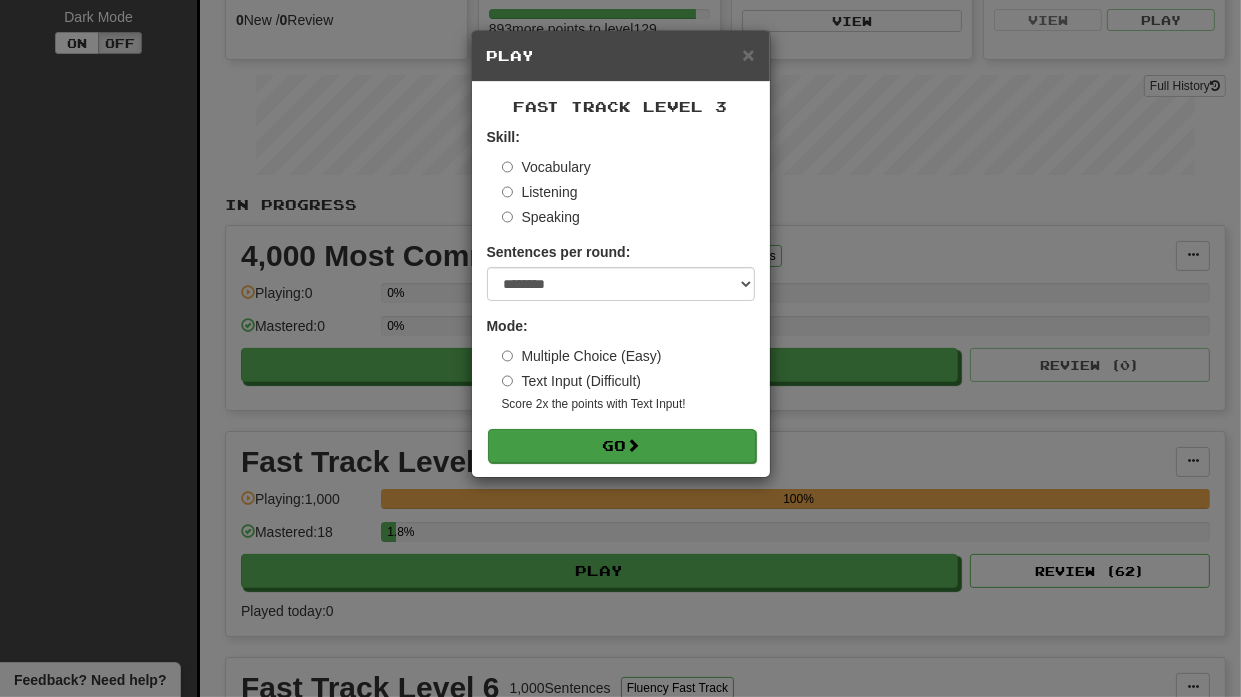 click on "Go" at bounding box center (622, 446) 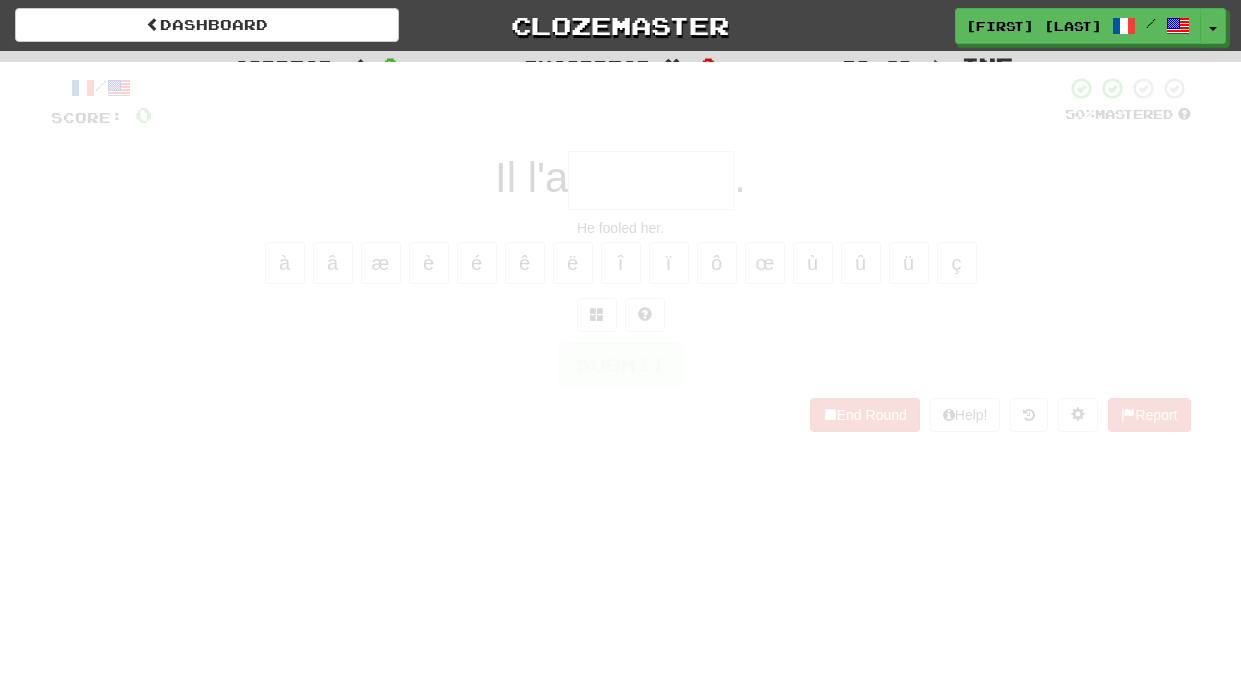 scroll, scrollTop: 0, scrollLeft: 0, axis: both 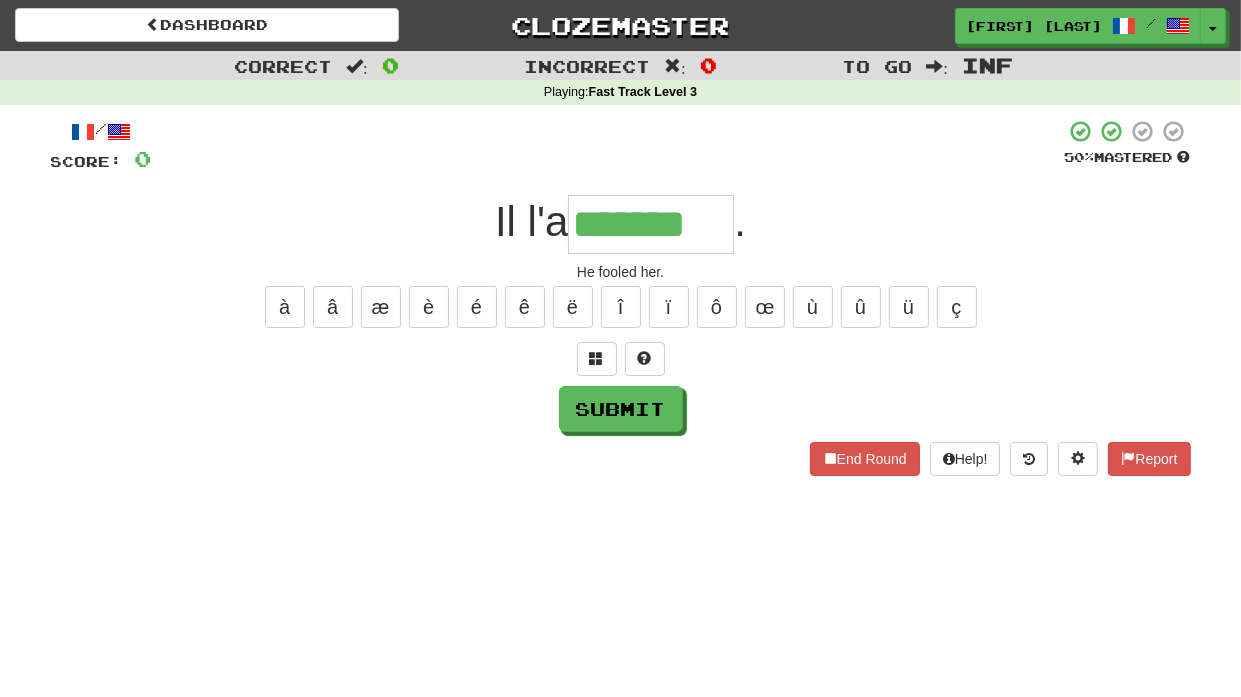 type on "*******" 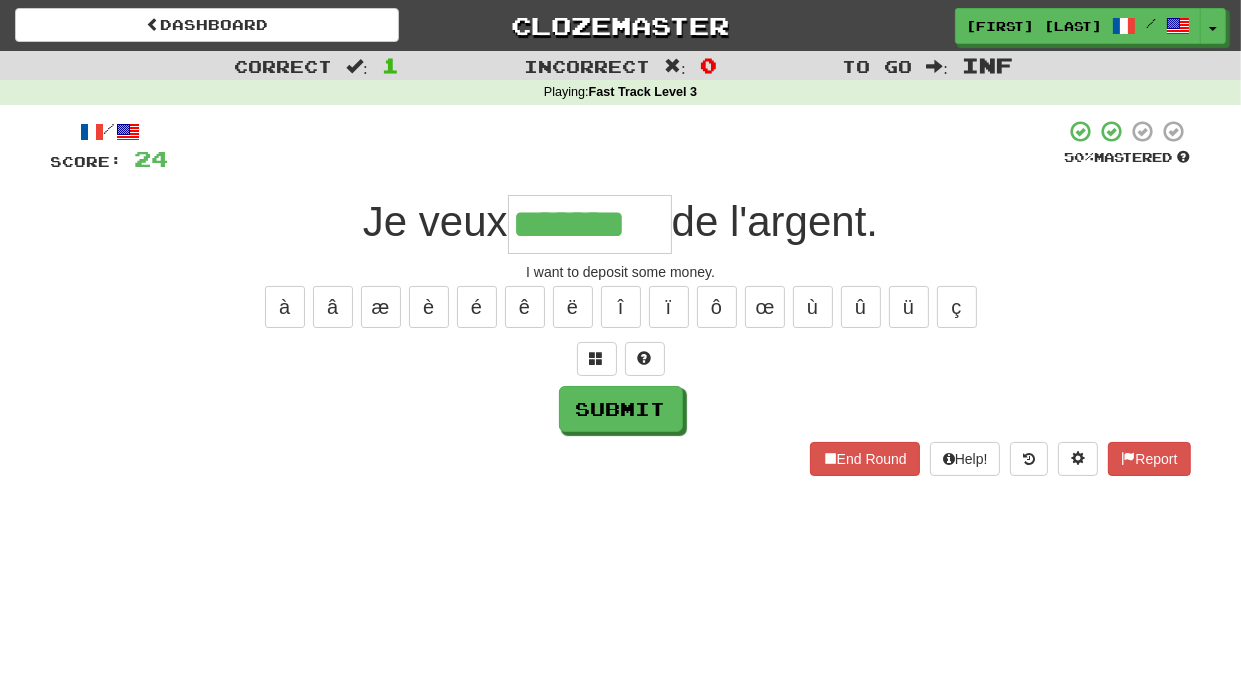 type on "*******" 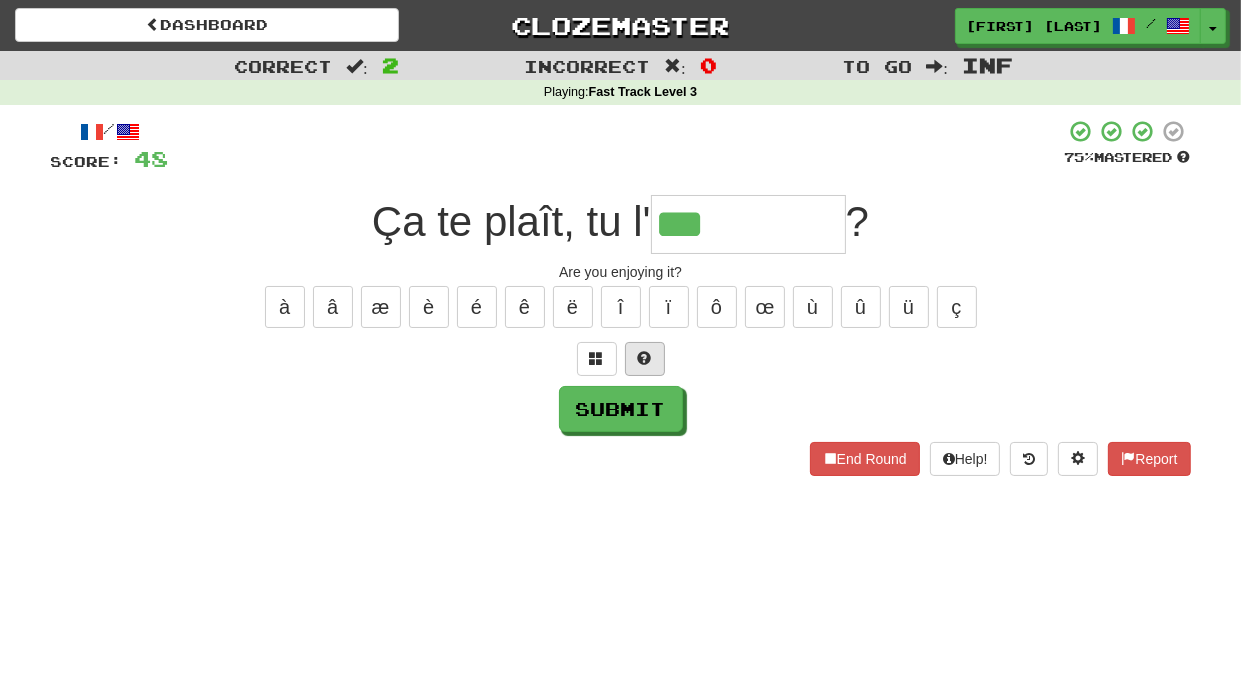 click at bounding box center (645, 358) 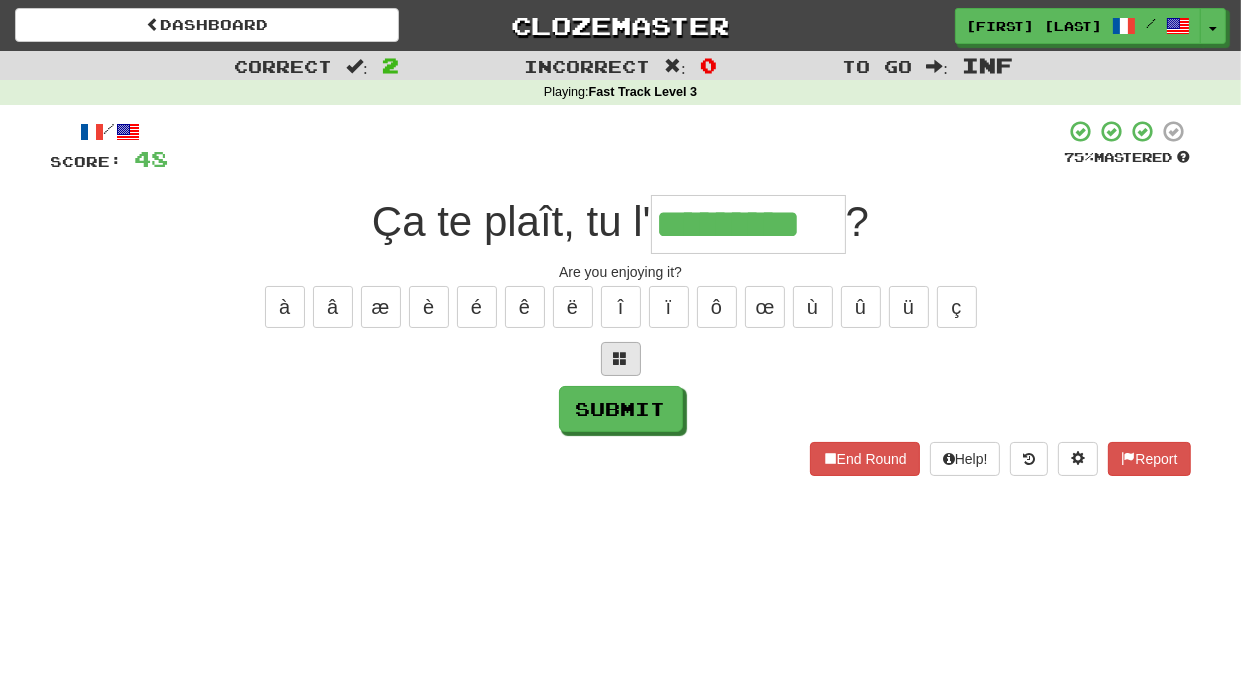 type on "*********" 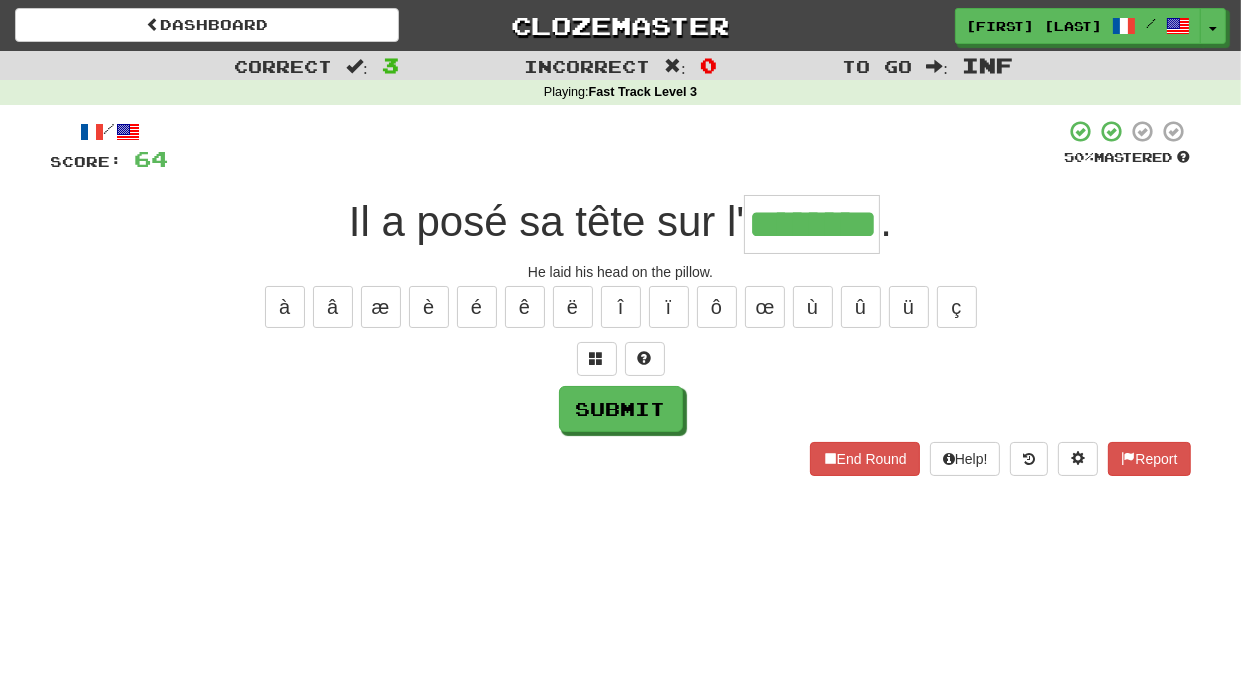 type on "********" 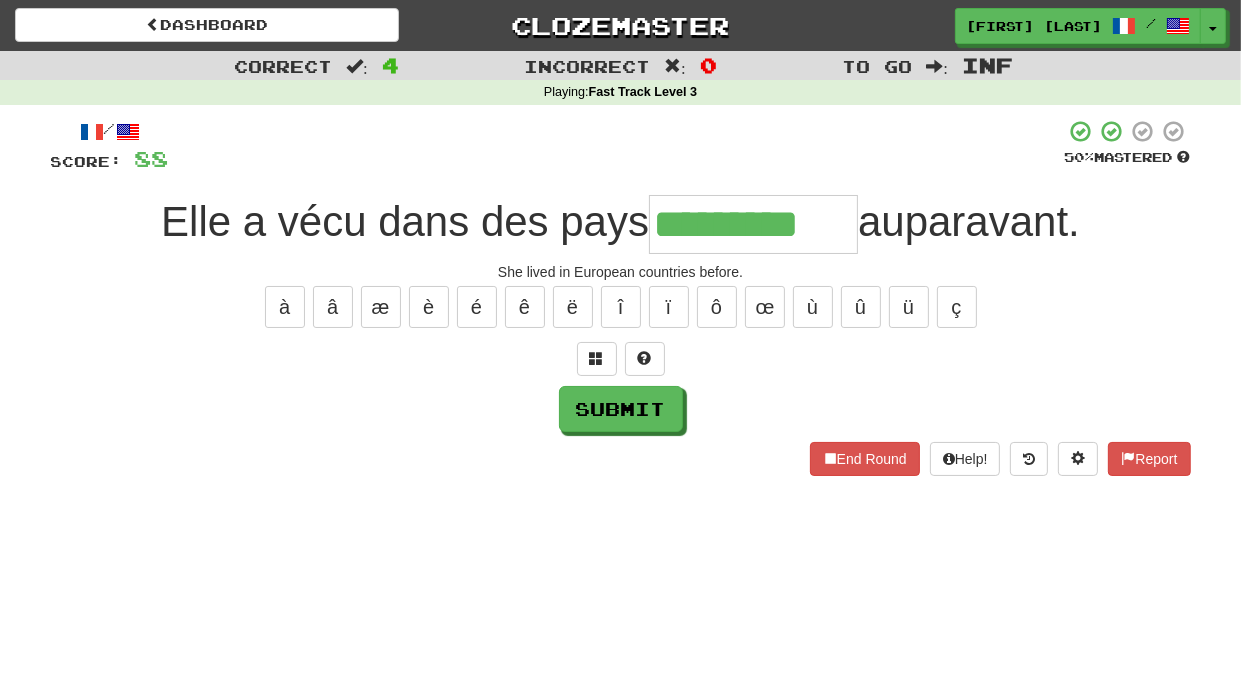type on "*********" 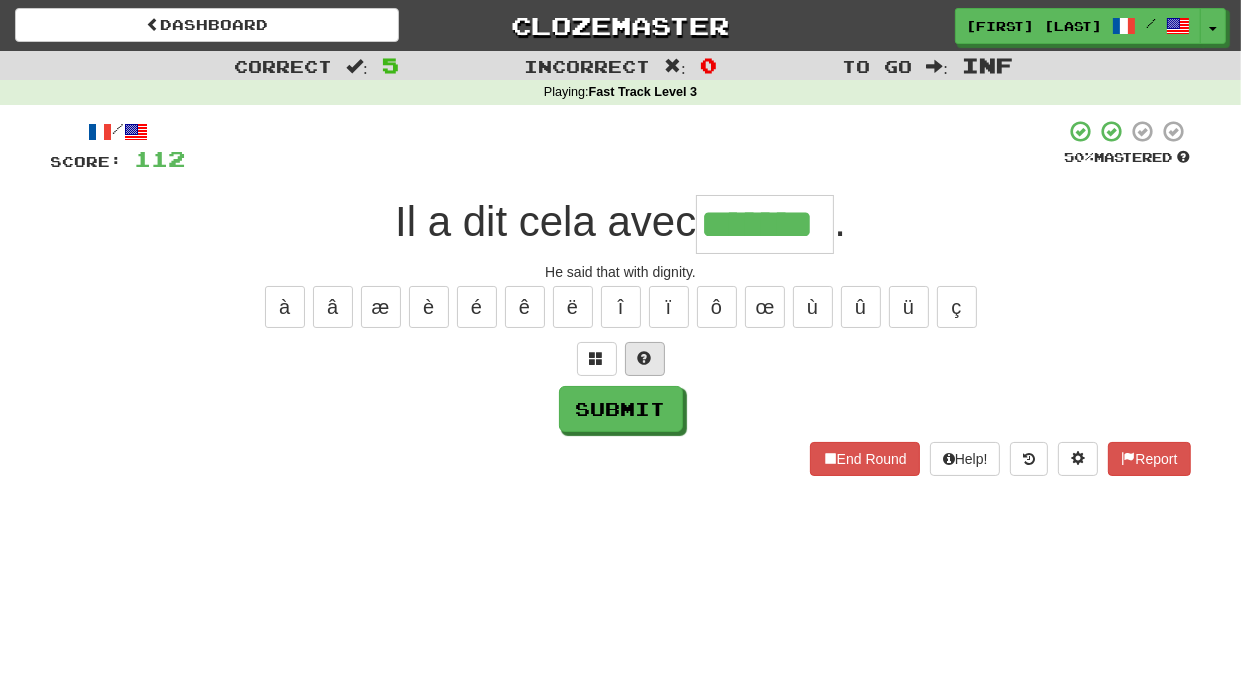type on "*******" 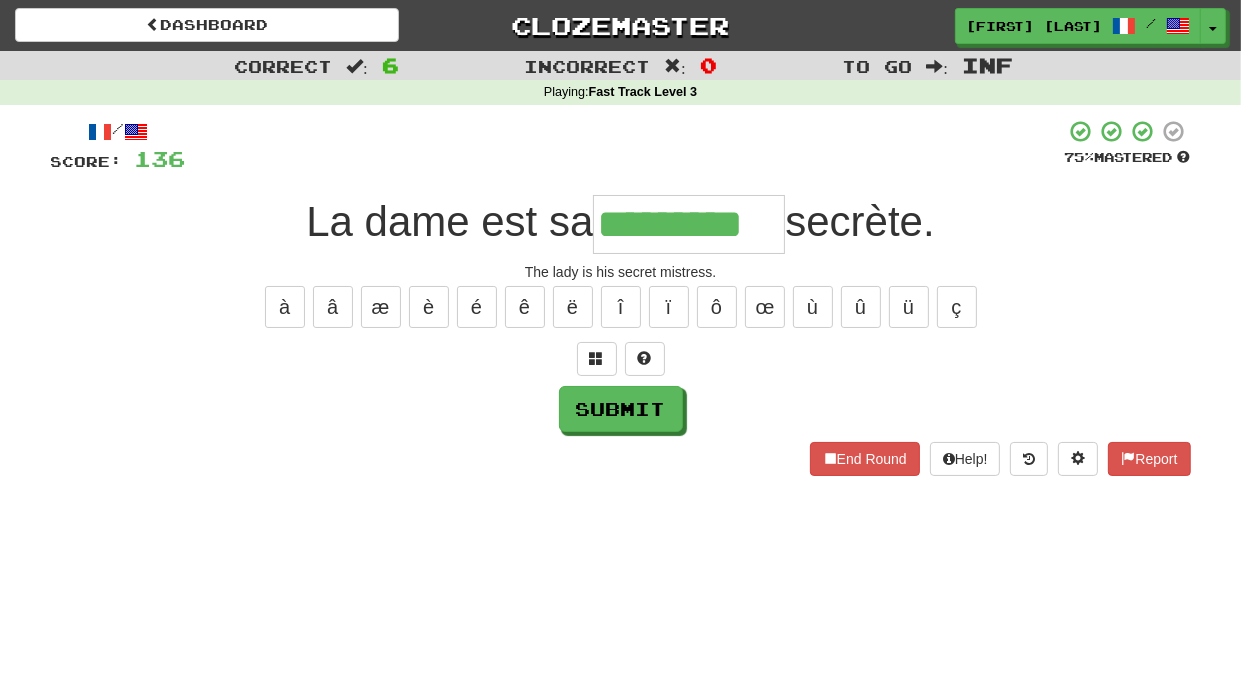 type on "*********" 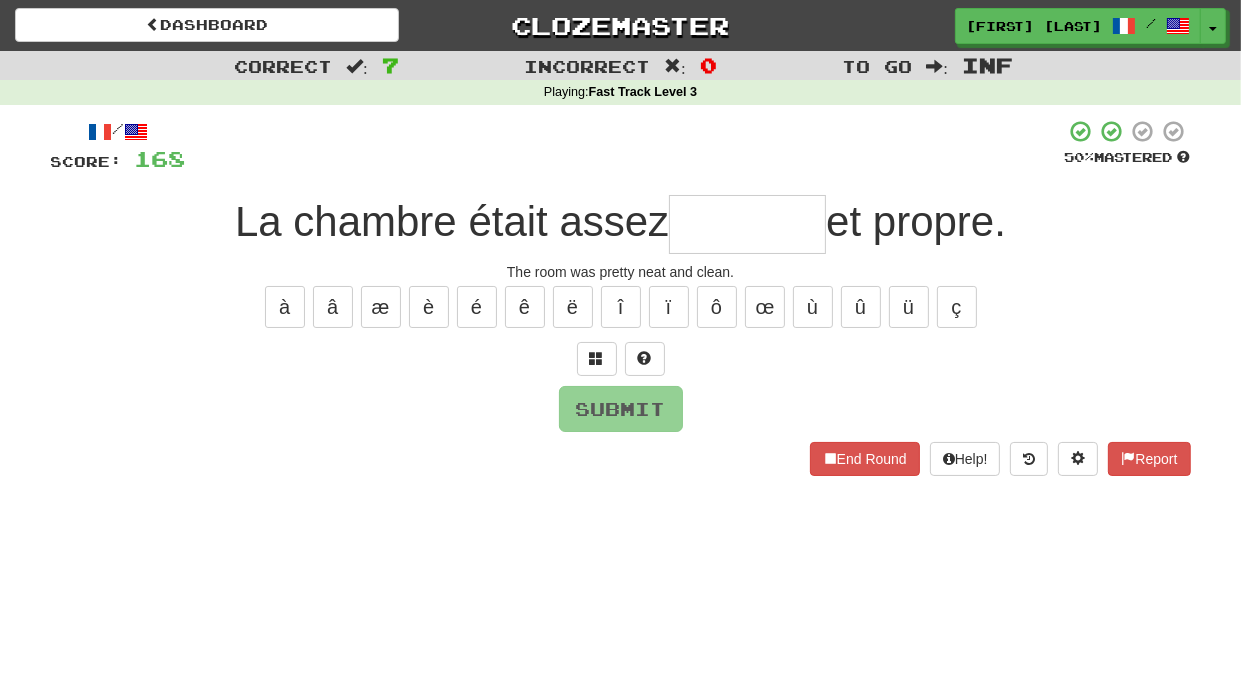 type on "*" 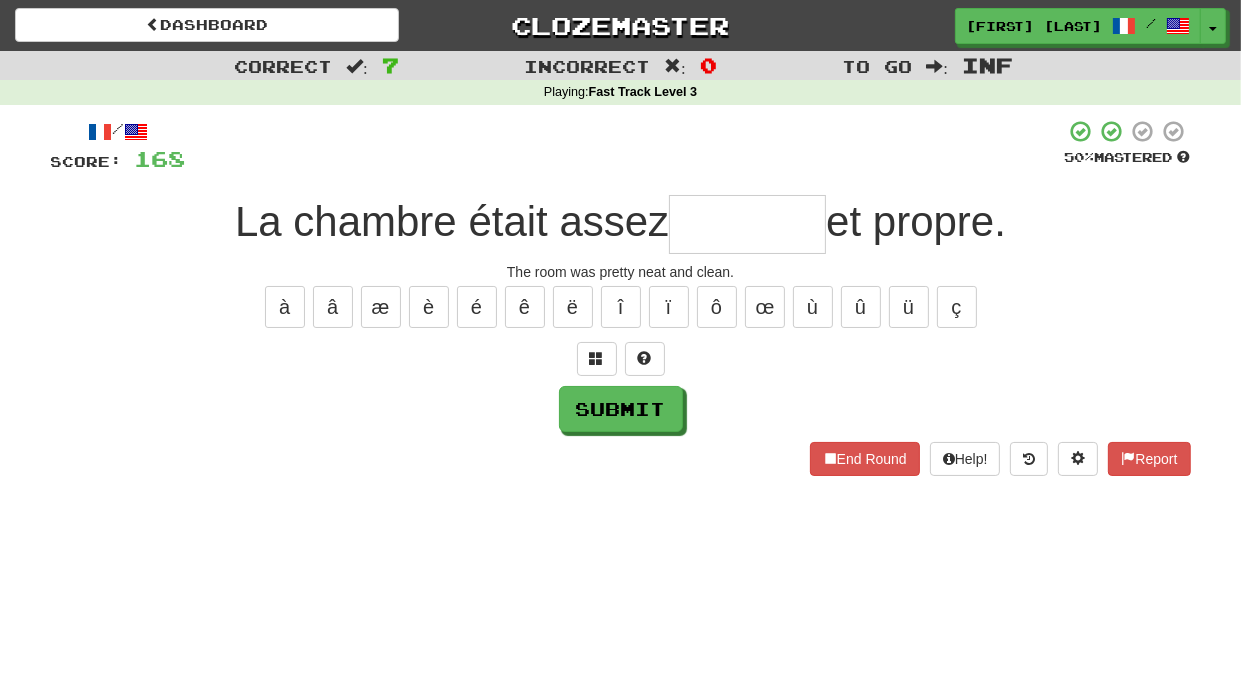type on "*" 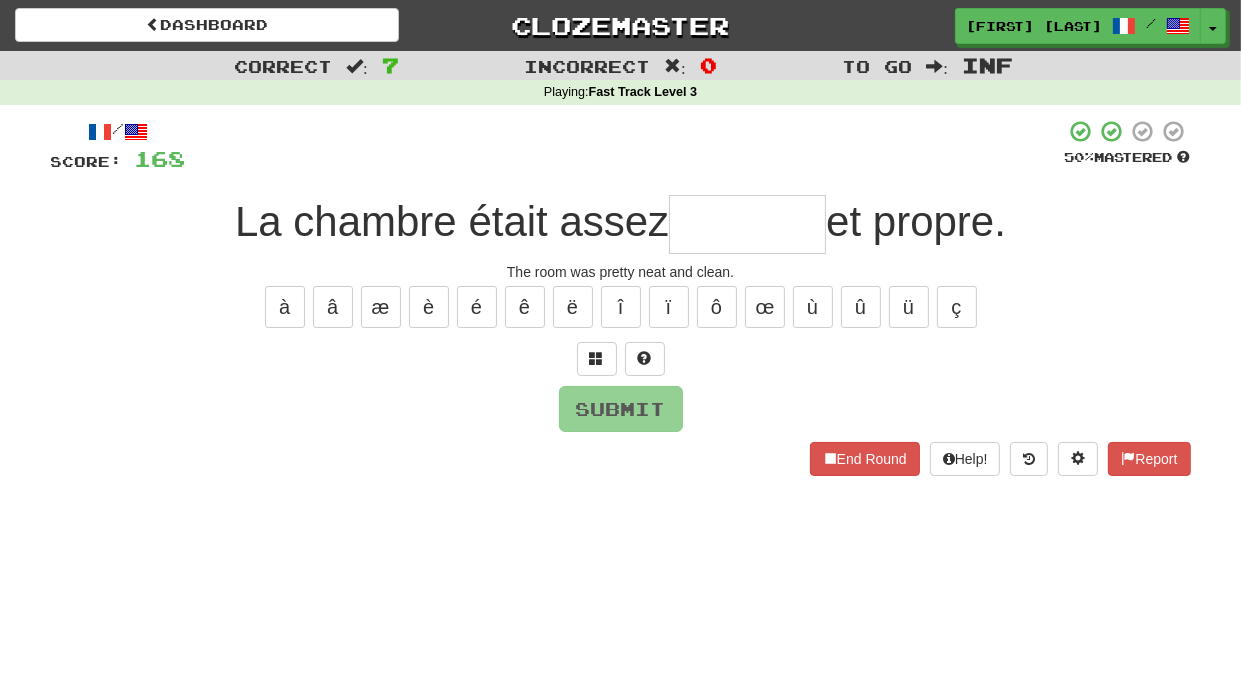 type on "*" 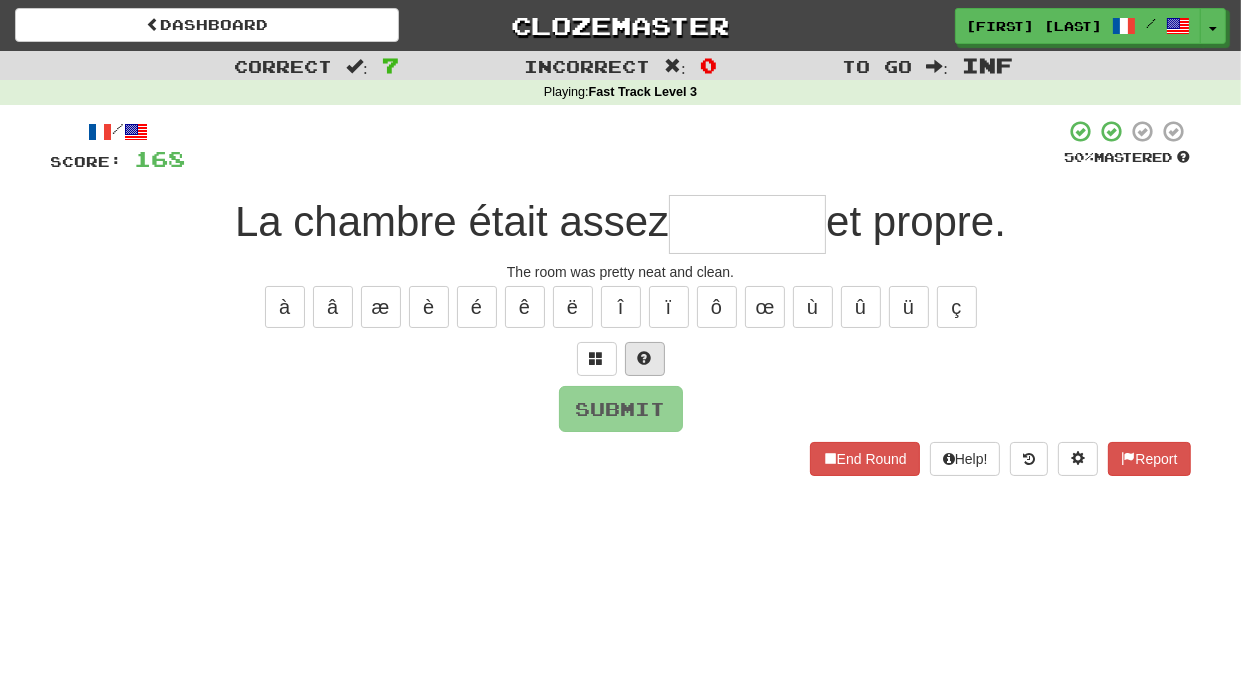 click at bounding box center (645, 358) 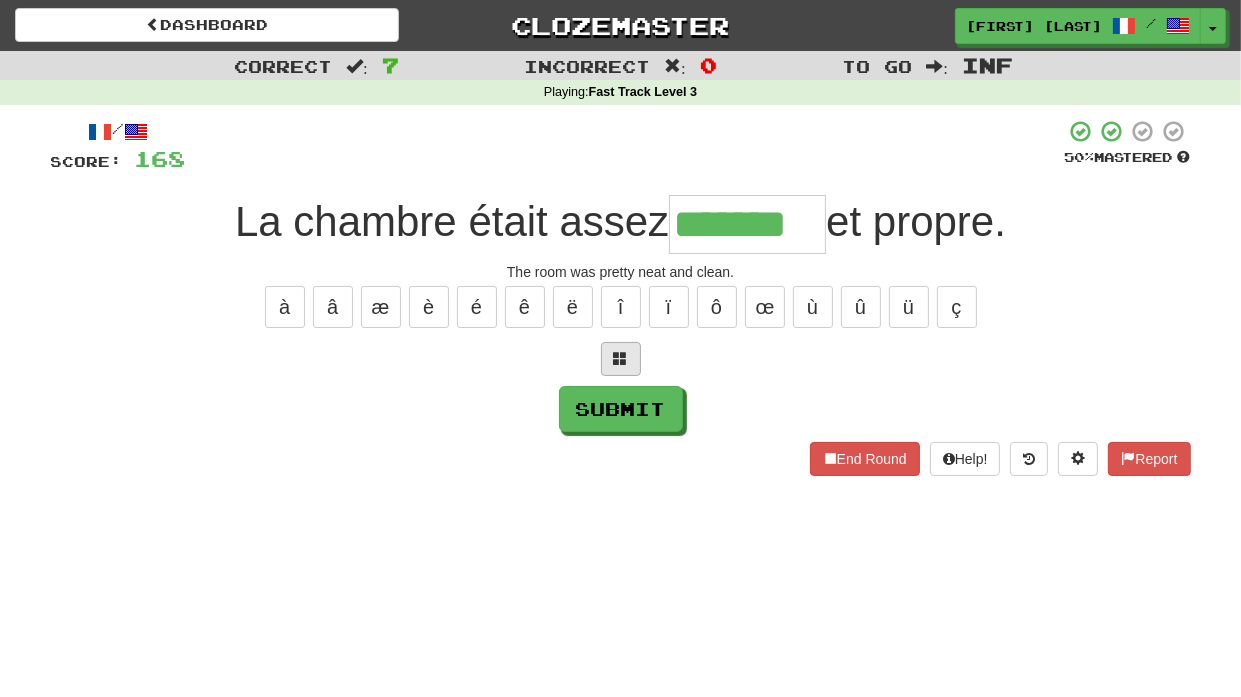 type on "*******" 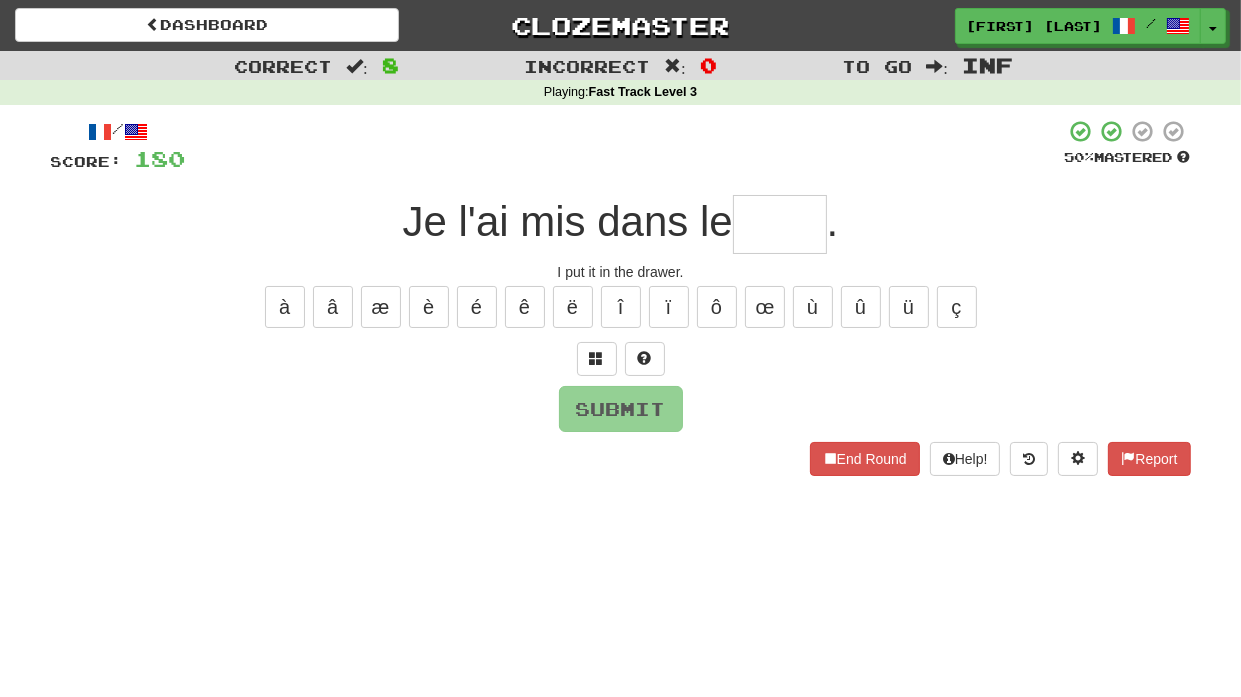 type on "*" 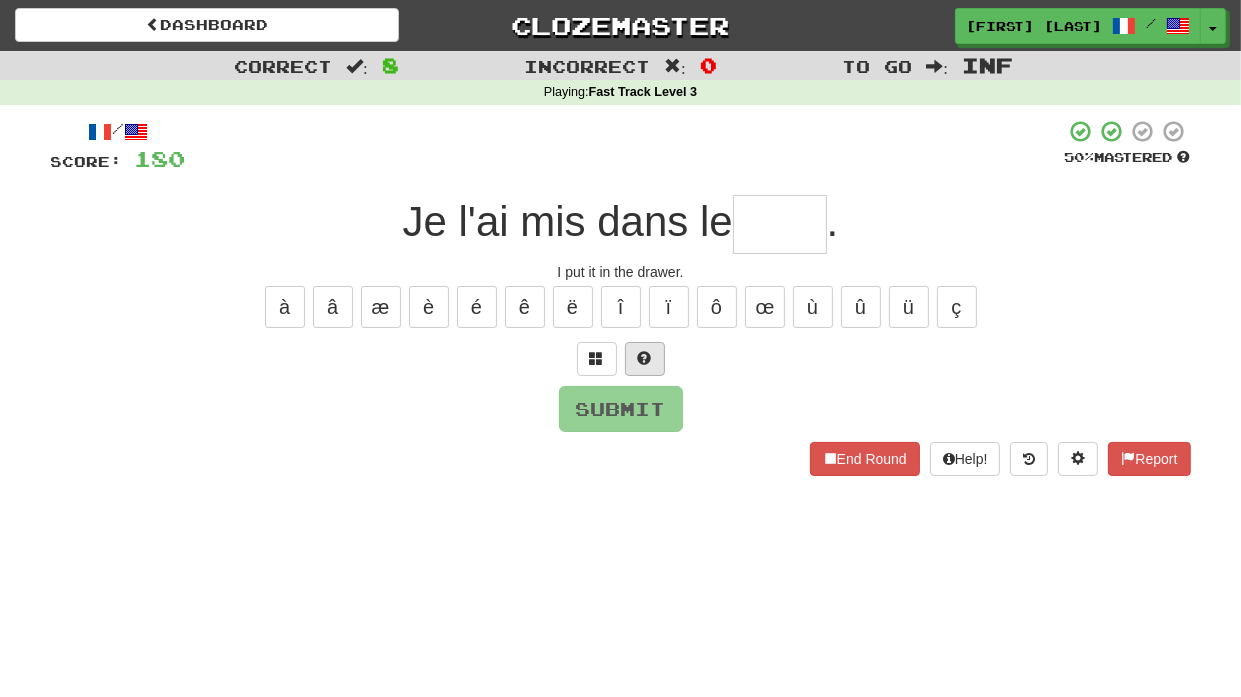 click at bounding box center [645, 358] 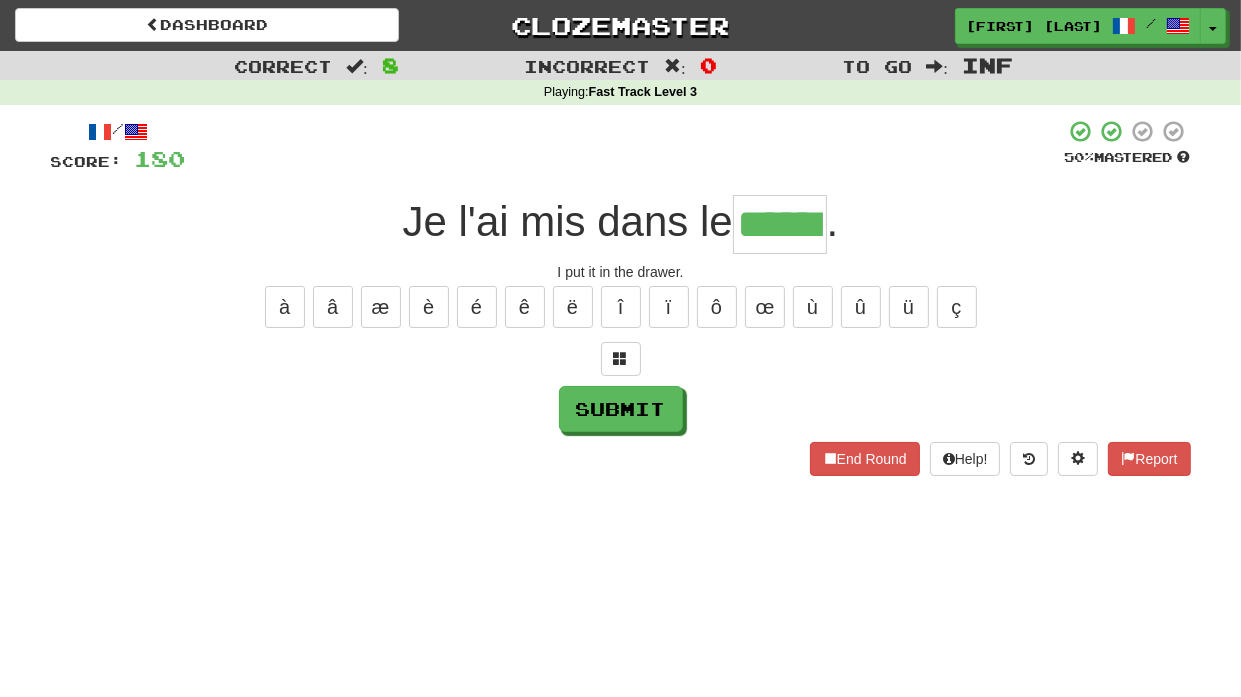 type on "******" 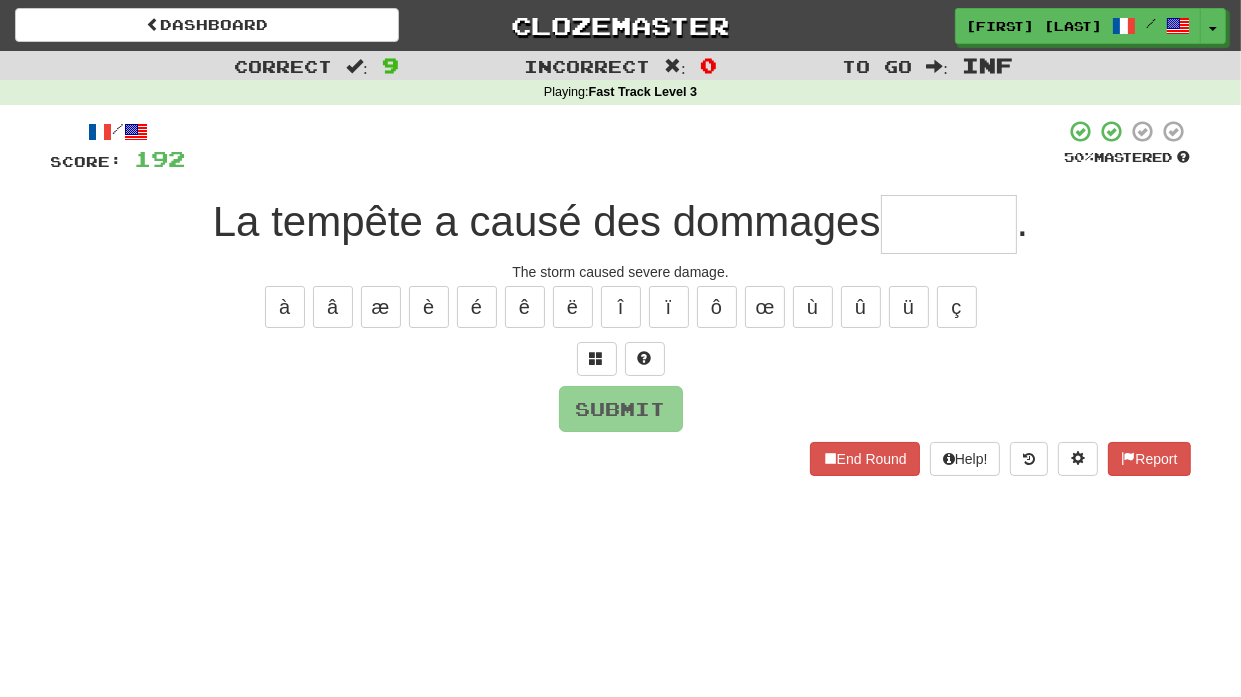 type on "*" 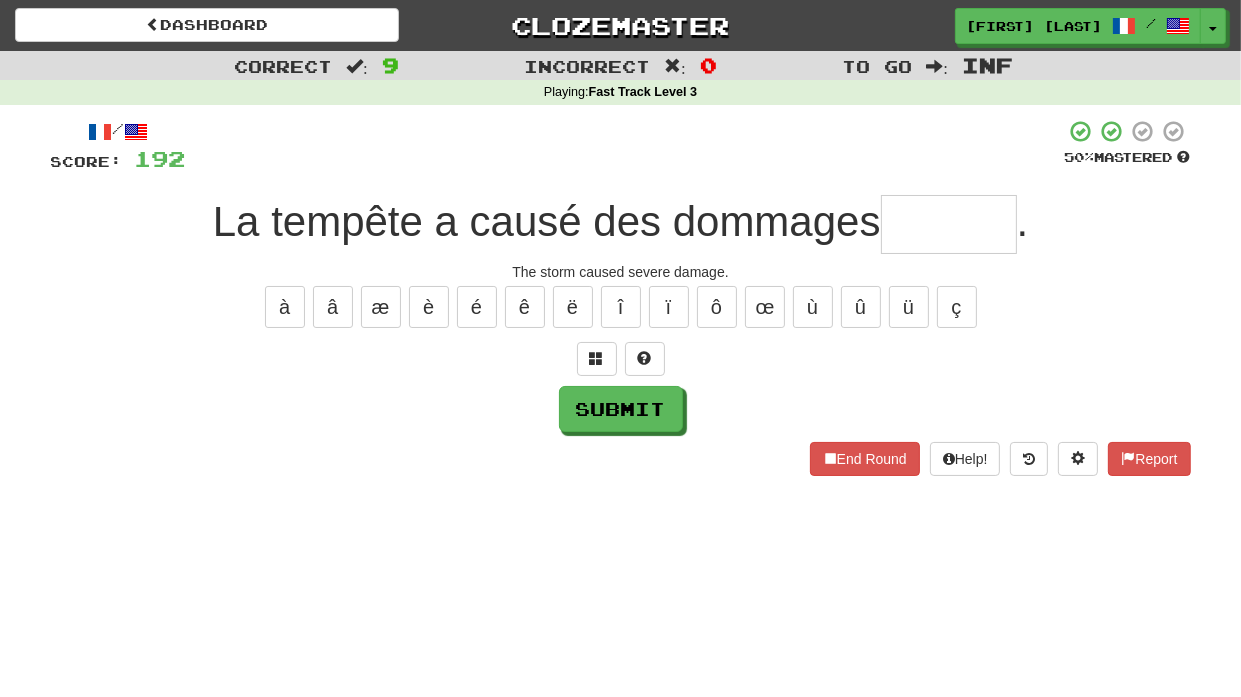 type on "*" 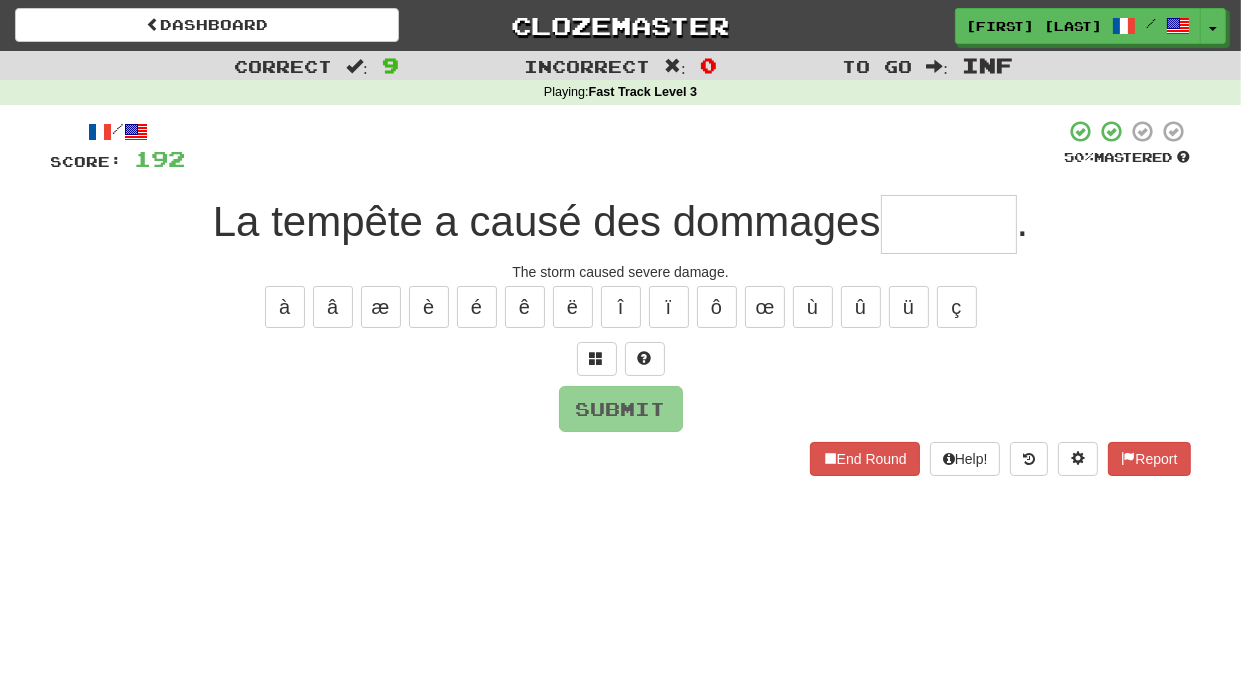type on "*" 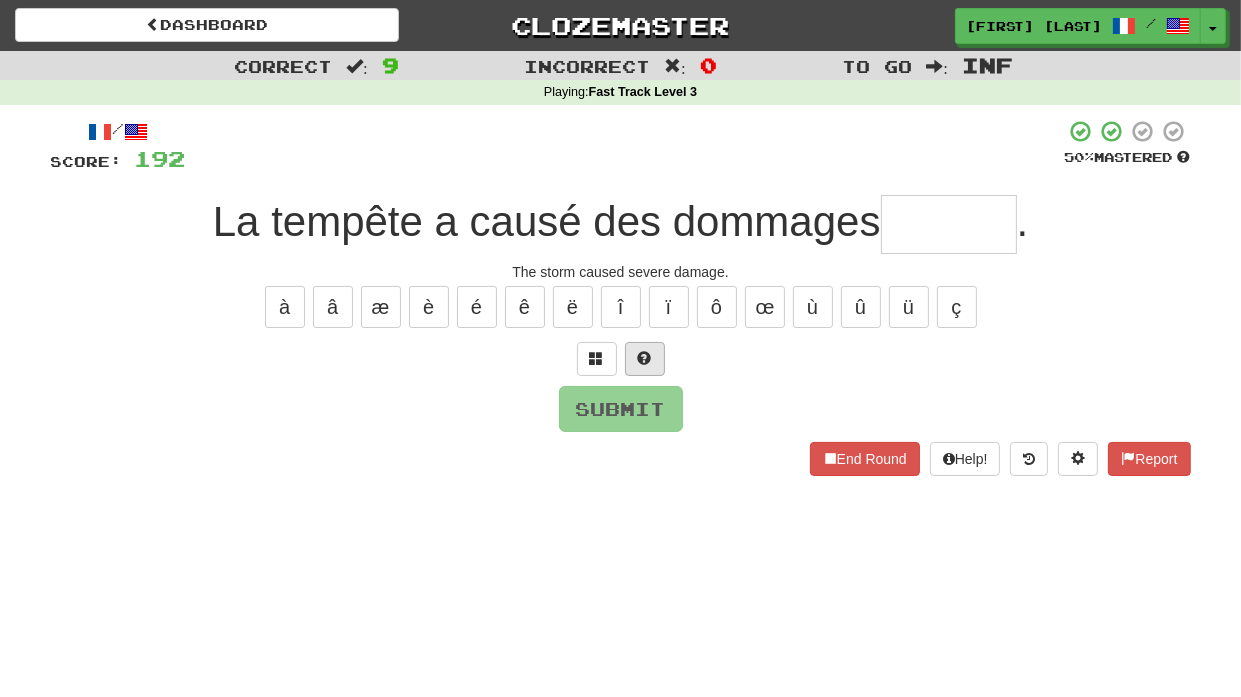 click at bounding box center [645, 358] 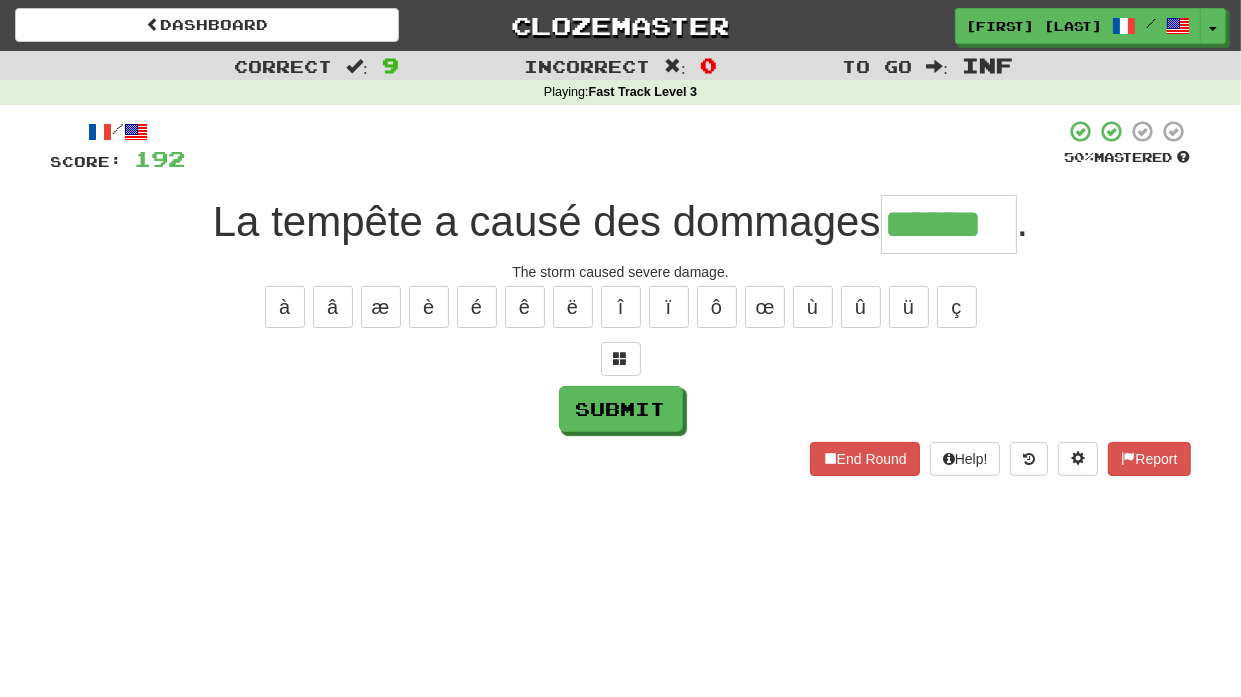 type on "******" 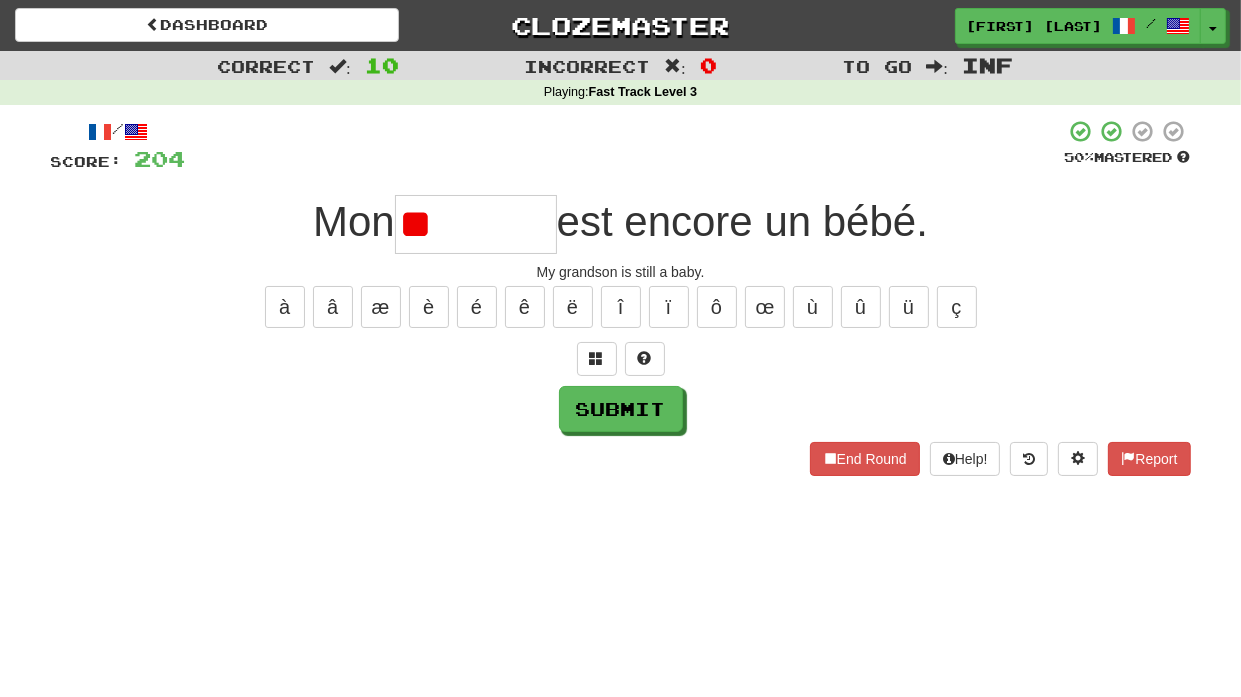 type on "*" 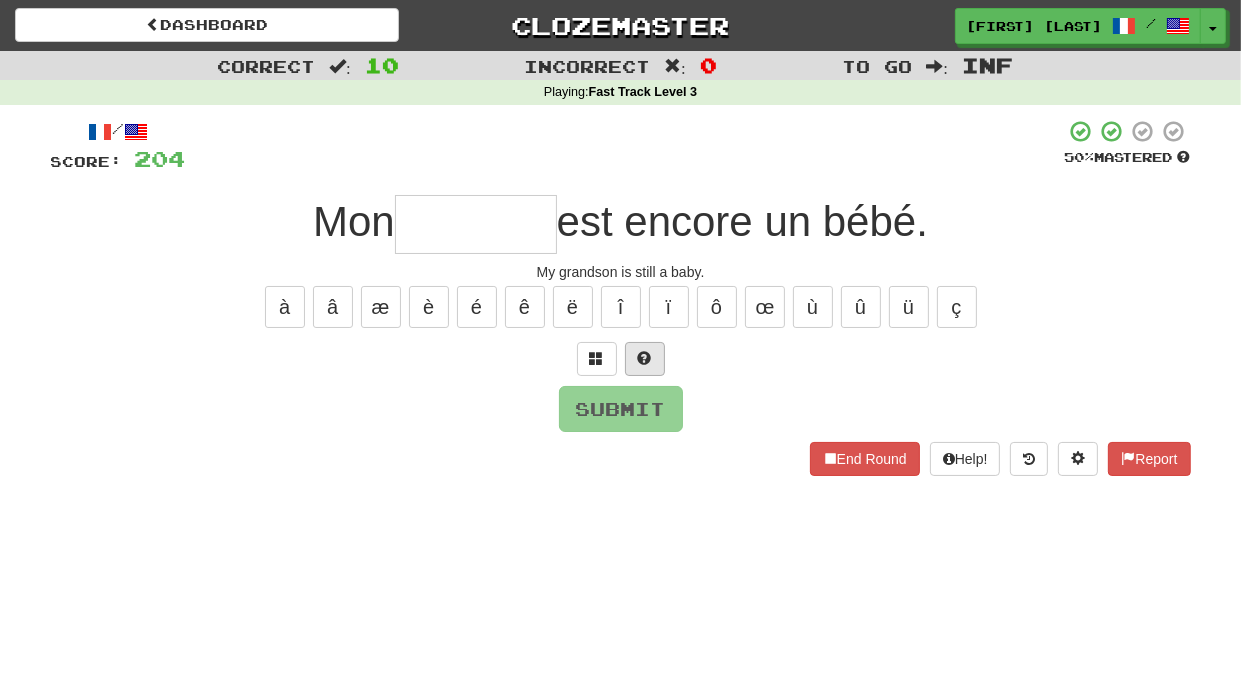 click at bounding box center [645, 359] 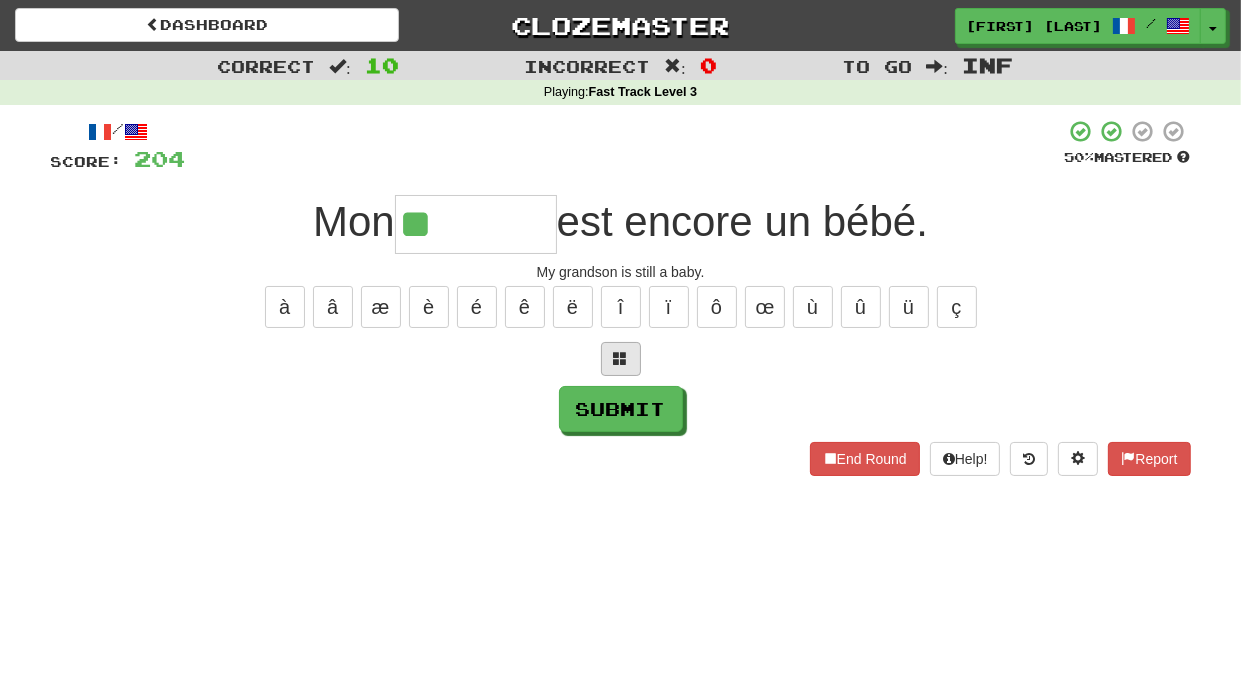 click at bounding box center (621, 359) 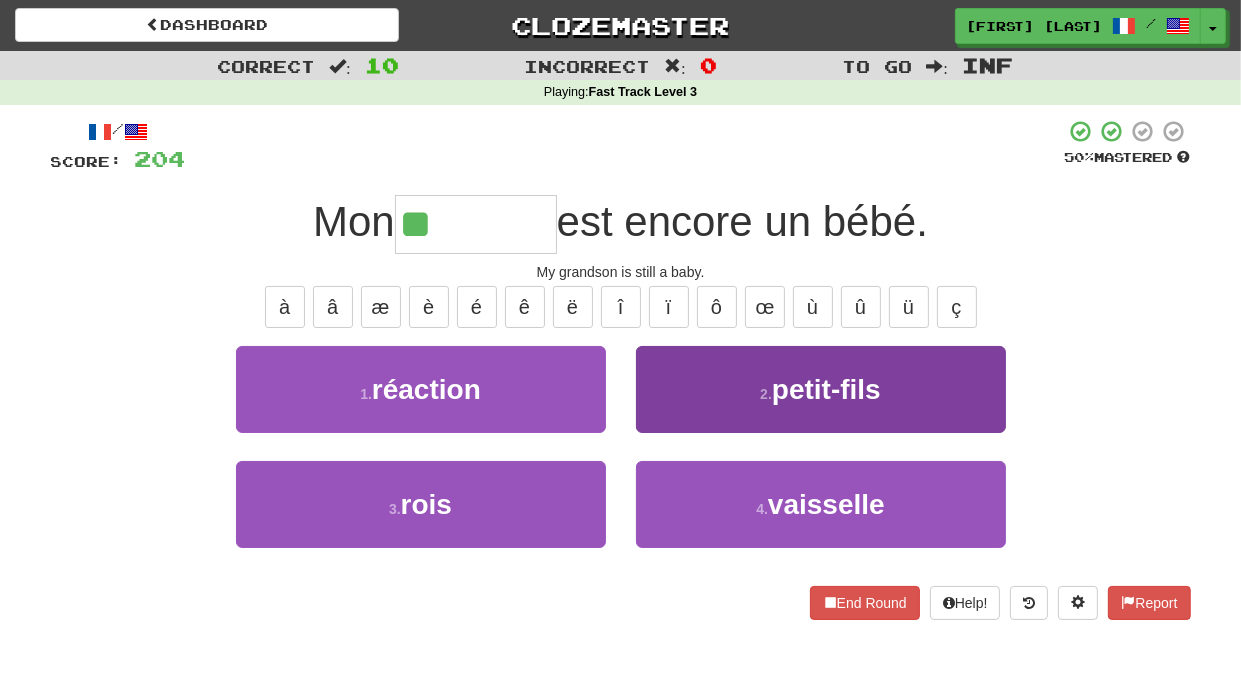 click on "[NUMBER] . [SURNAME]" at bounding box center [821, 389] 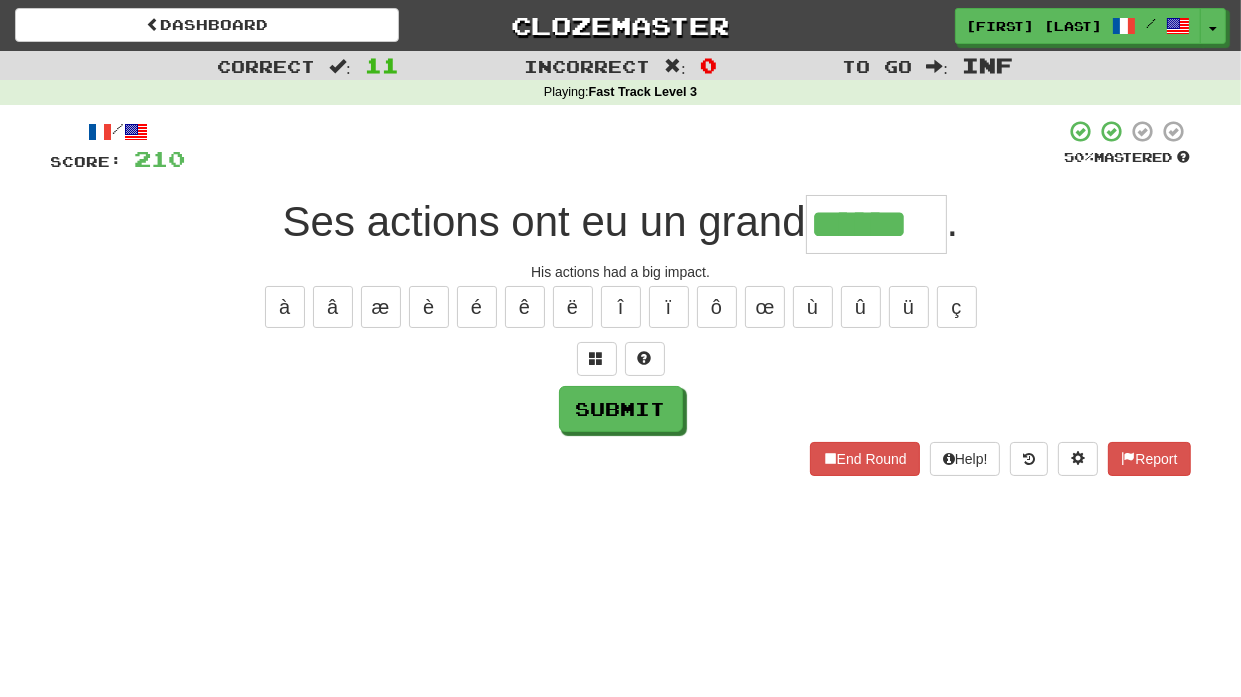 type on "******" 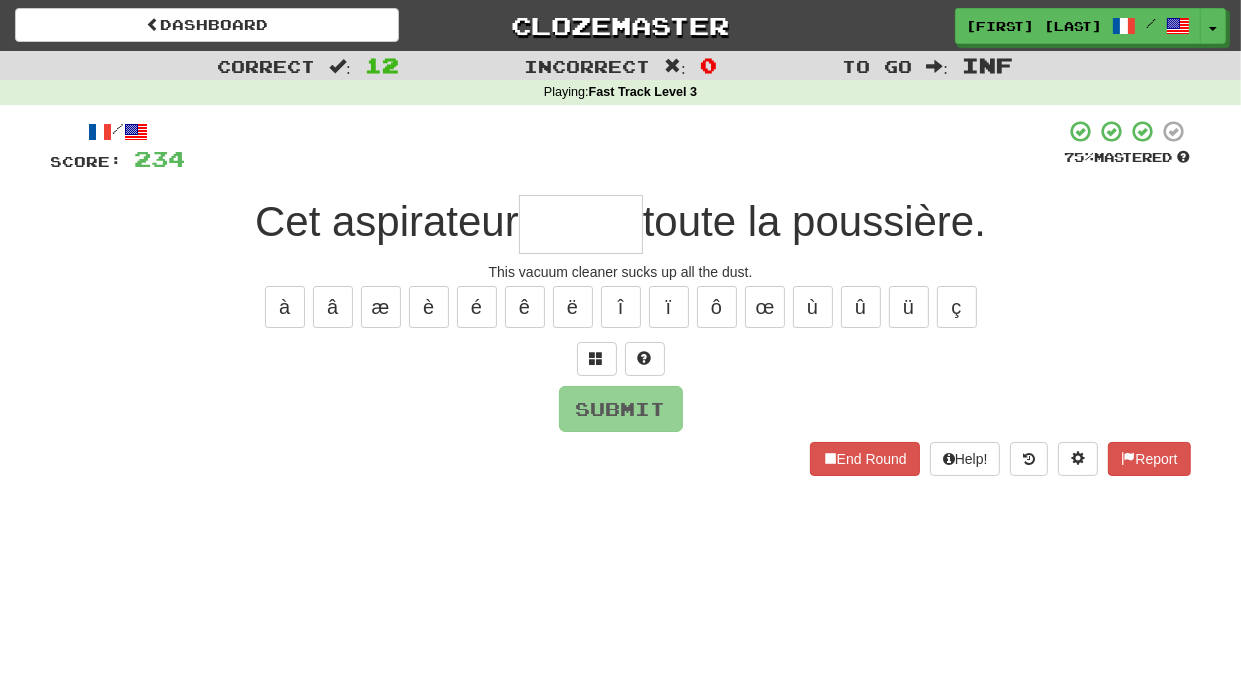 type on "*" 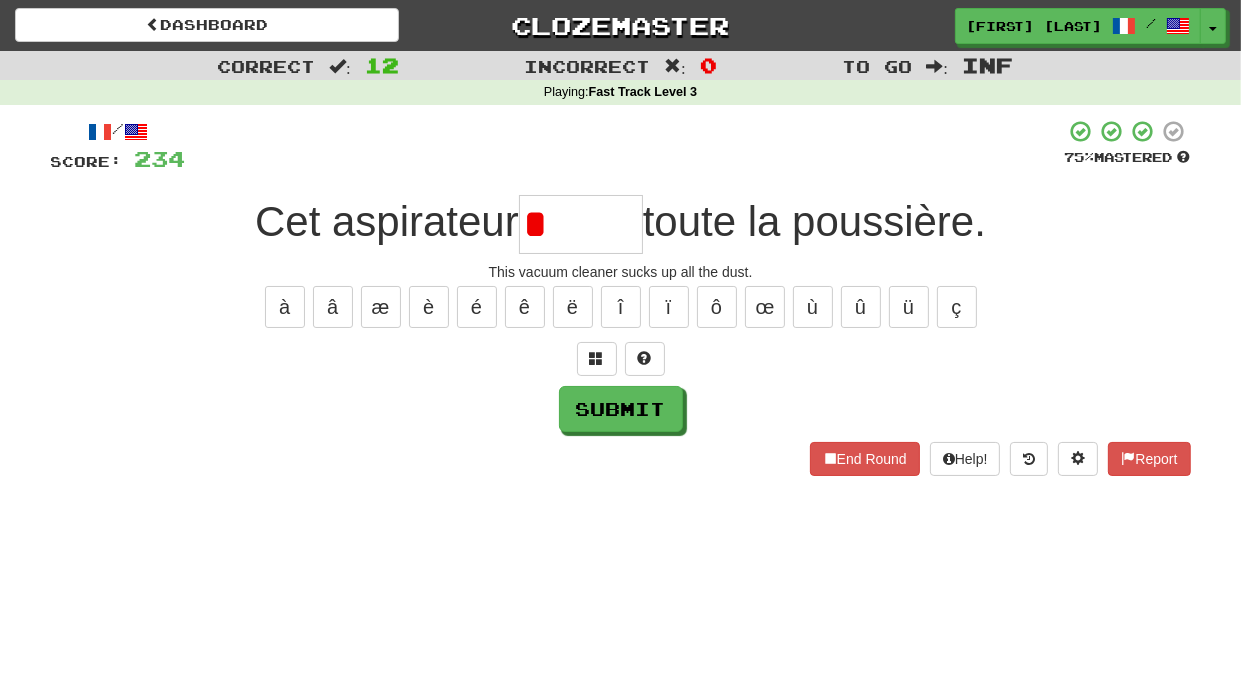 type on "*" 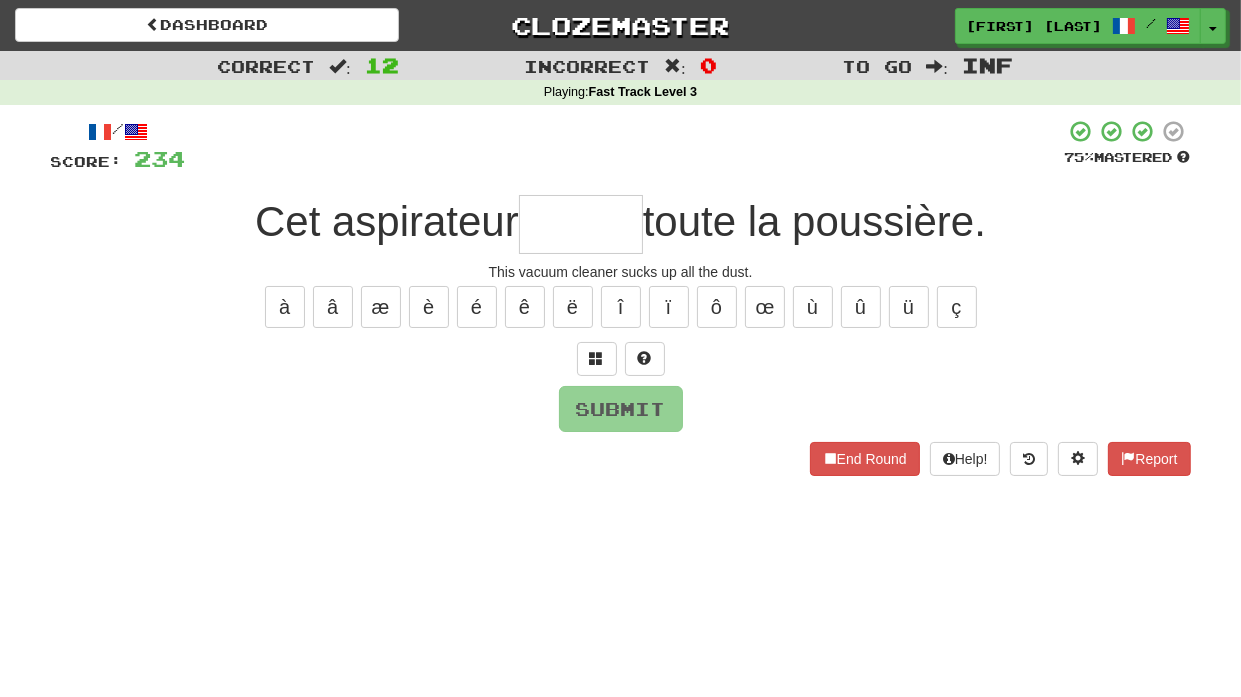 type on "*" 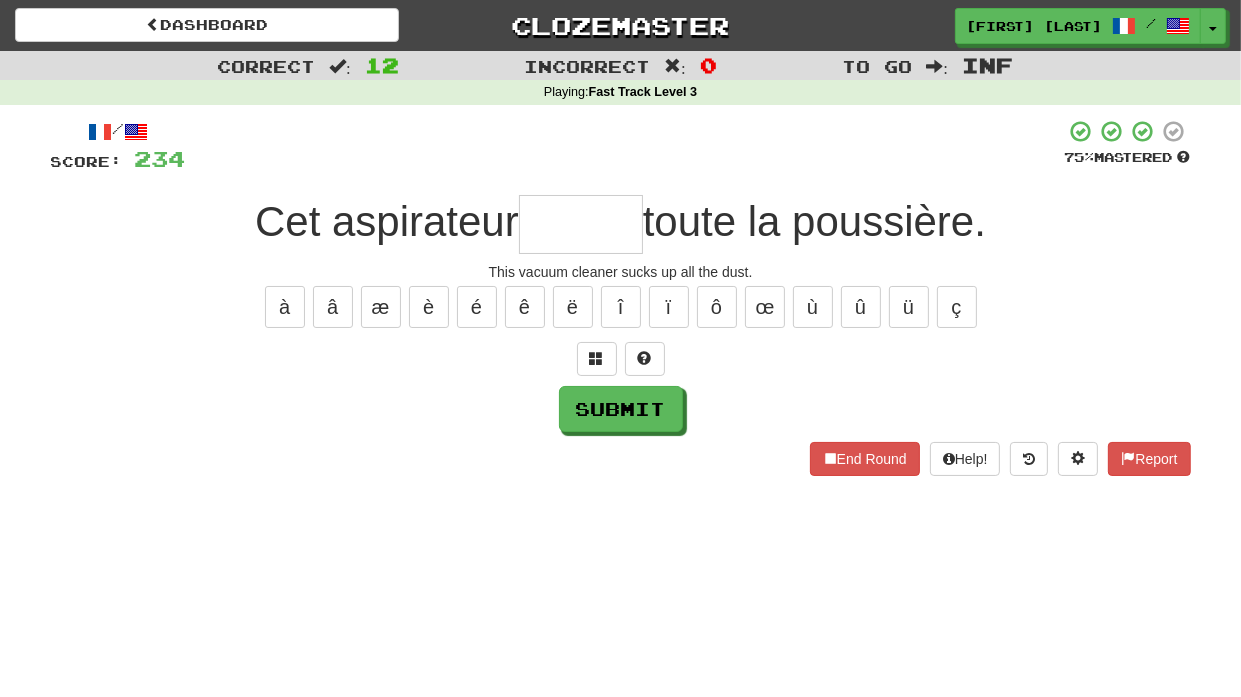 type on "*" 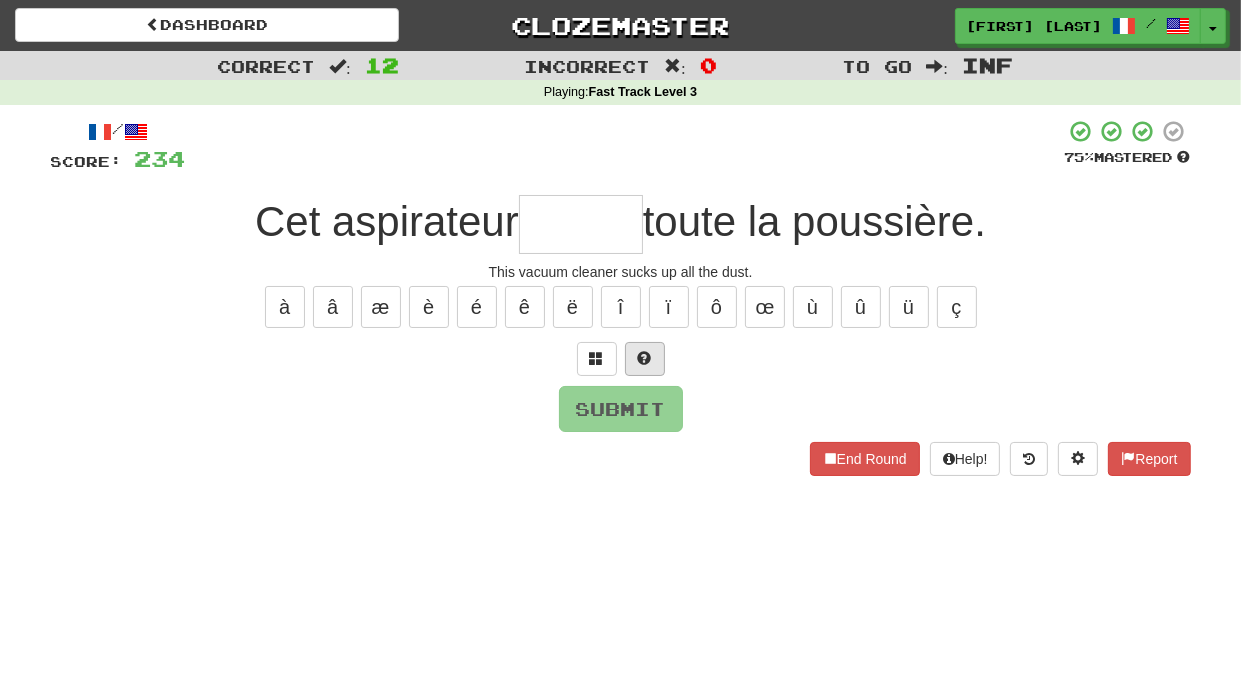 click at bounding box center (645, 358) 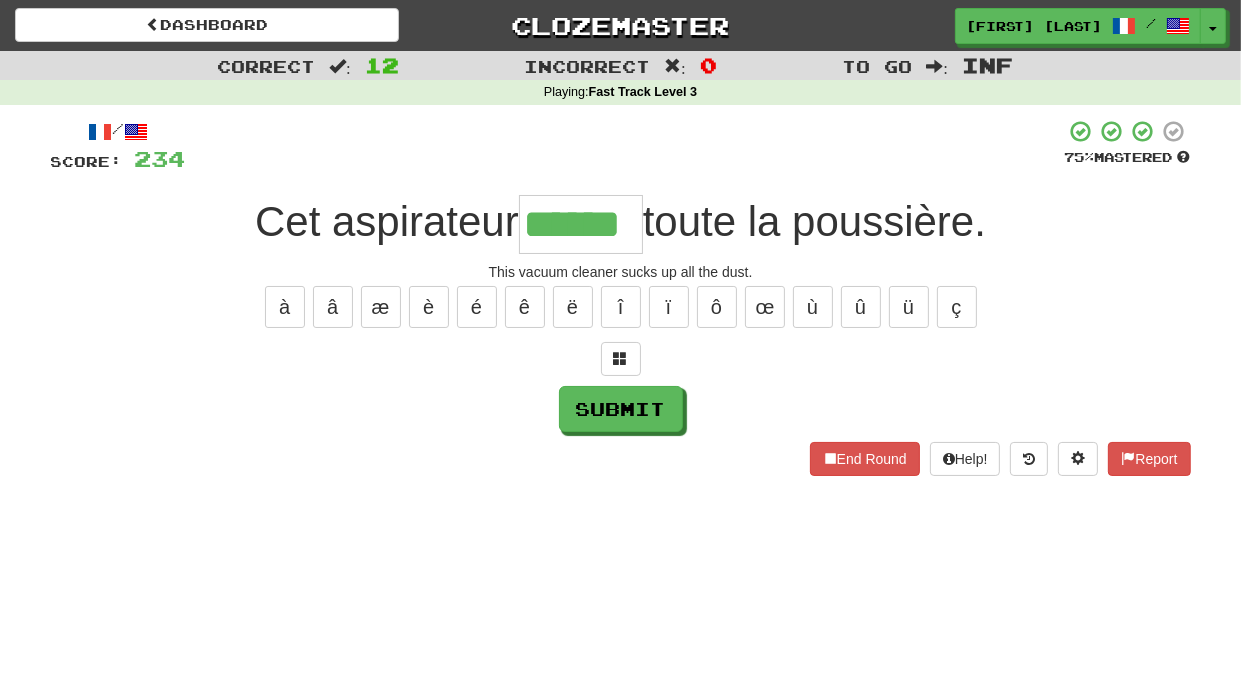 type on "******" 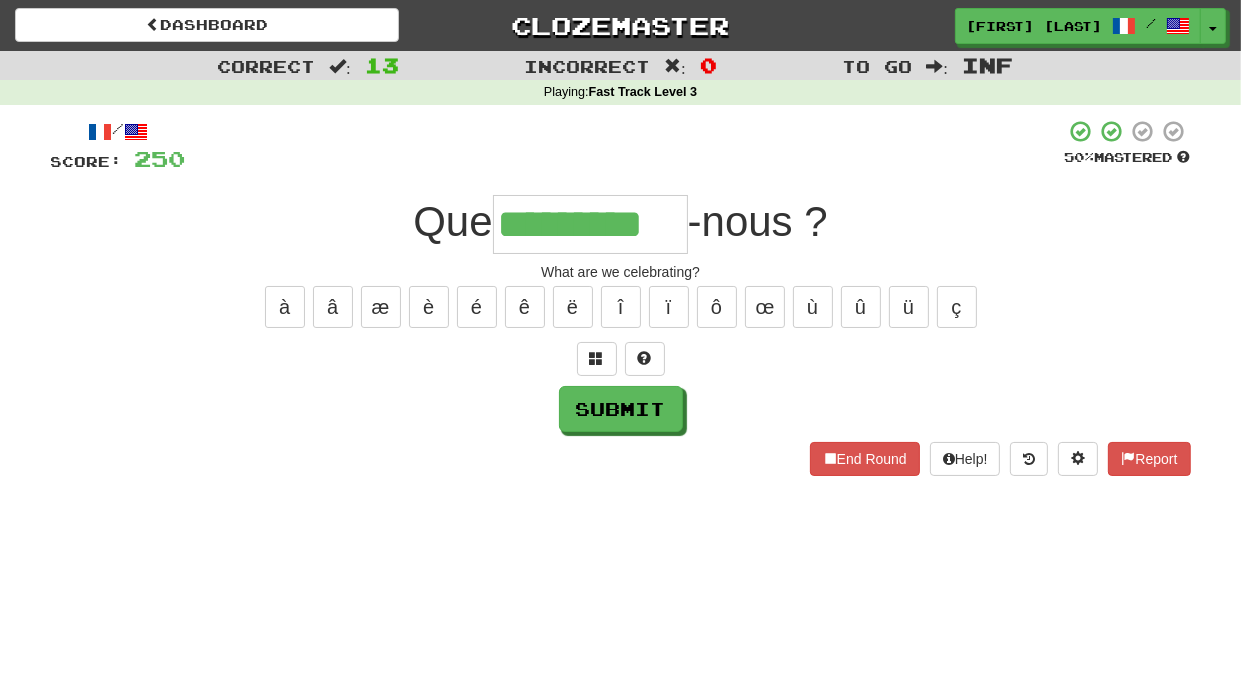 type on "*********" 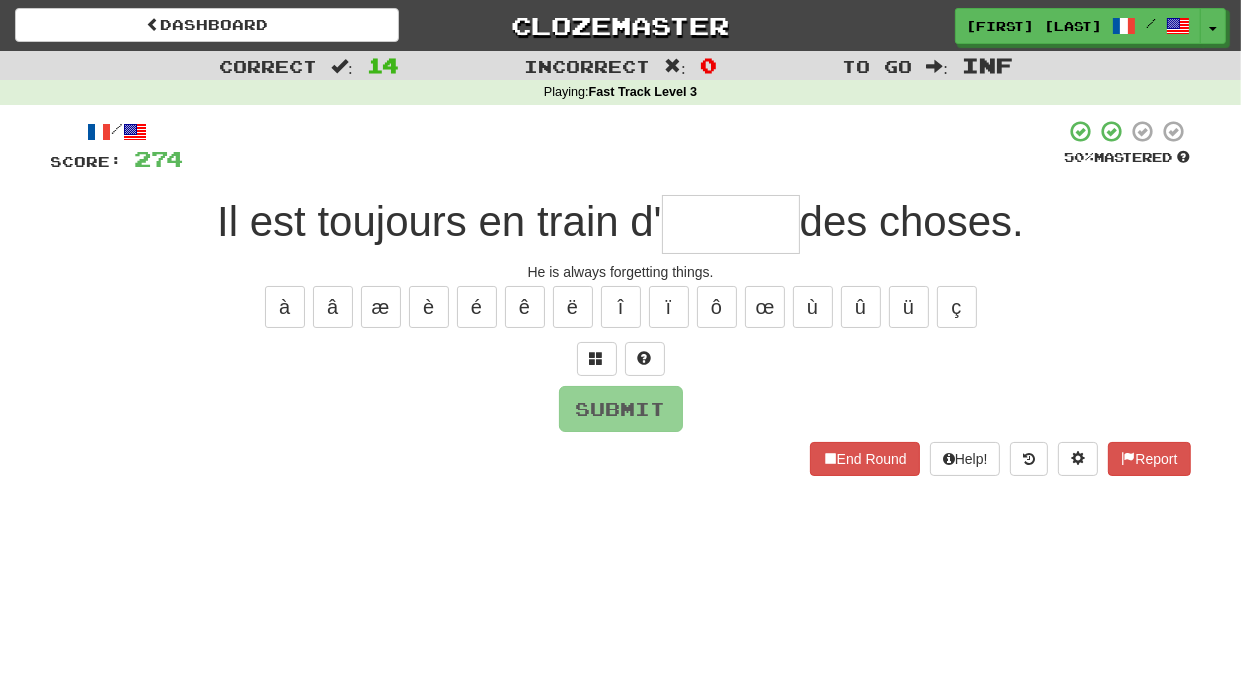 type on "*" 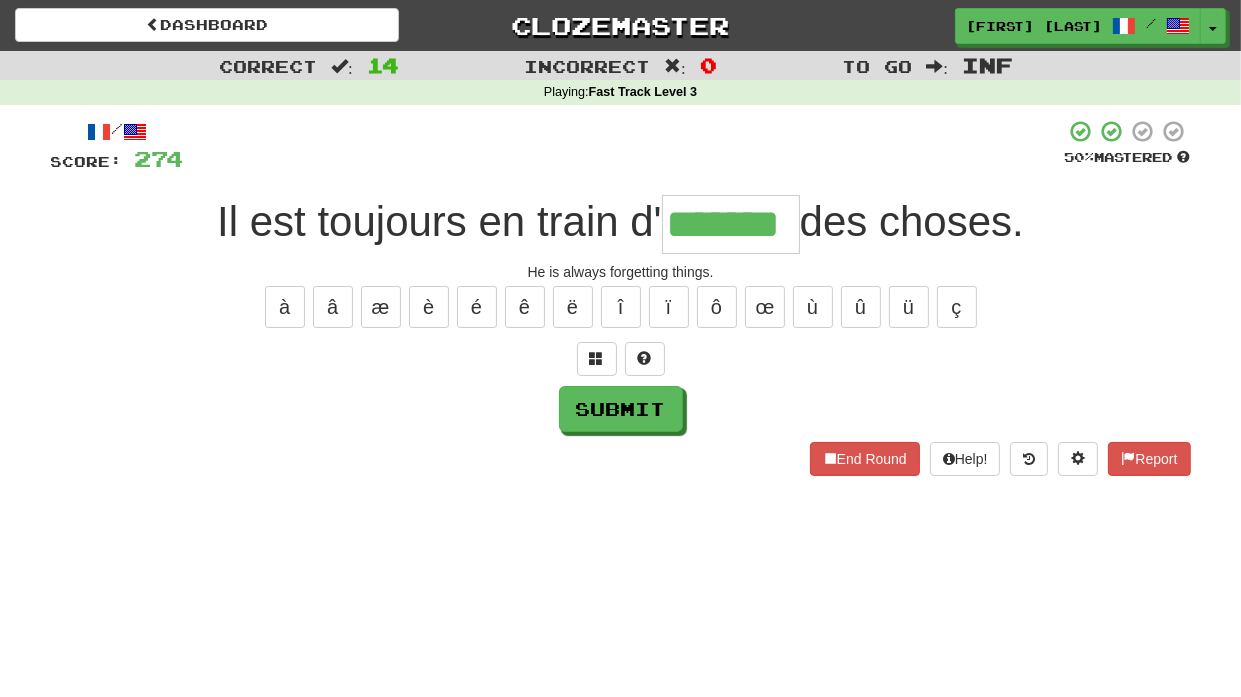 type on "*******" 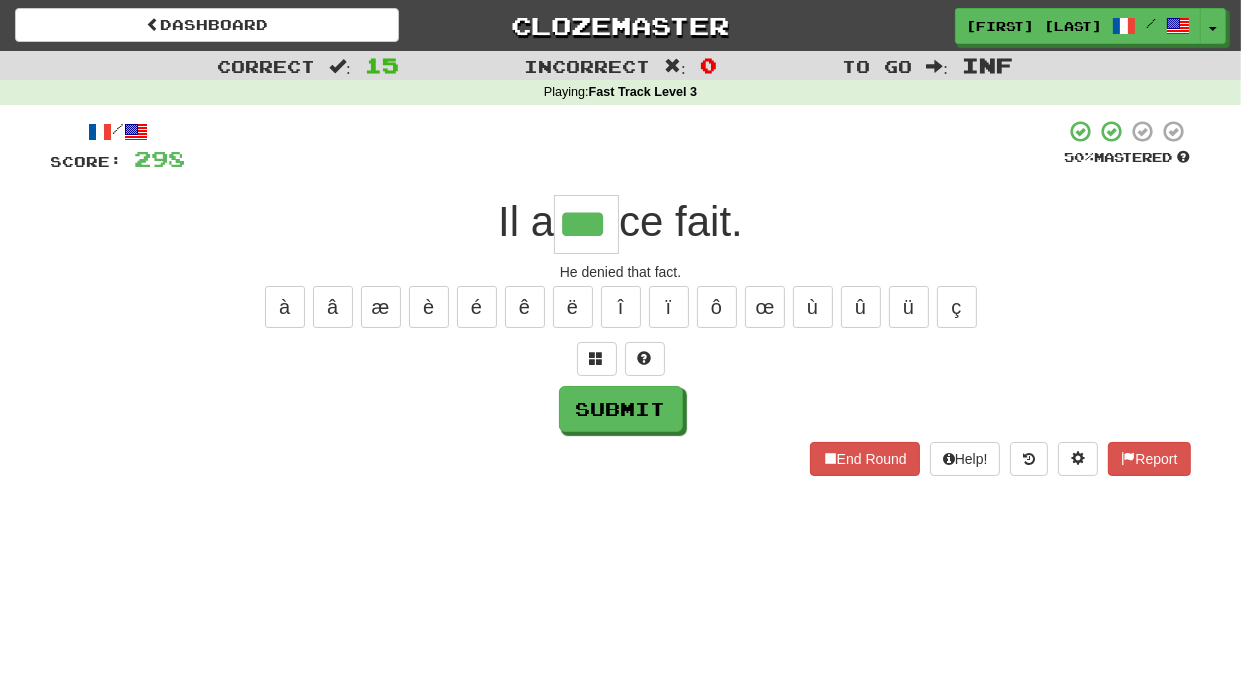 type on "***" 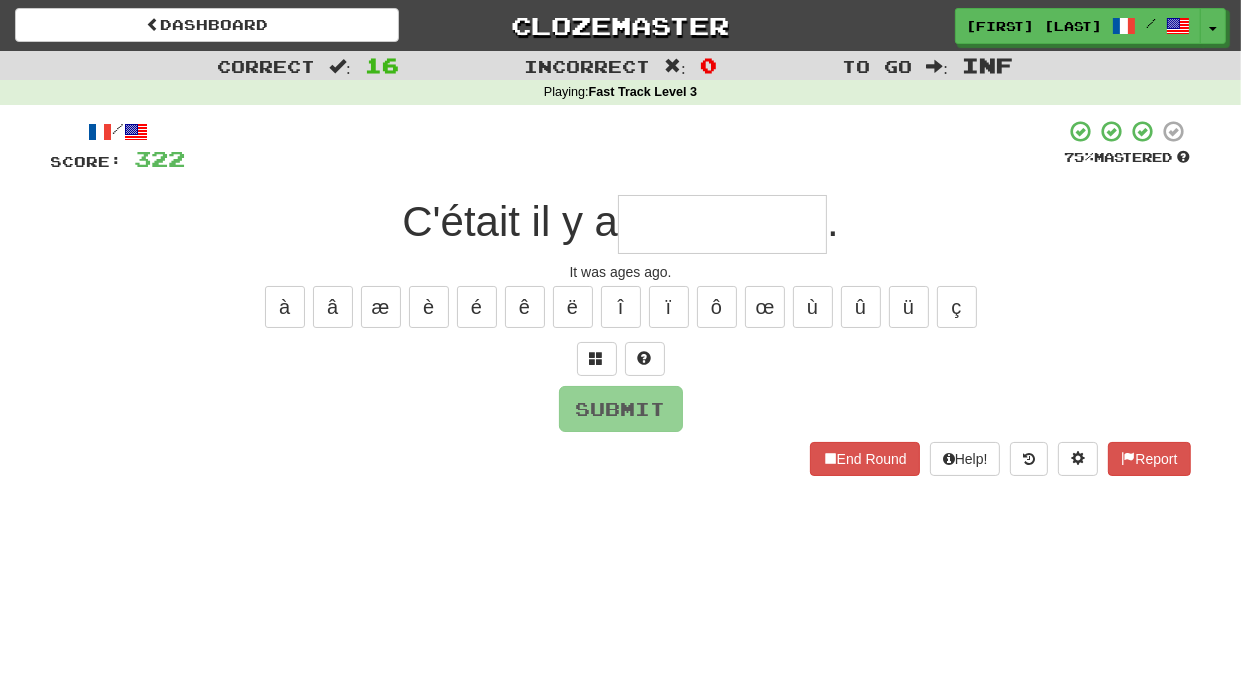 type on "*" 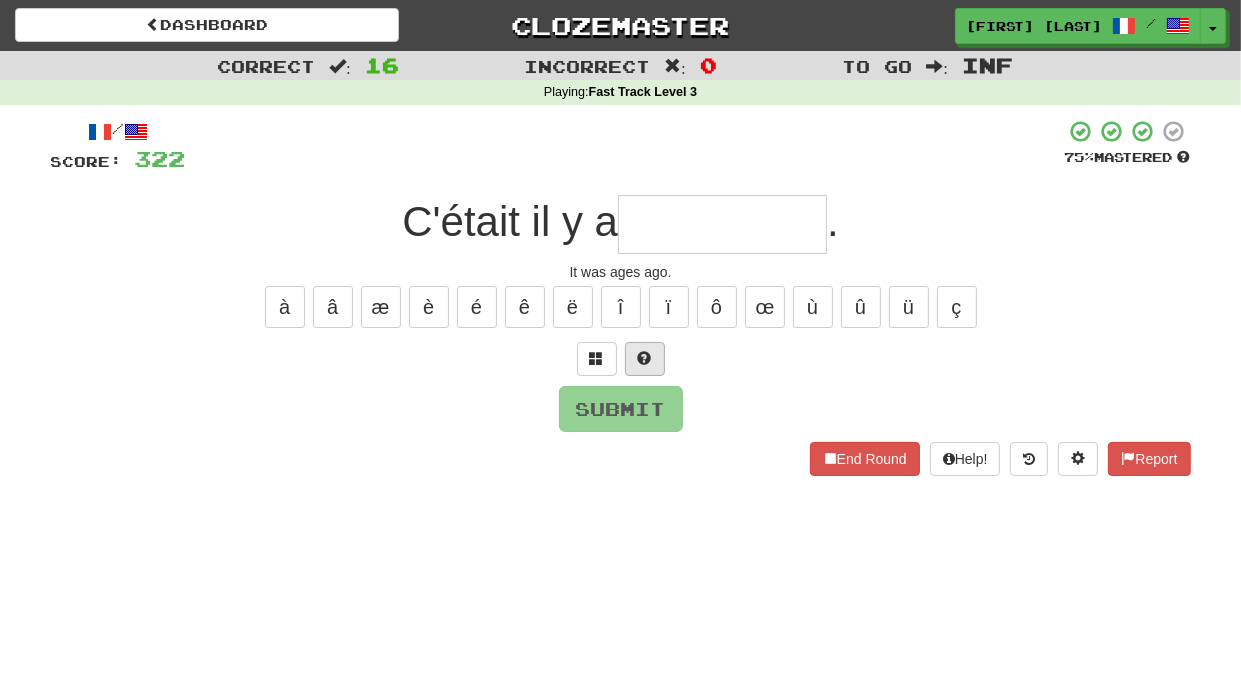 click at bounding box center [645, 358] 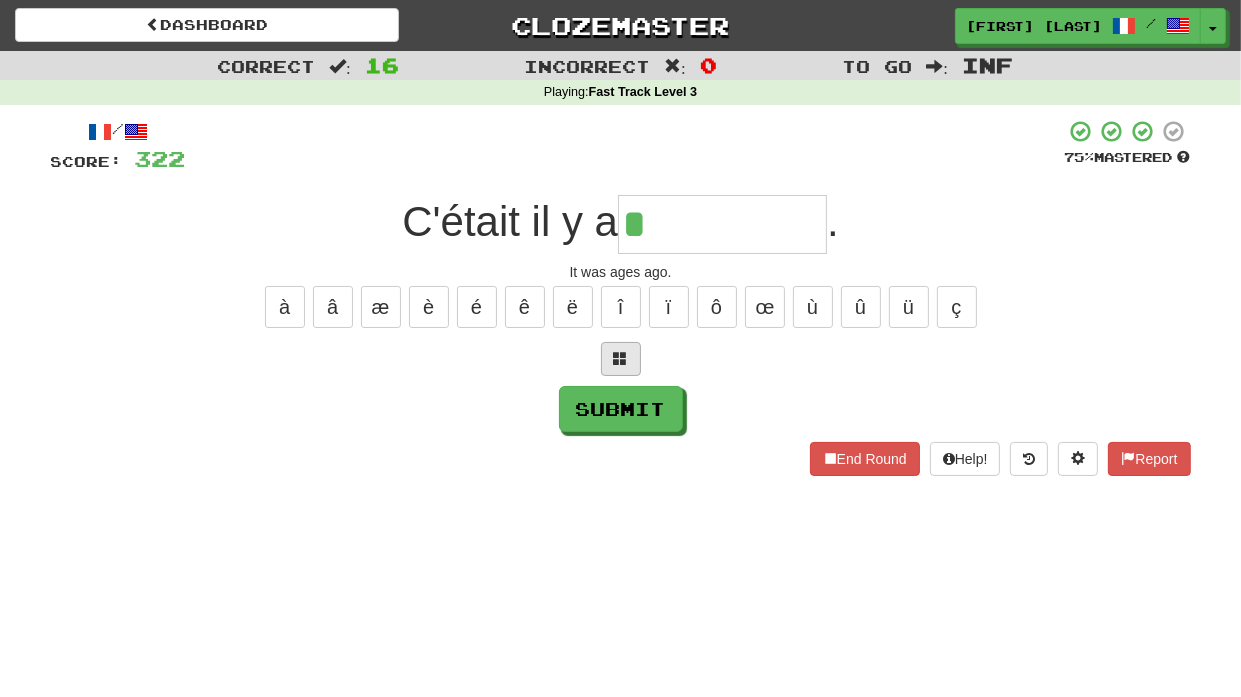 click at bounding box center (621, 358) 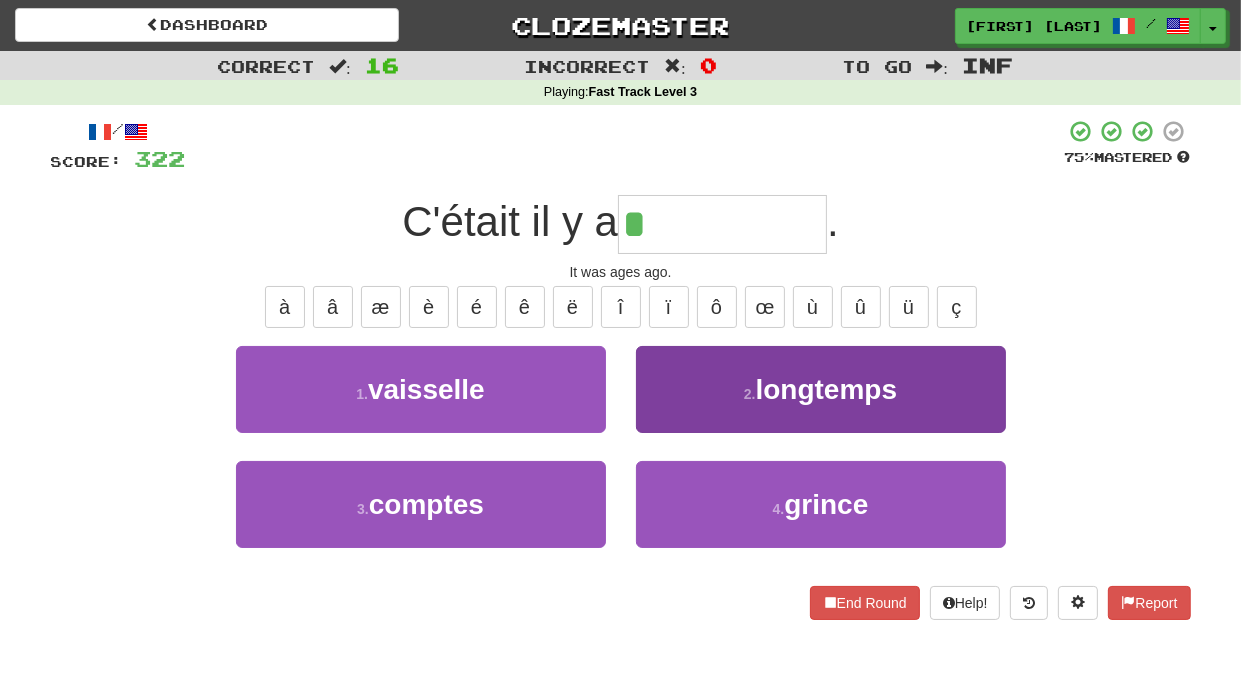 click on "longtemps" at bounding box center [827, 389] 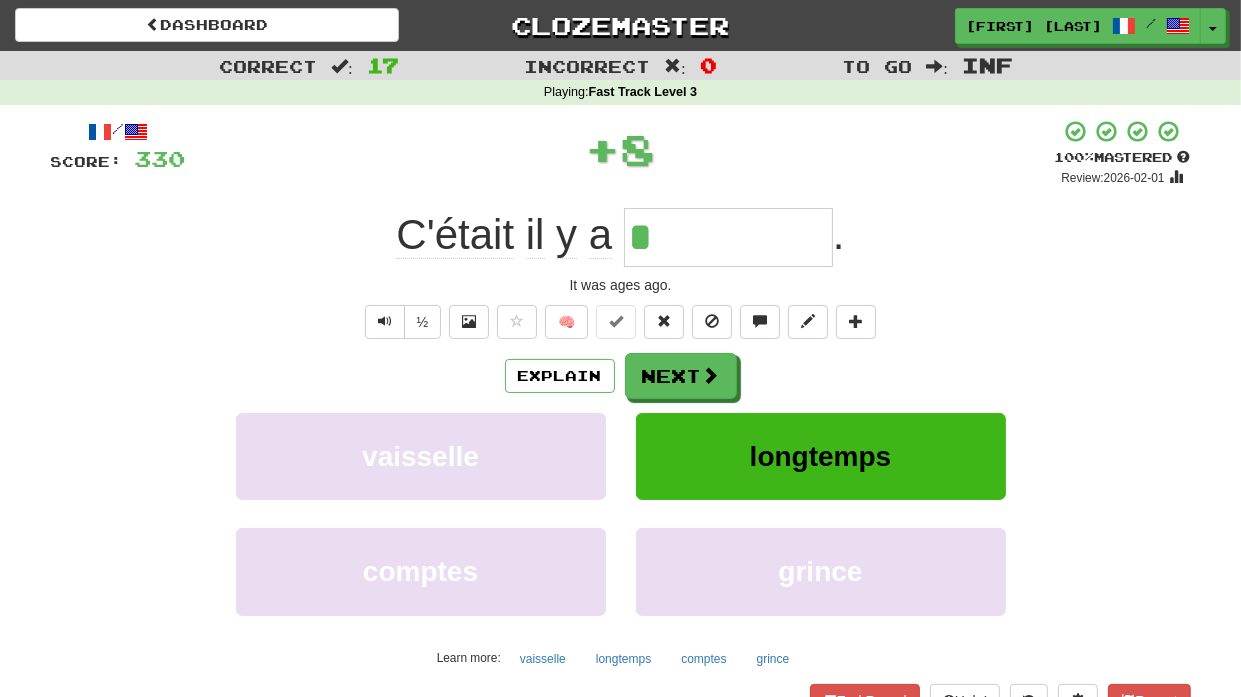 type on "*********" 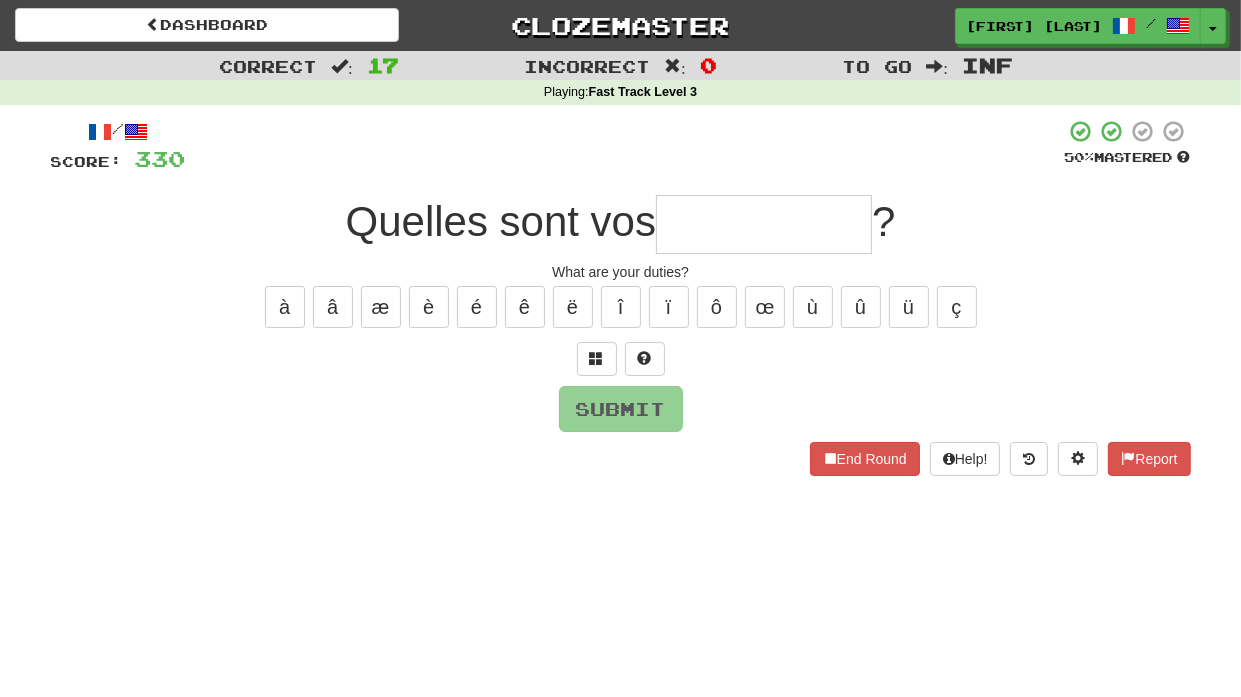 type on "*" 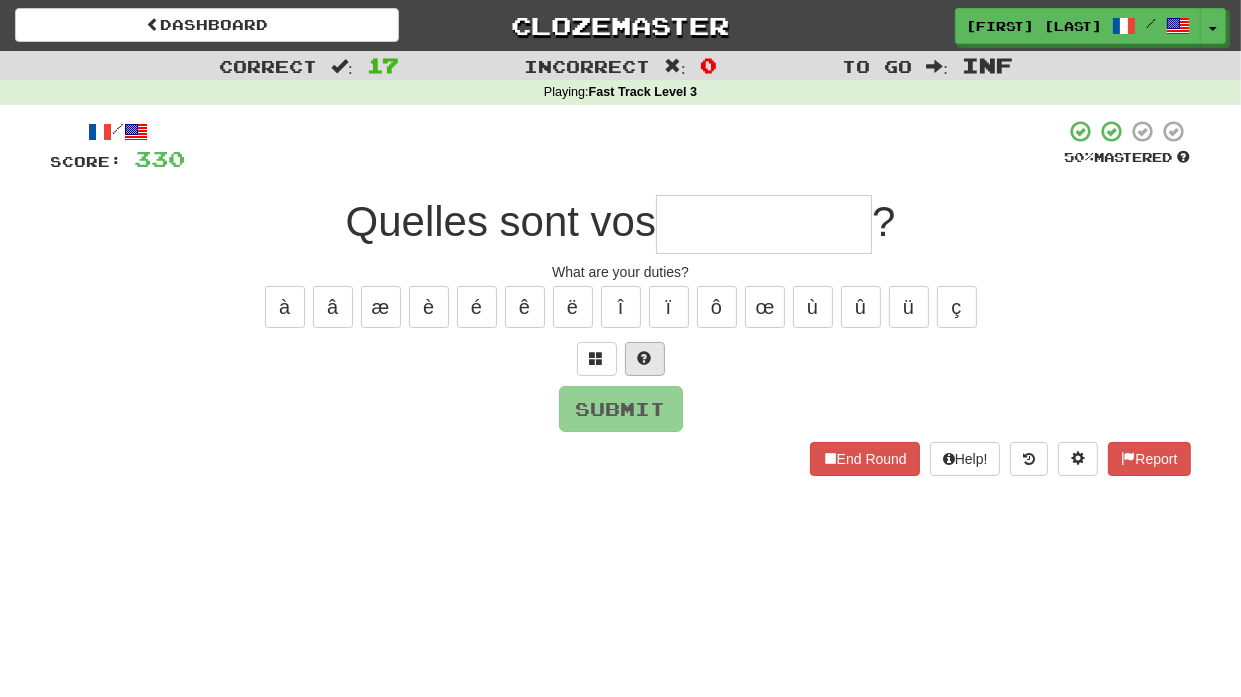 click at bounding box center [645, 359] 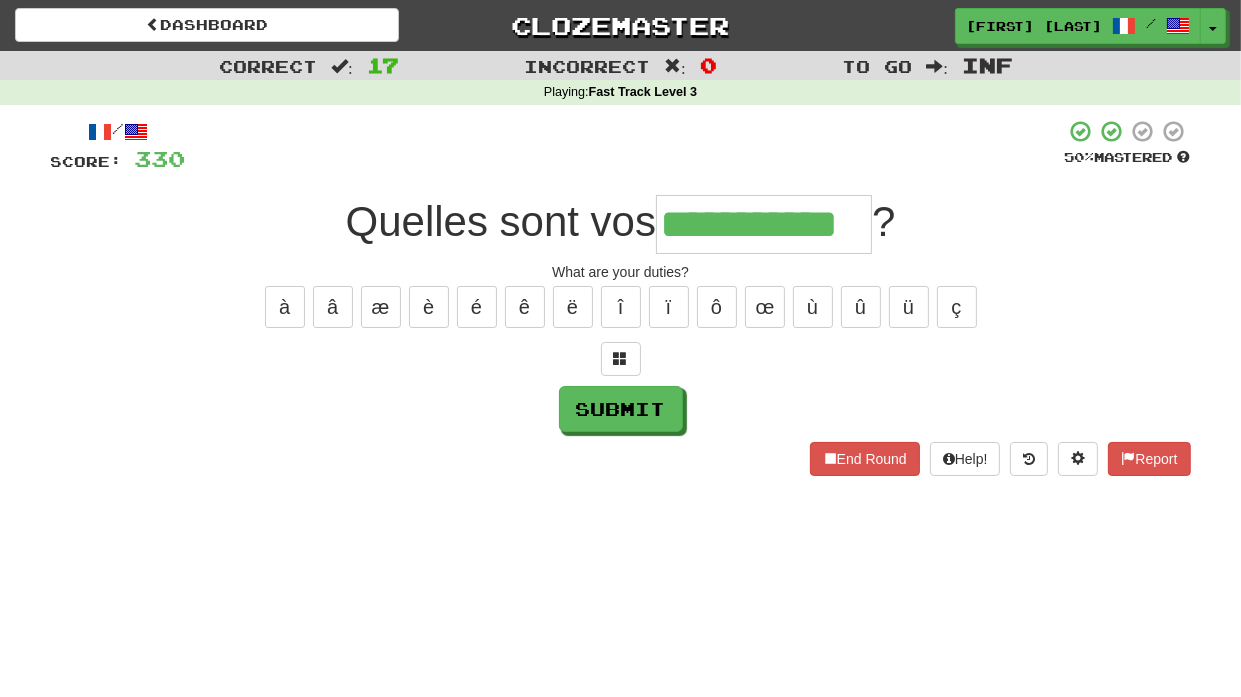 type on "**********" 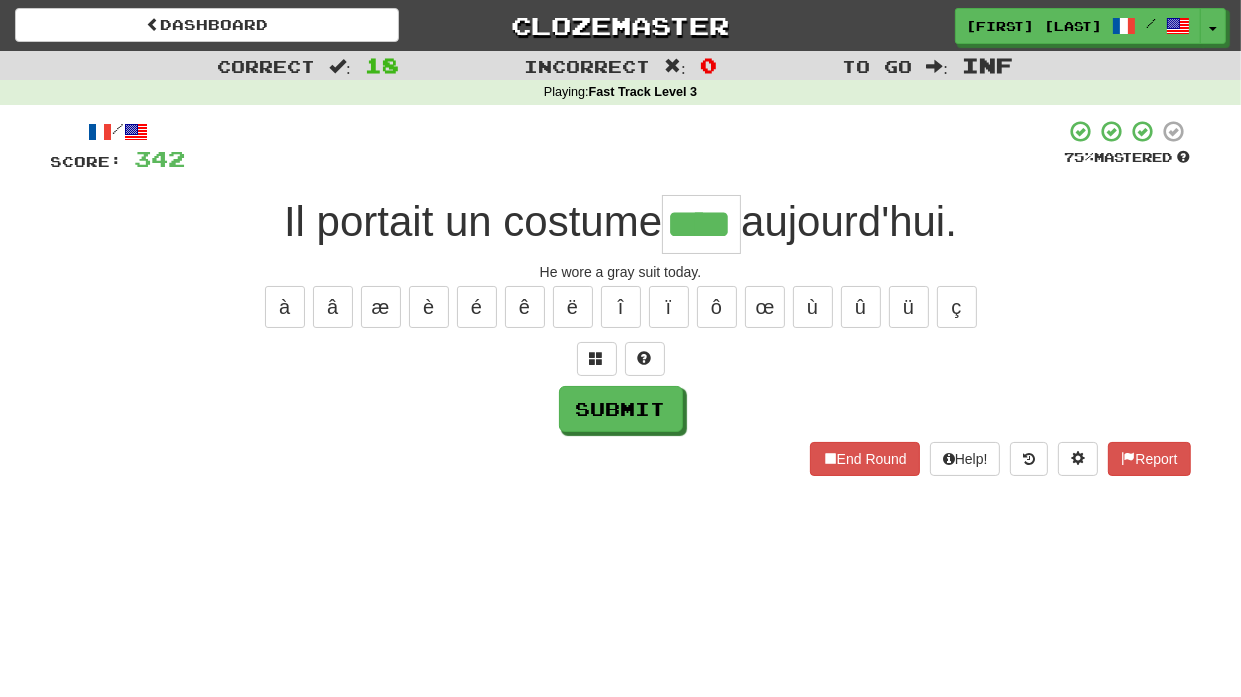 type on "****" 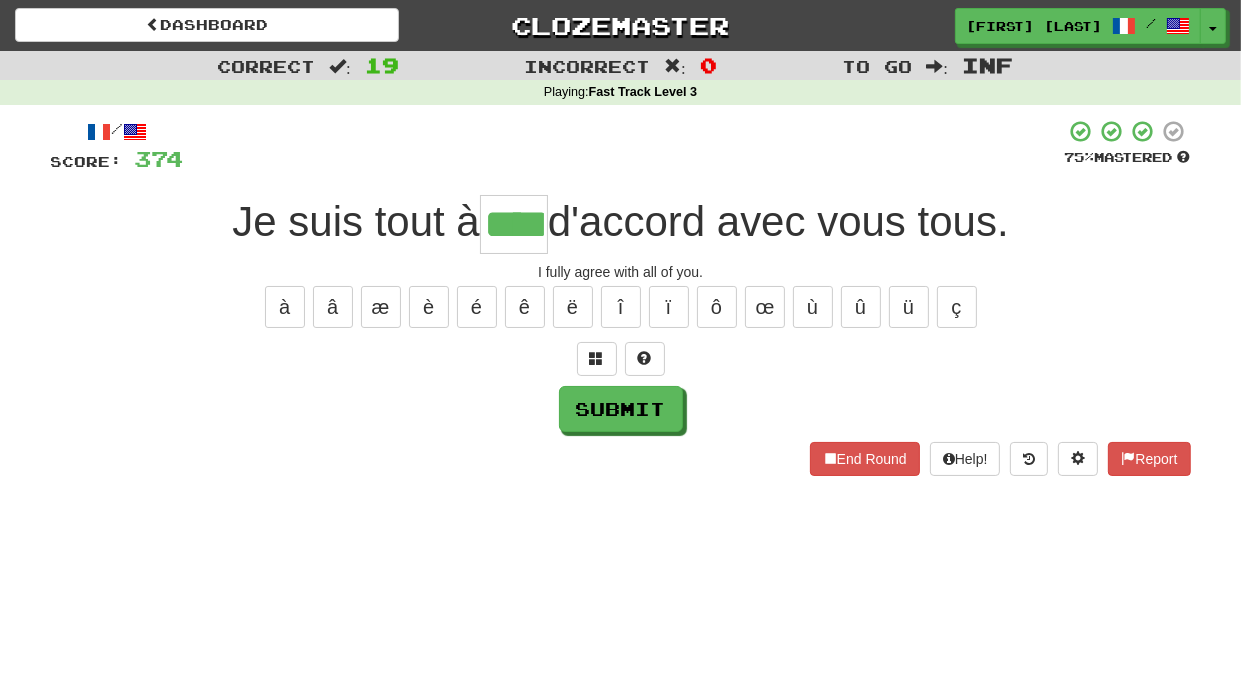 type on "****" 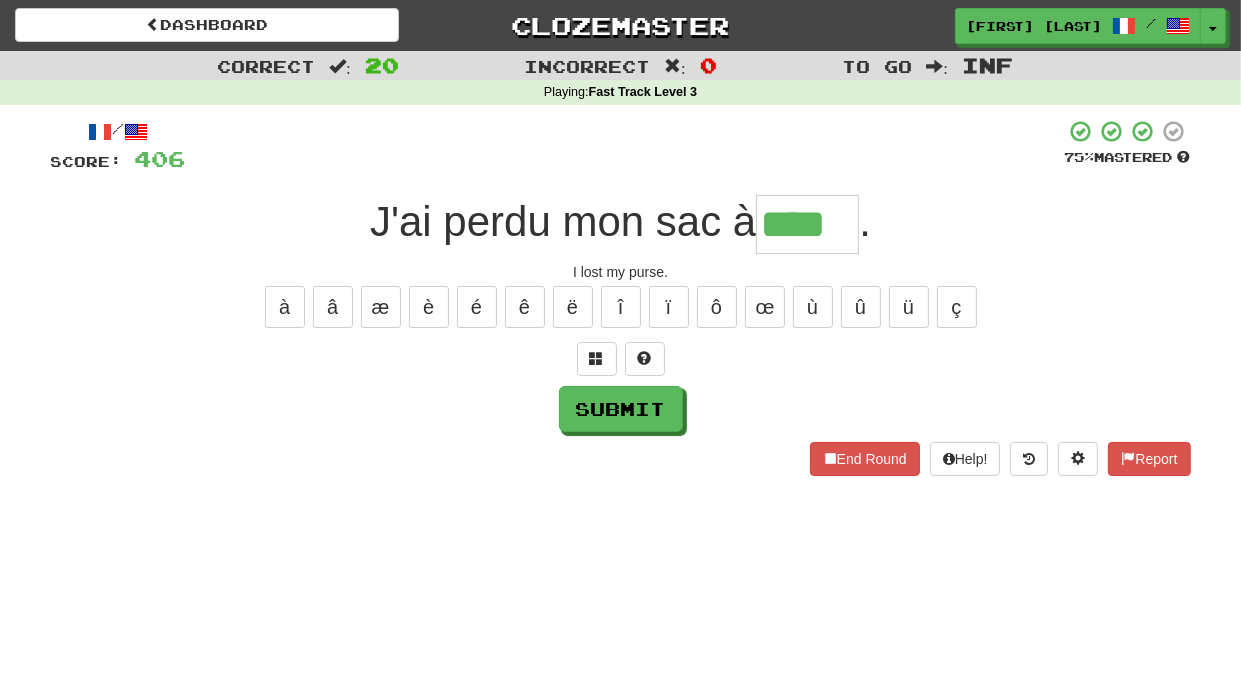 type on "****" 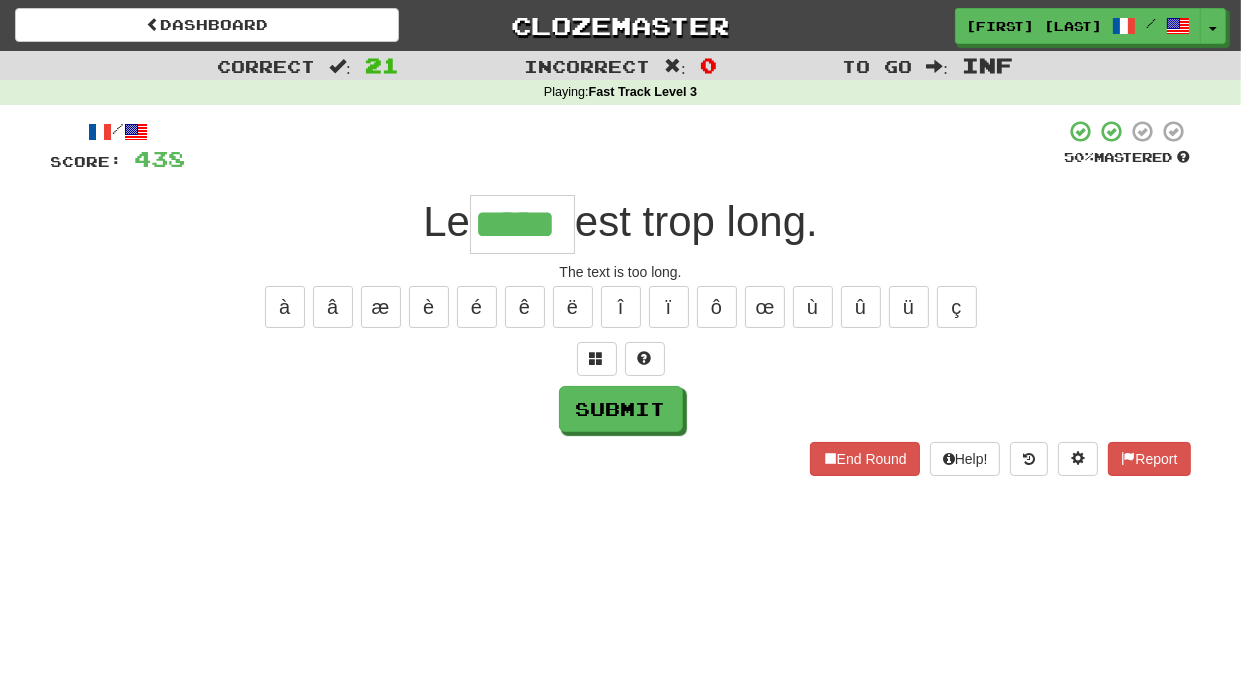 type on "*****" 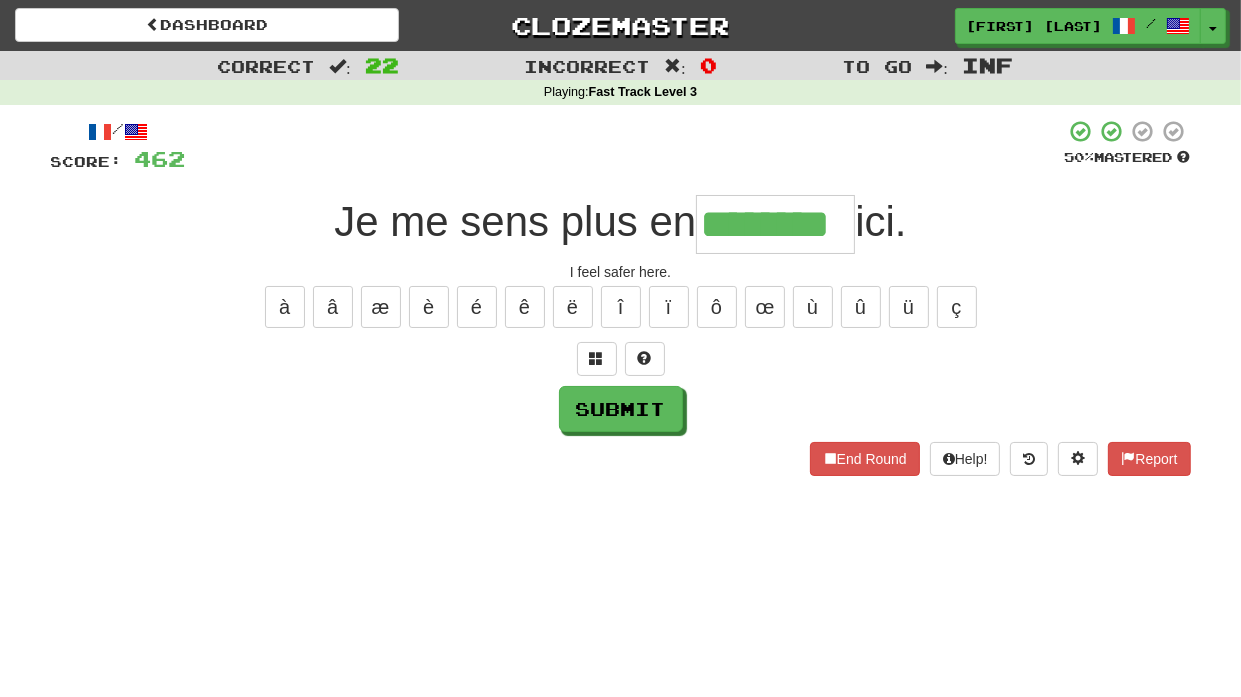 type on "********" 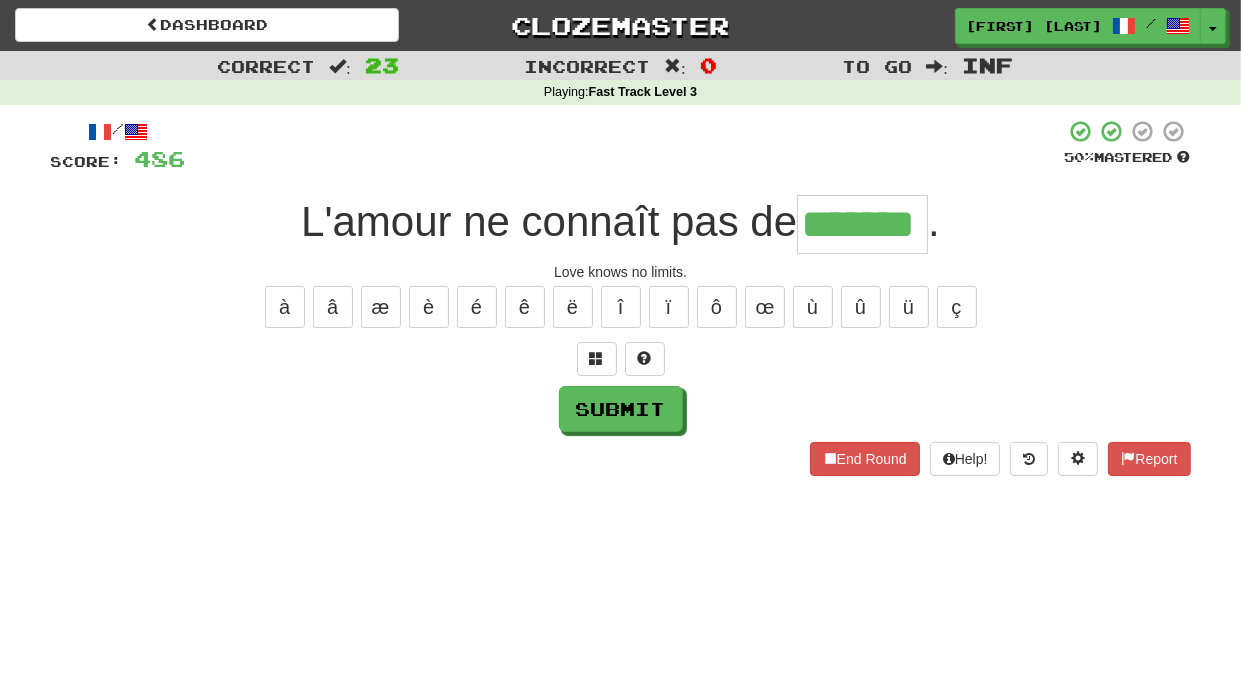 type on "*******" 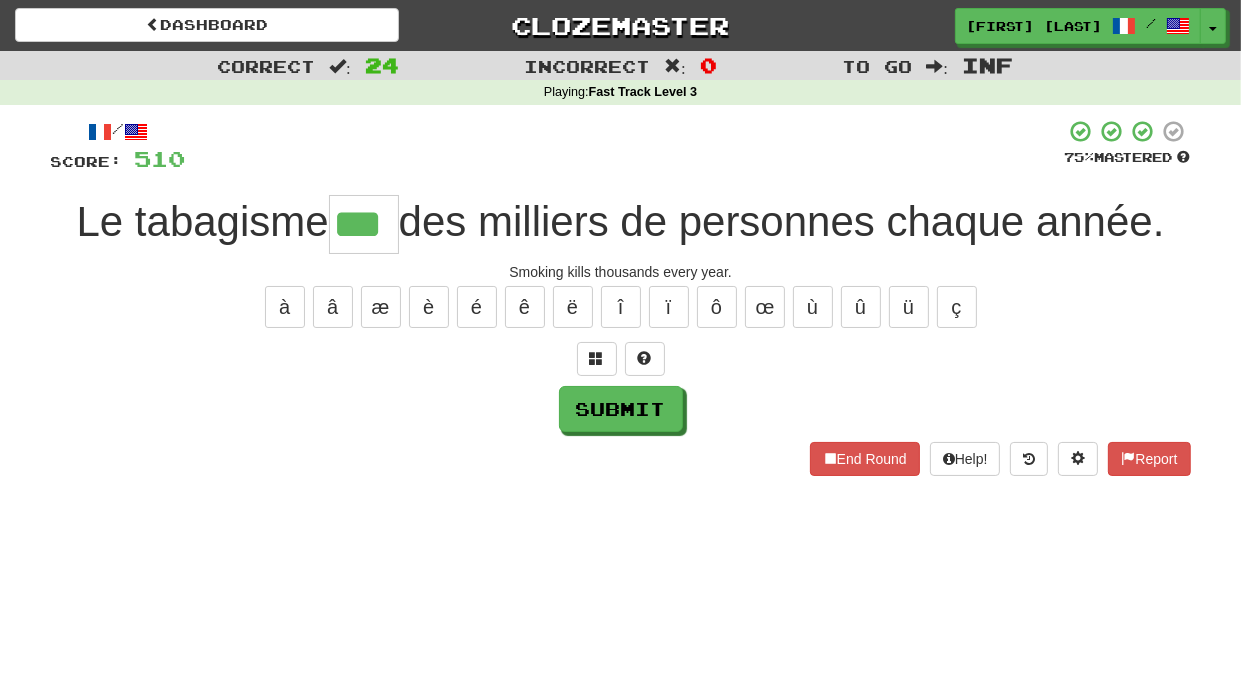 type on "***" 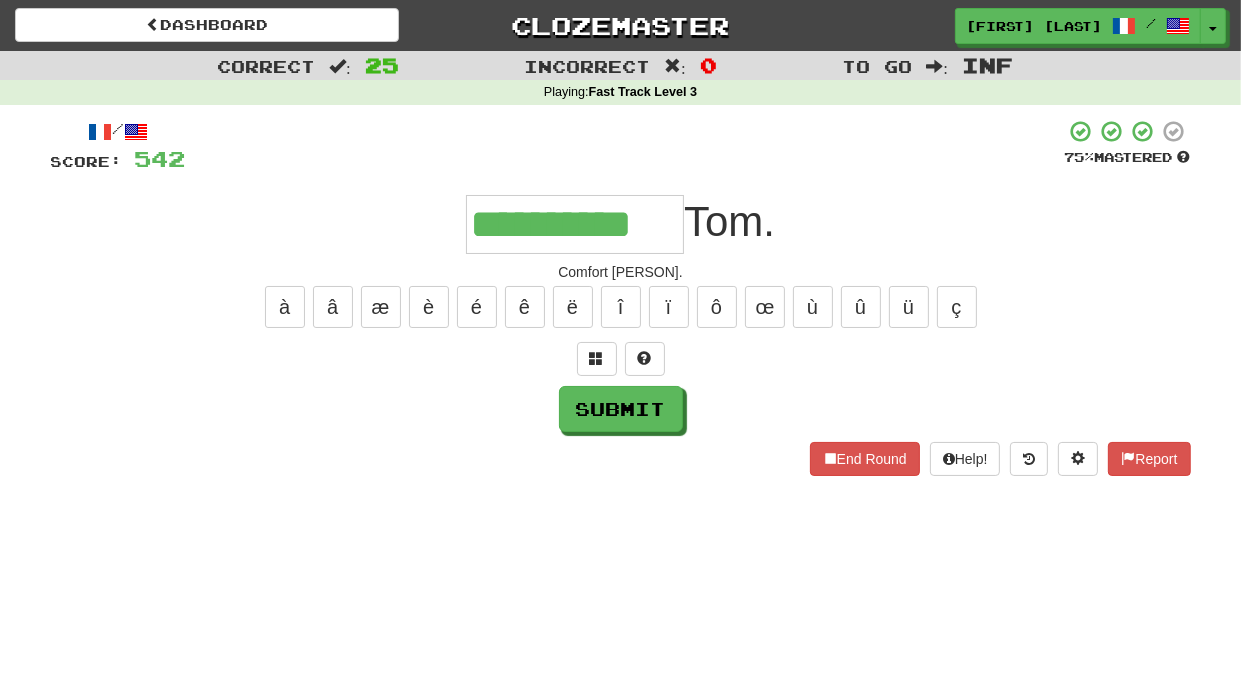 type on "**********" 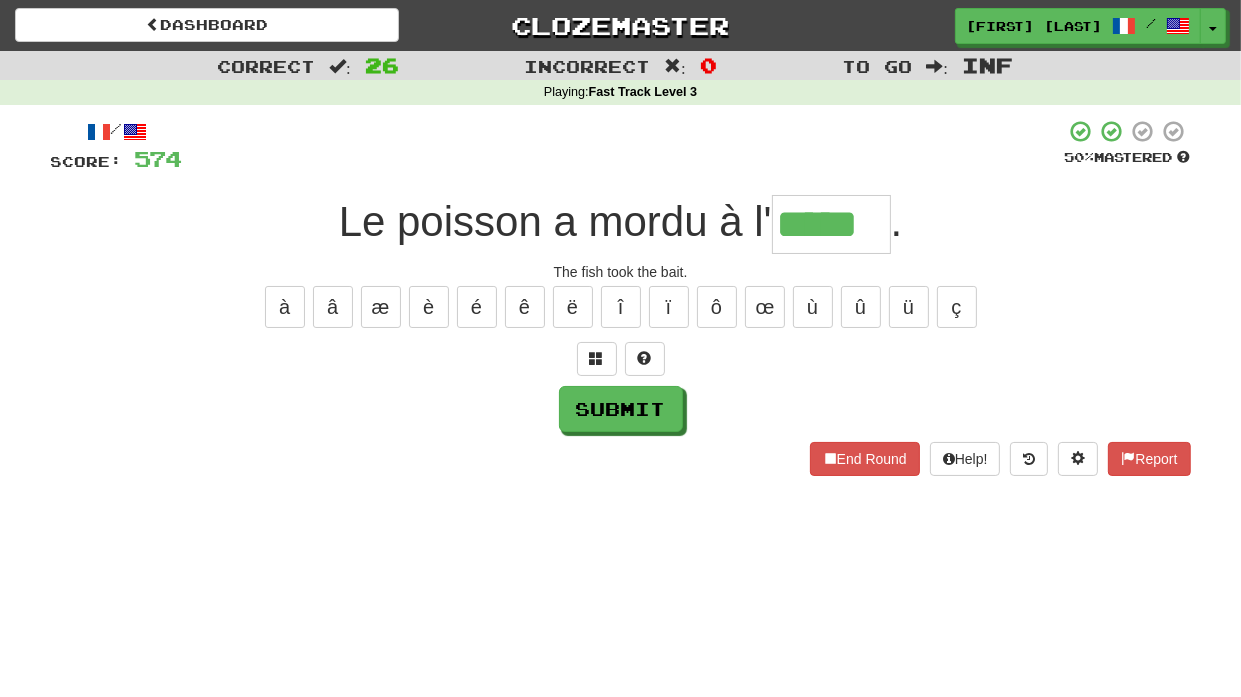 type on "*****" 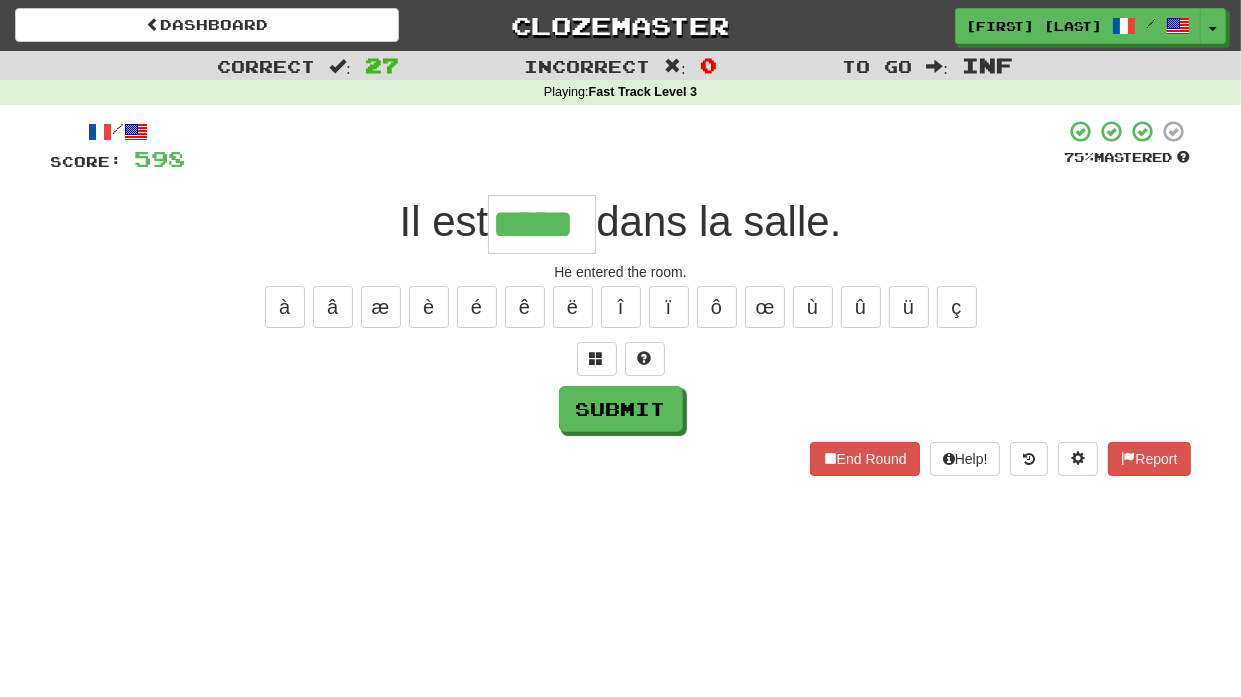 type on "*****" 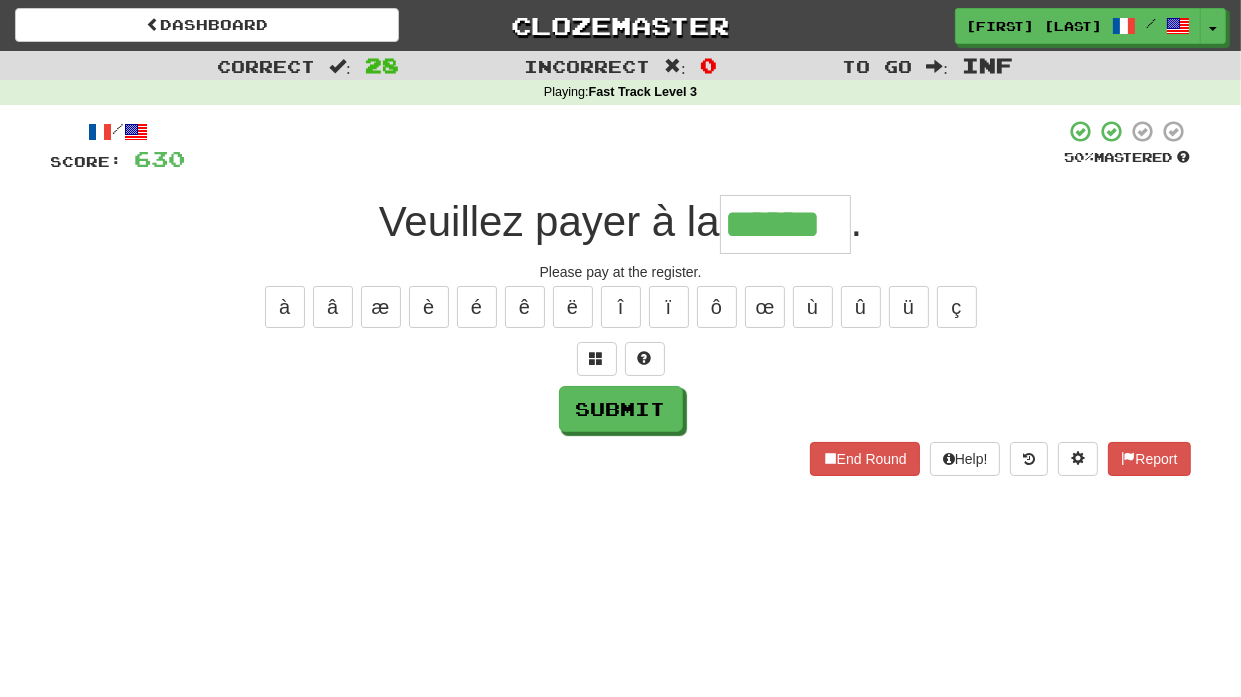 type on "******" 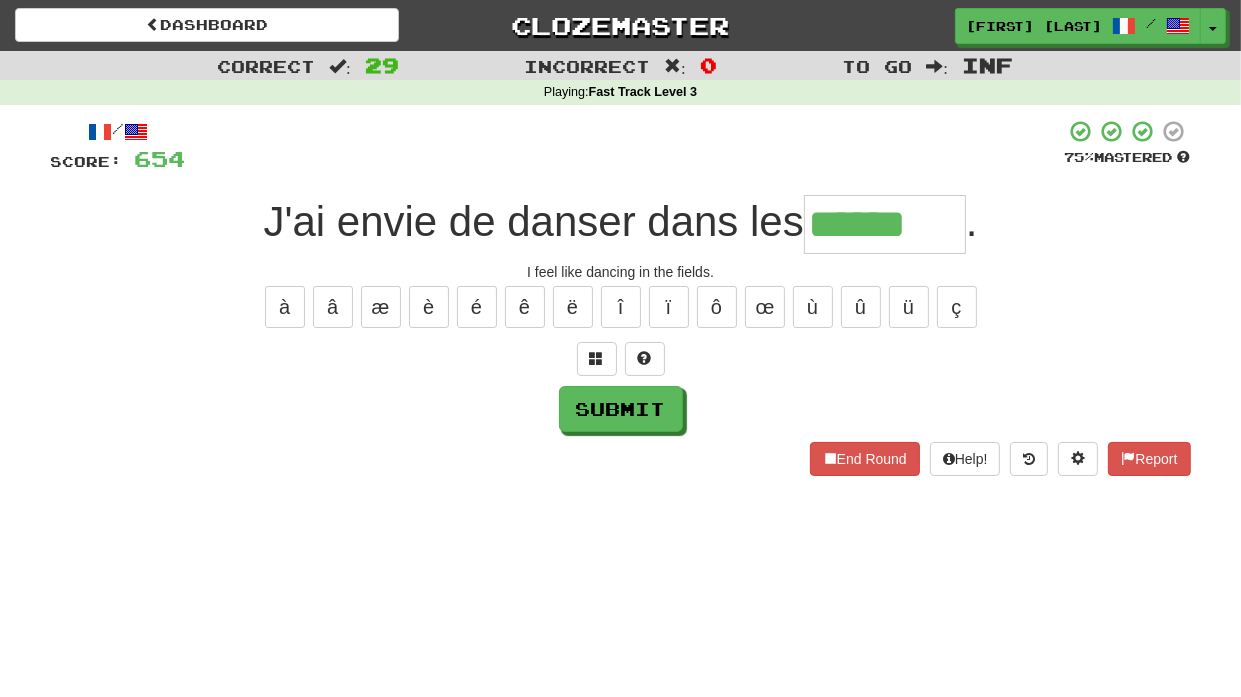 type on "******" 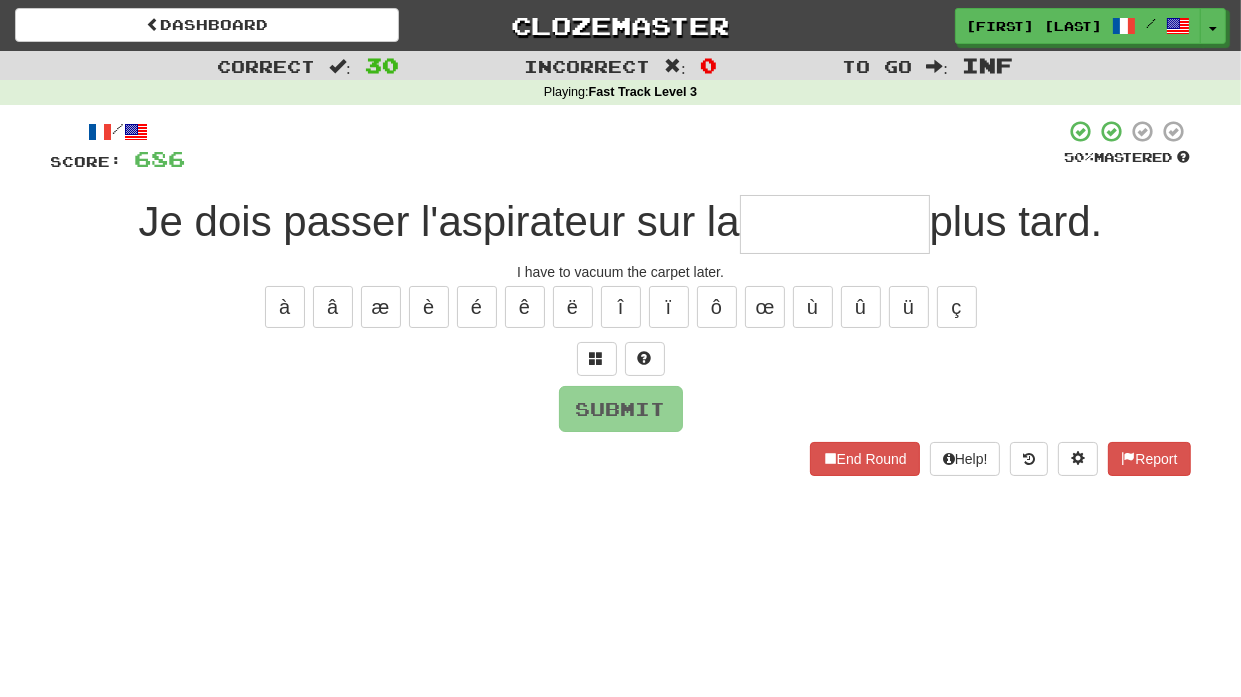type on "*" 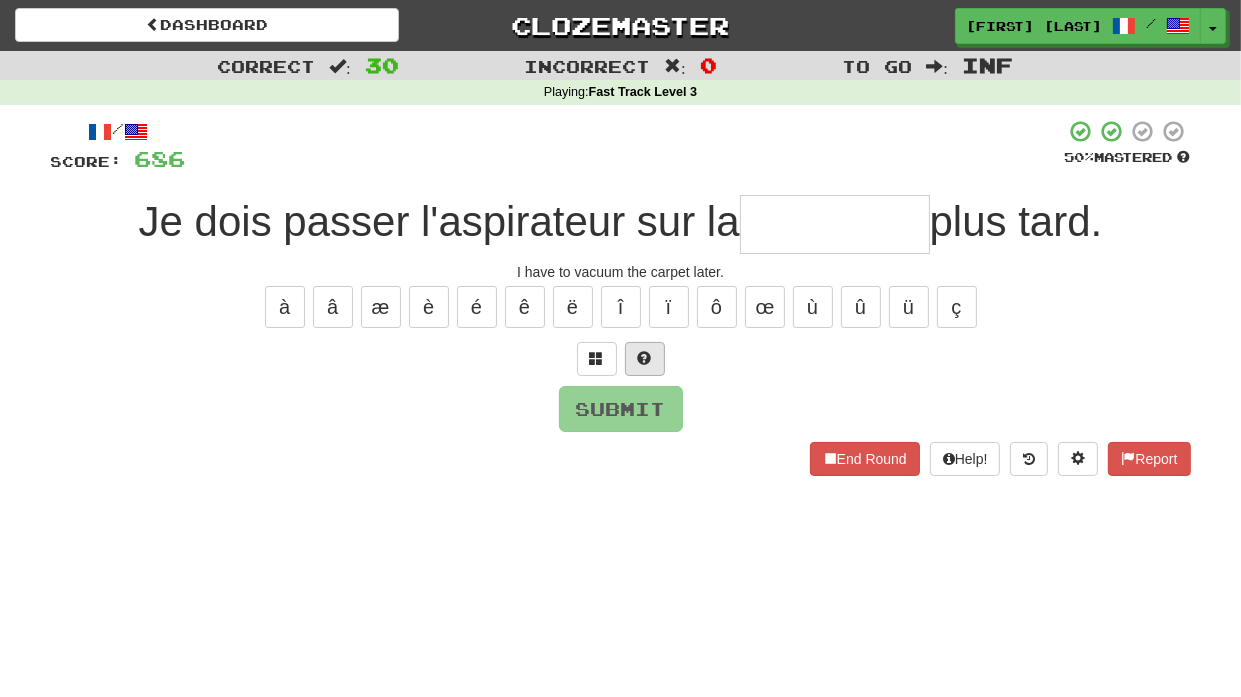 click at bounding box center (645, 359) 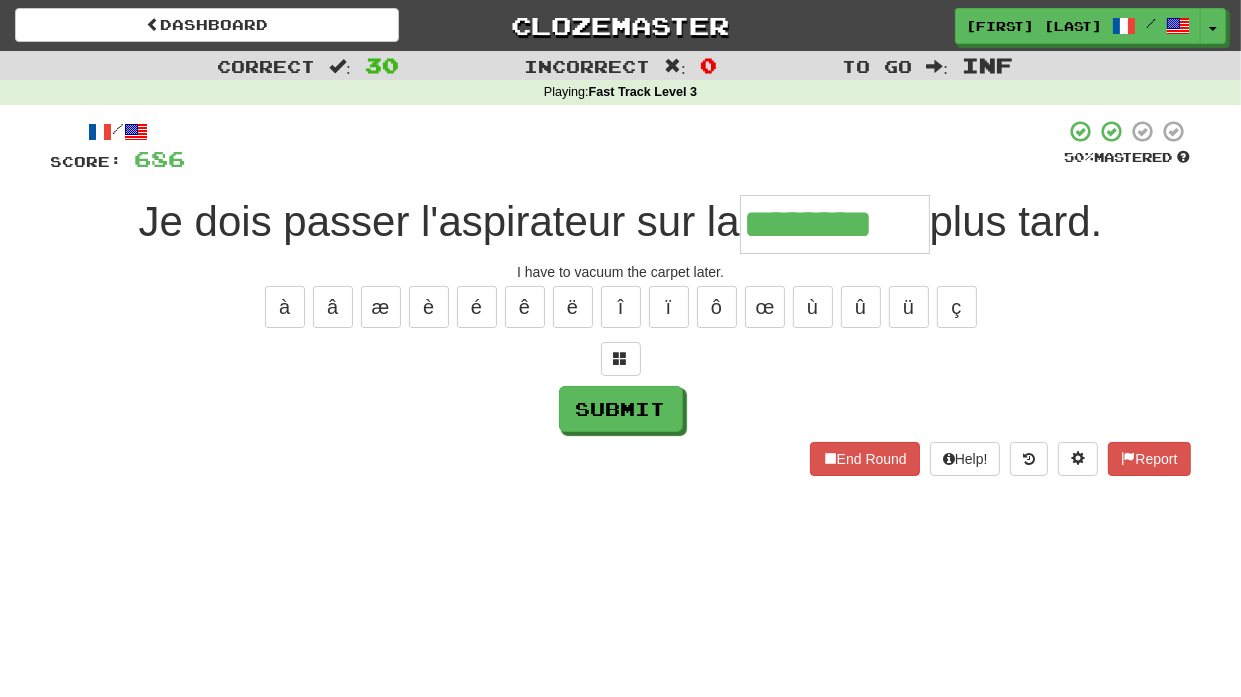 type on "********" 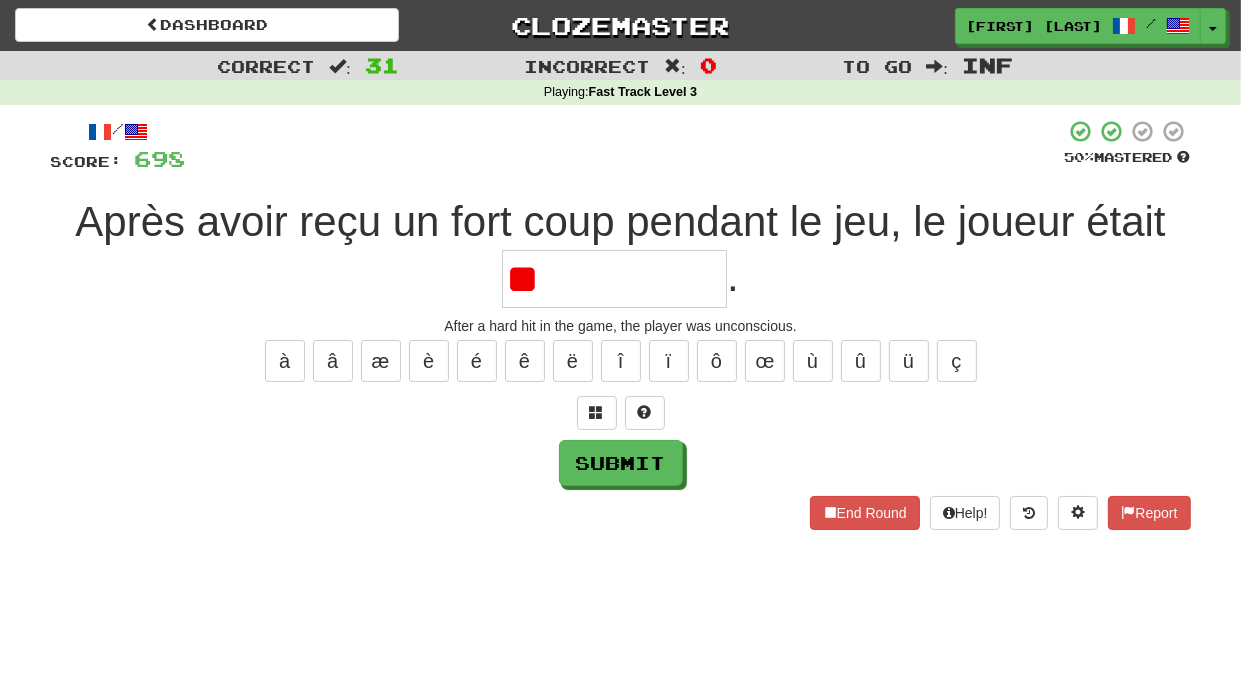type on "*" 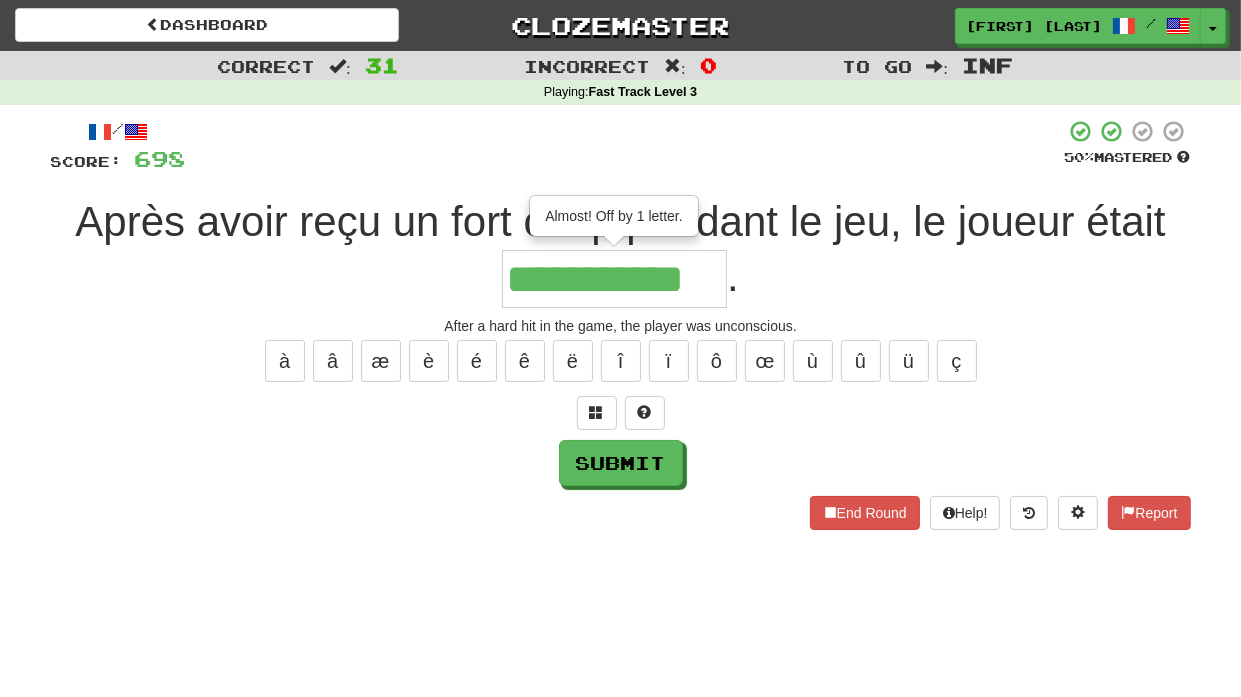 type on "**********" 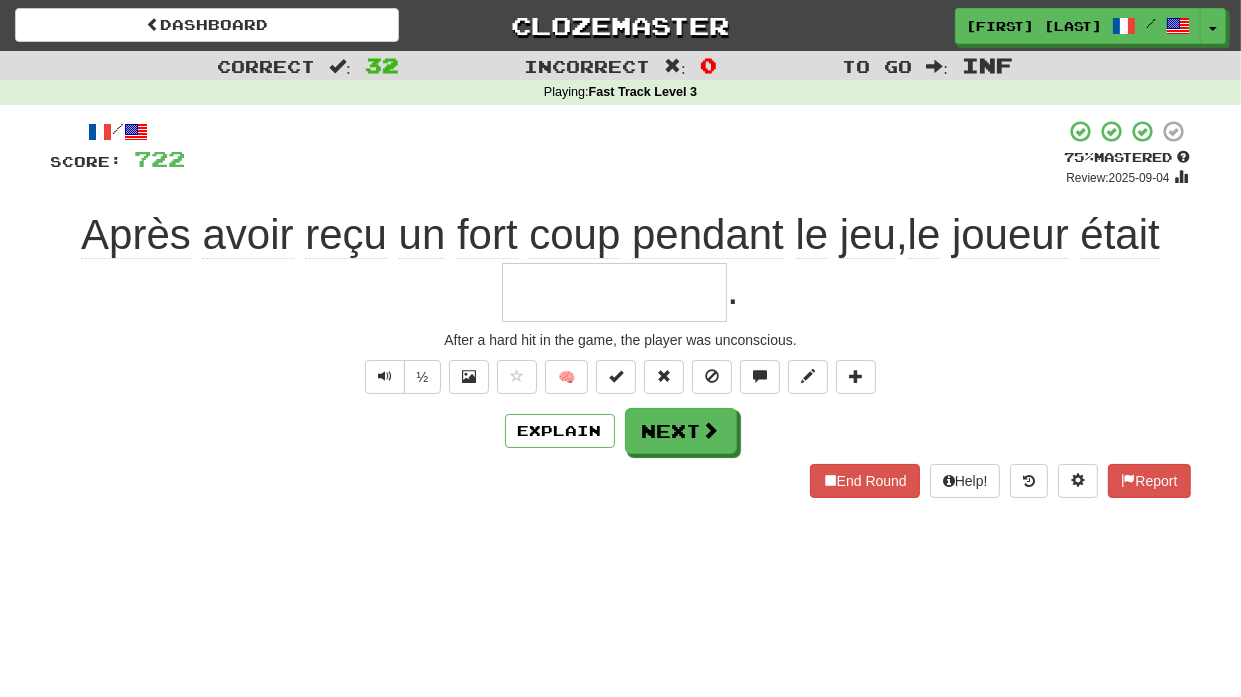 click on "/ Score: 722 + 24 75 % Mastered Review: [DATE] Après avoir reçu un fort coup pendant le jeu, le joueur était . After a hard hit in the game, the player was unconscious. ½ 🧠 Explain Next End Round Help! Report" at bounding box center [621, 308] 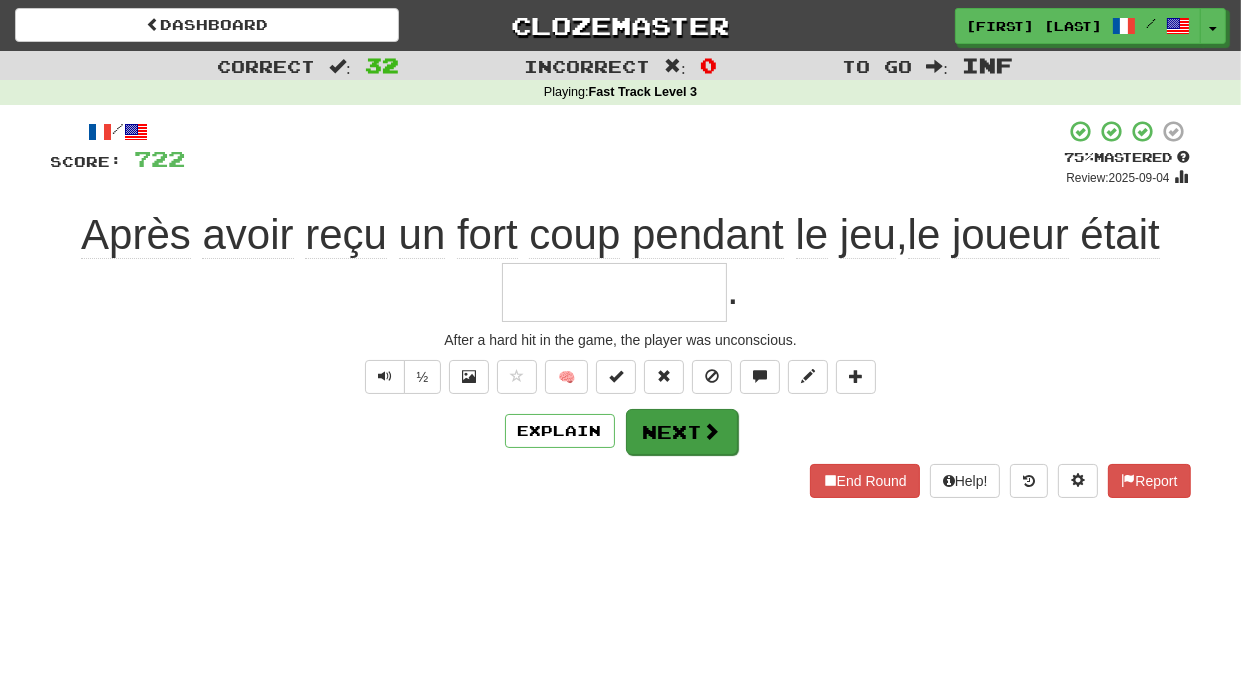 click at bounding box center [712, 431] 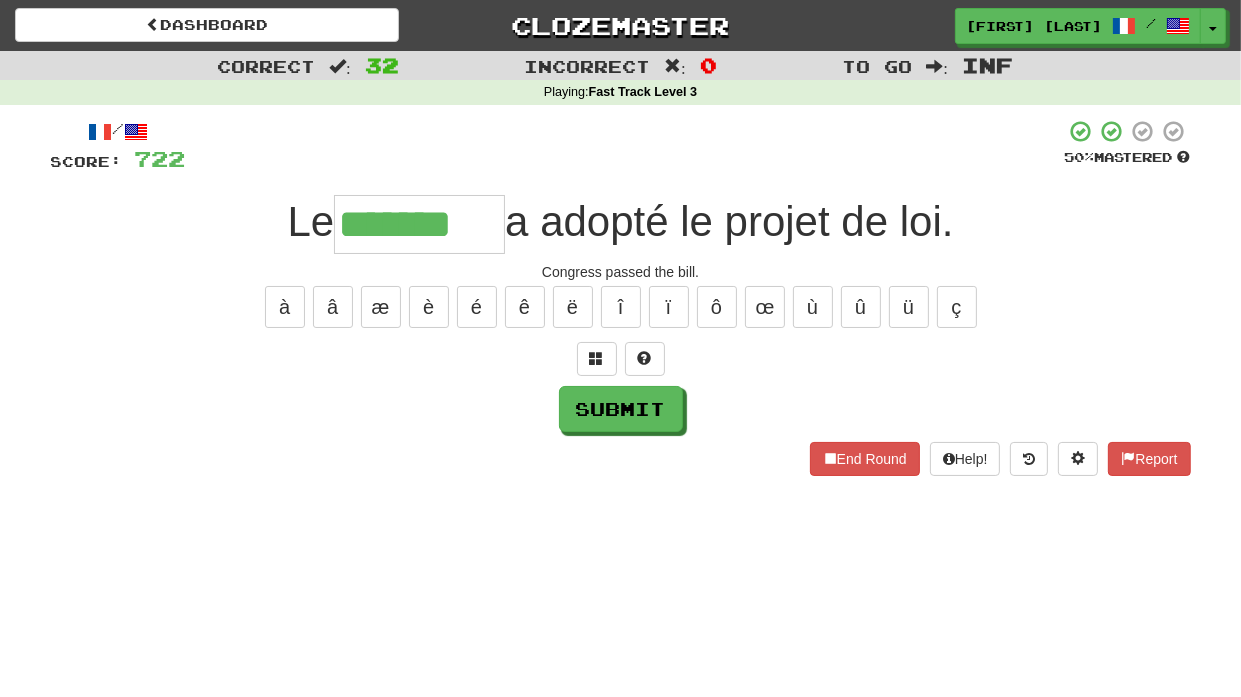 type on "*******" 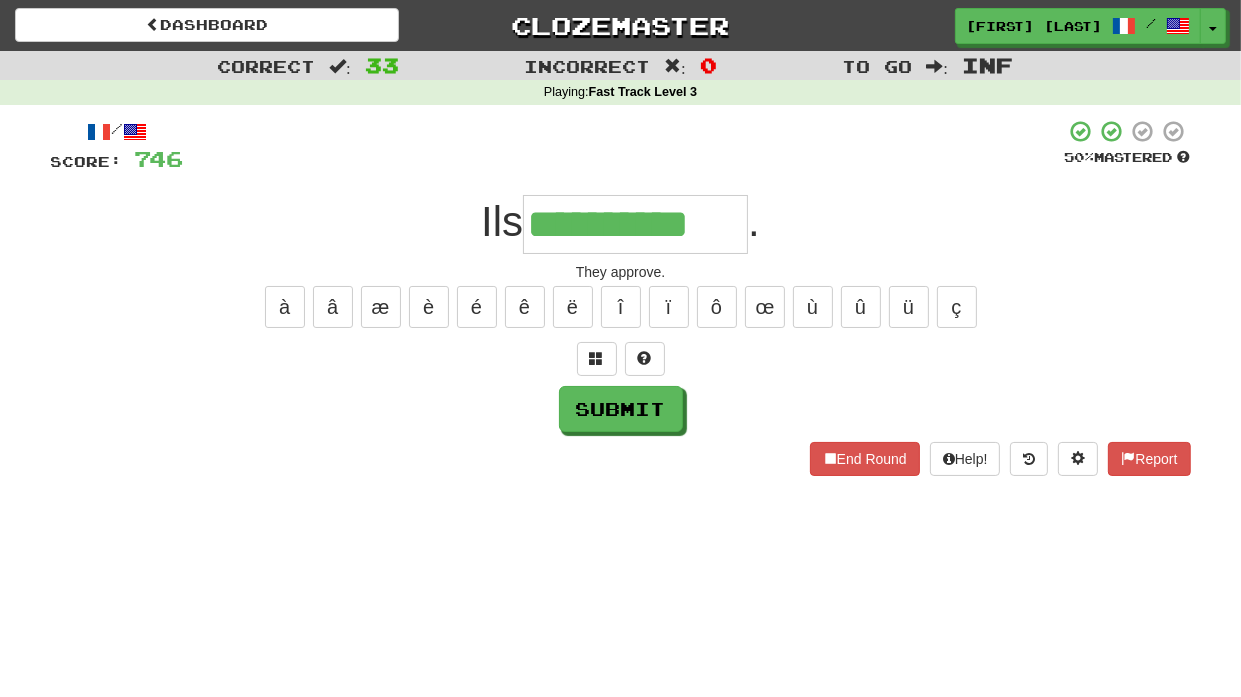 type on "**********" 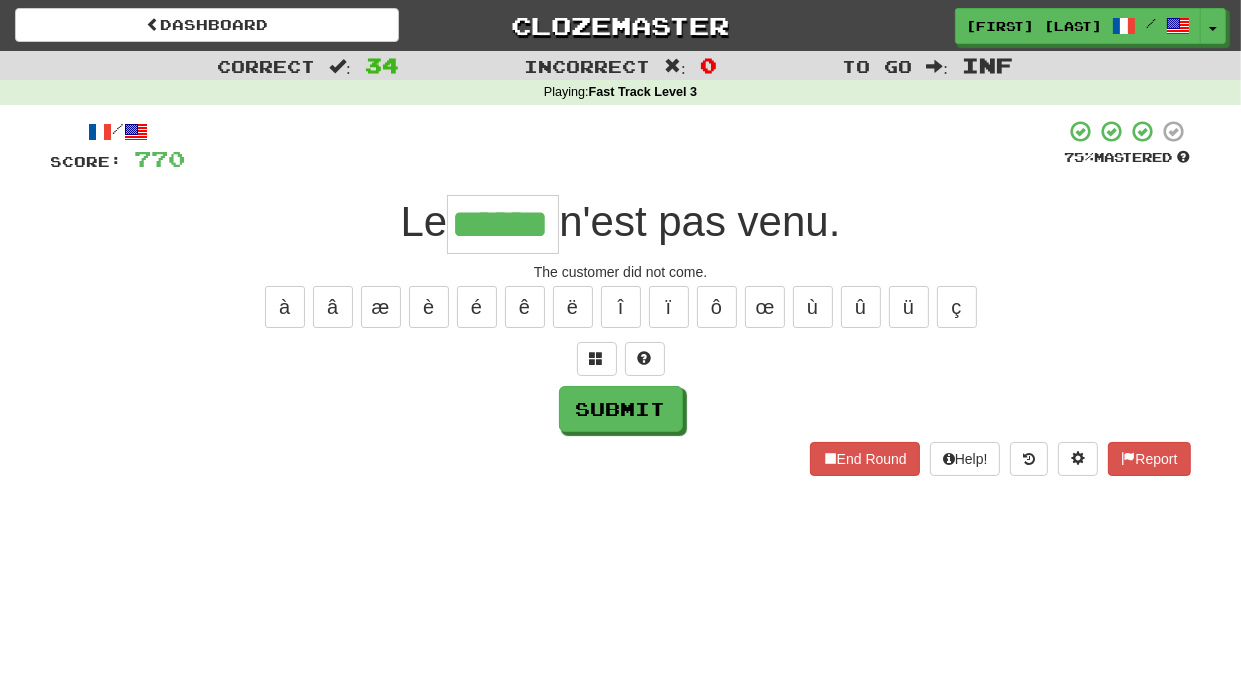 type on "******" 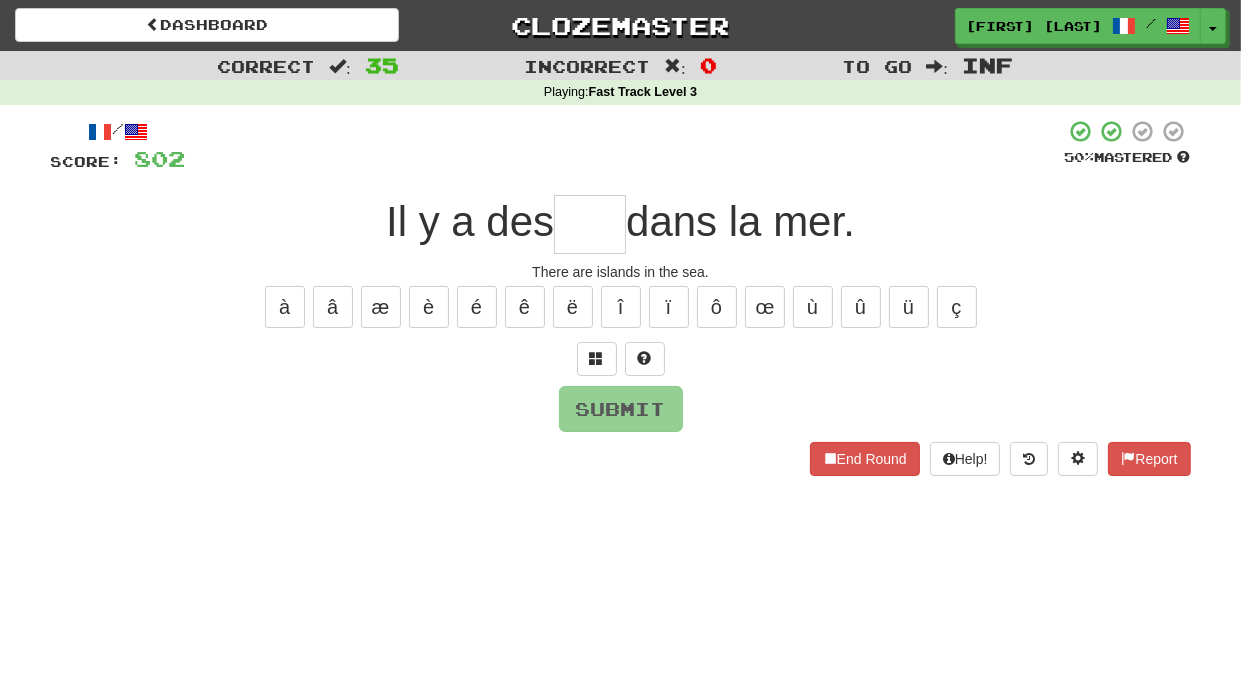 type on "*" 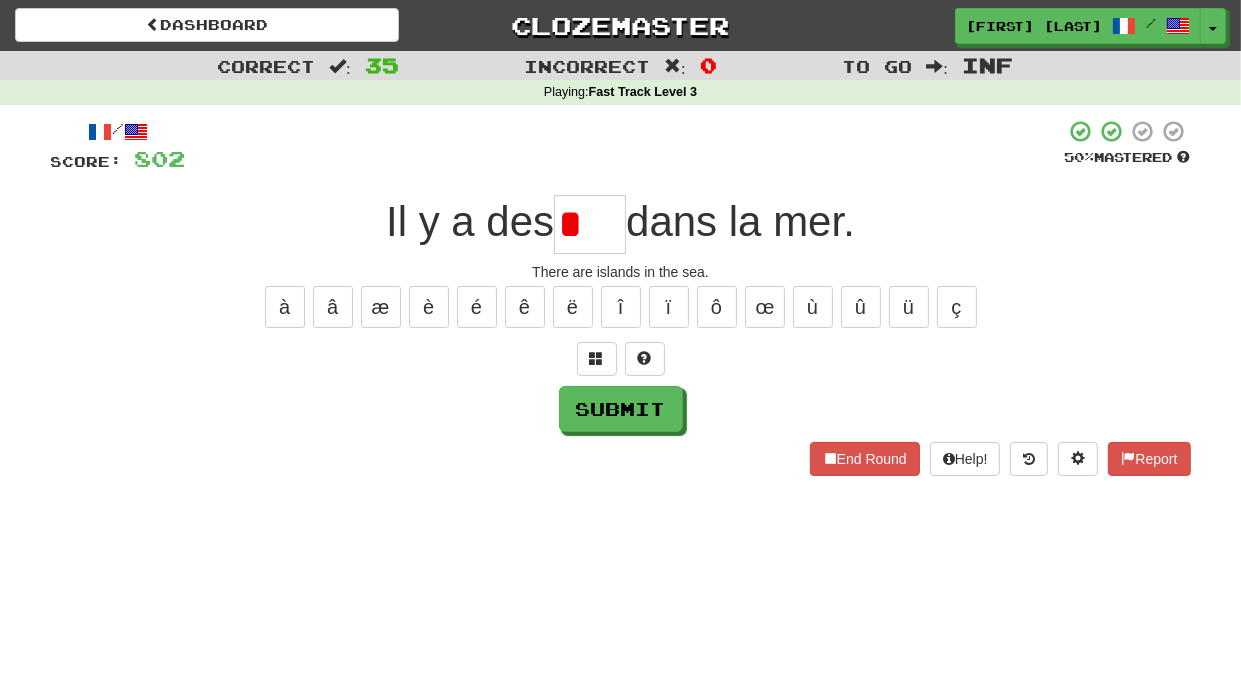 type on "*" 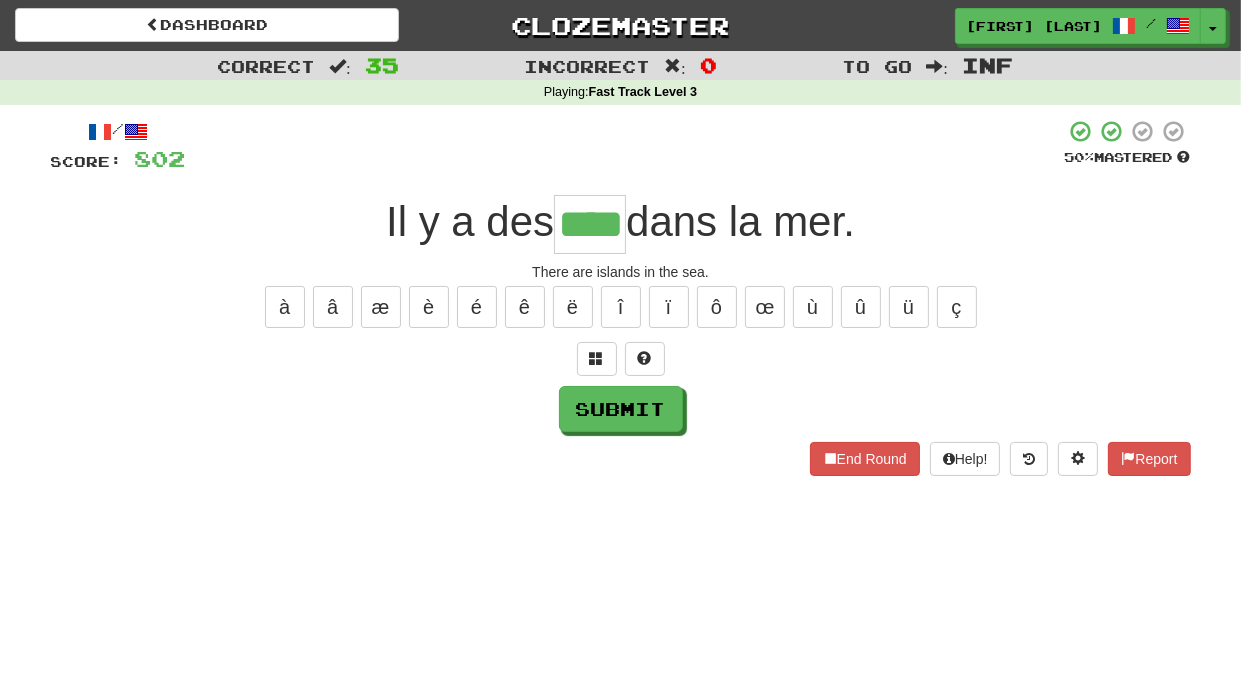 type on "****" 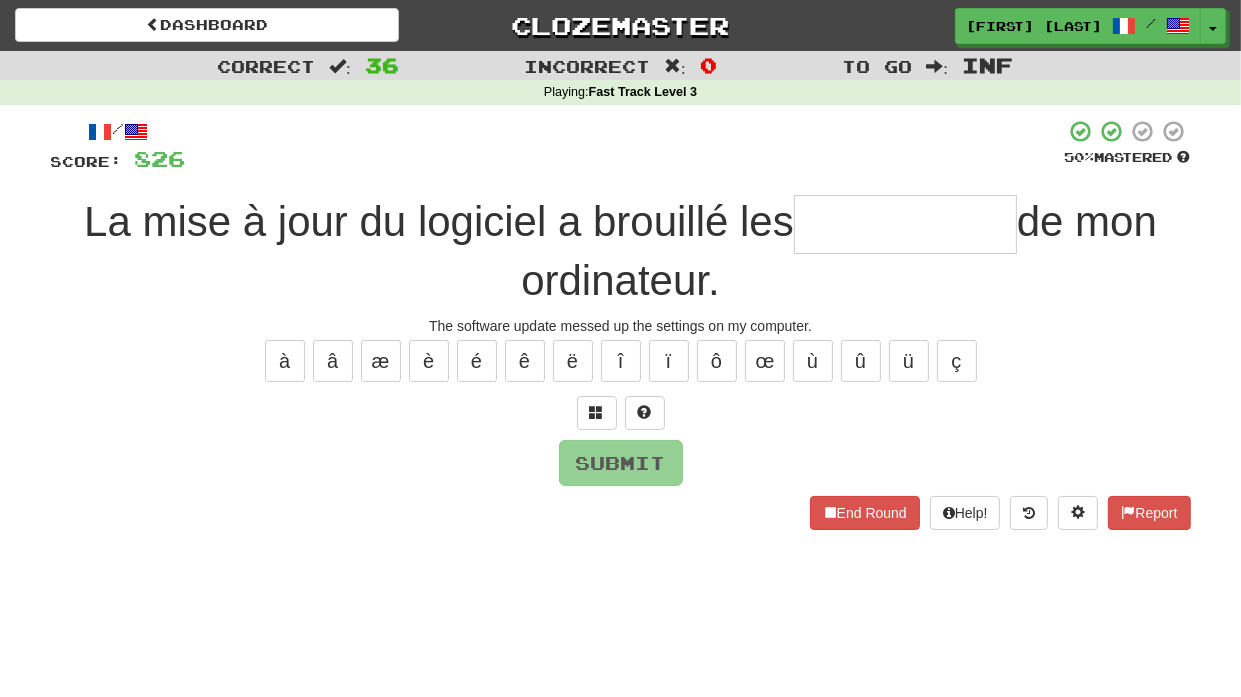 type on "*" 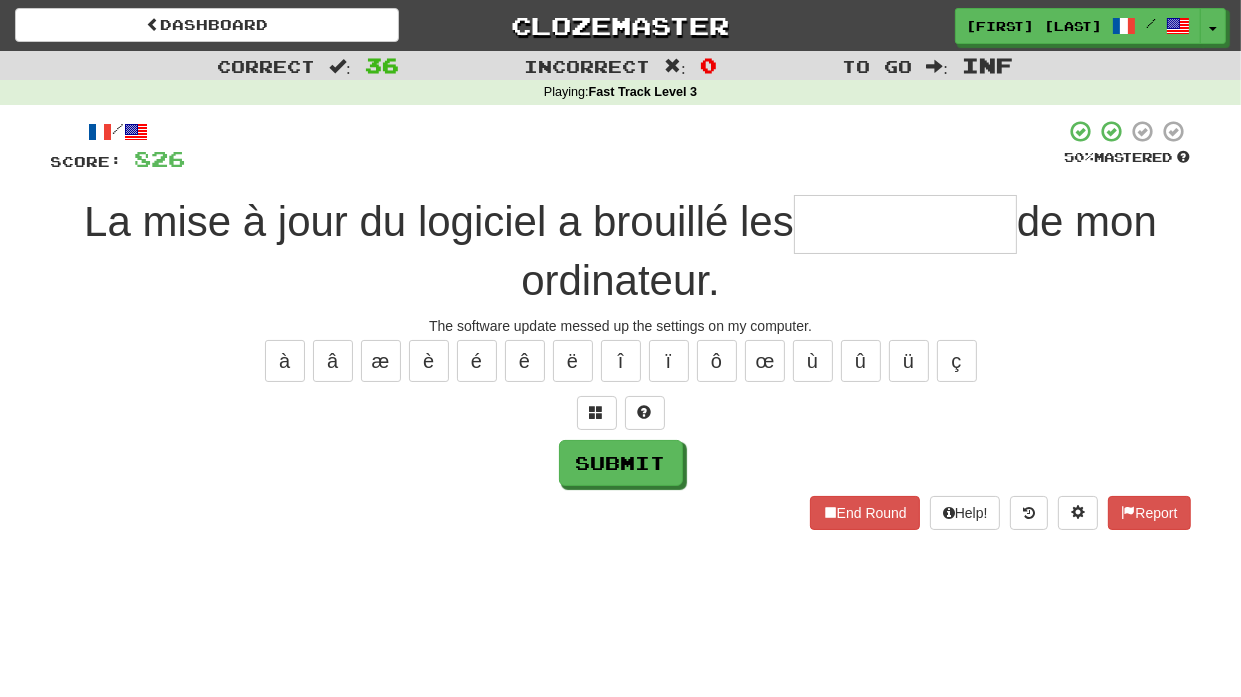 type on "*" 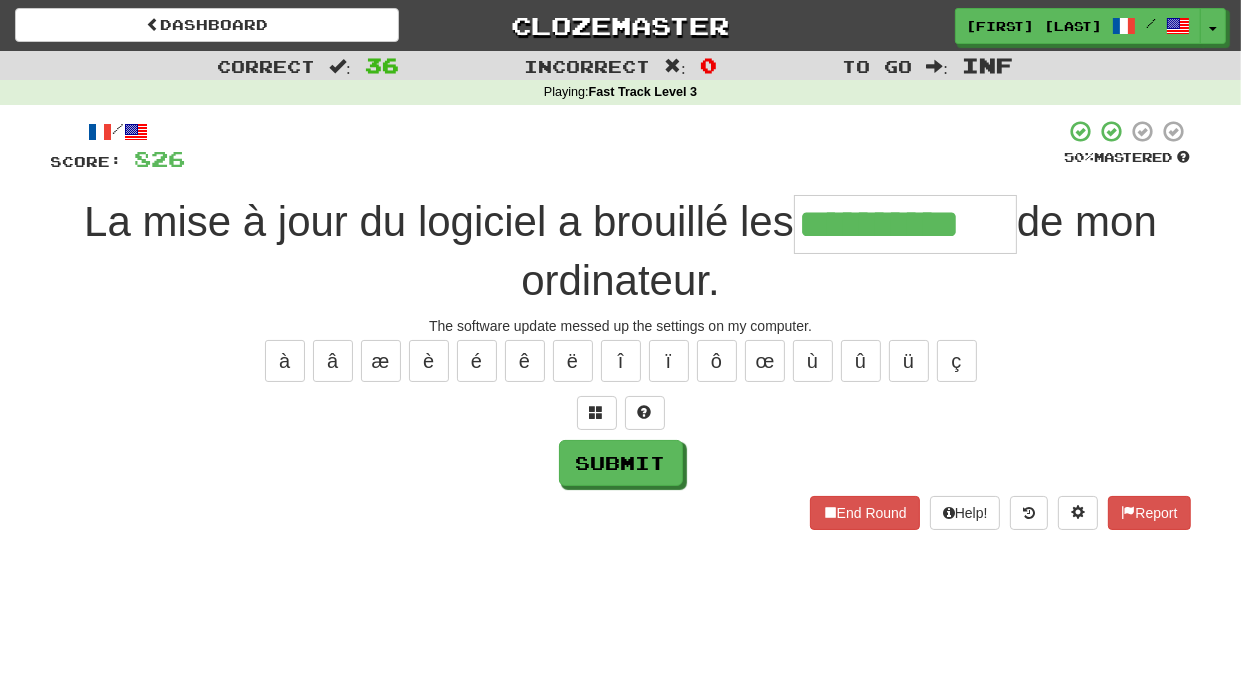 type on "**********" 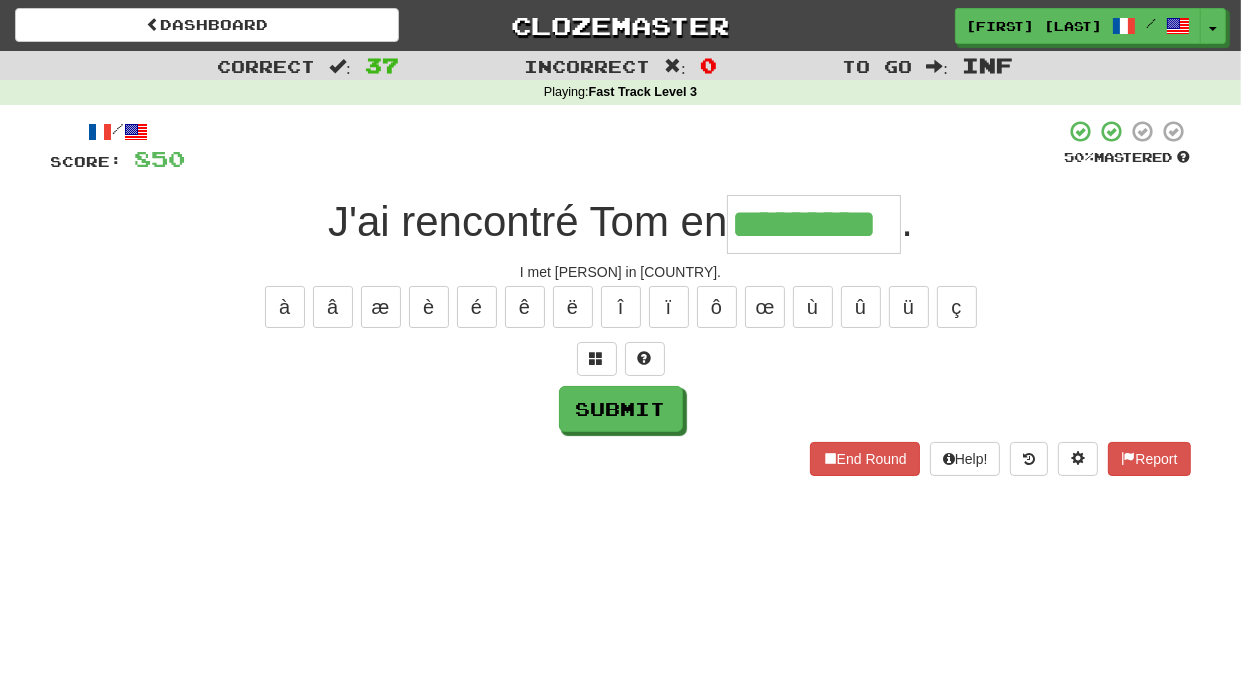 type on "*********" 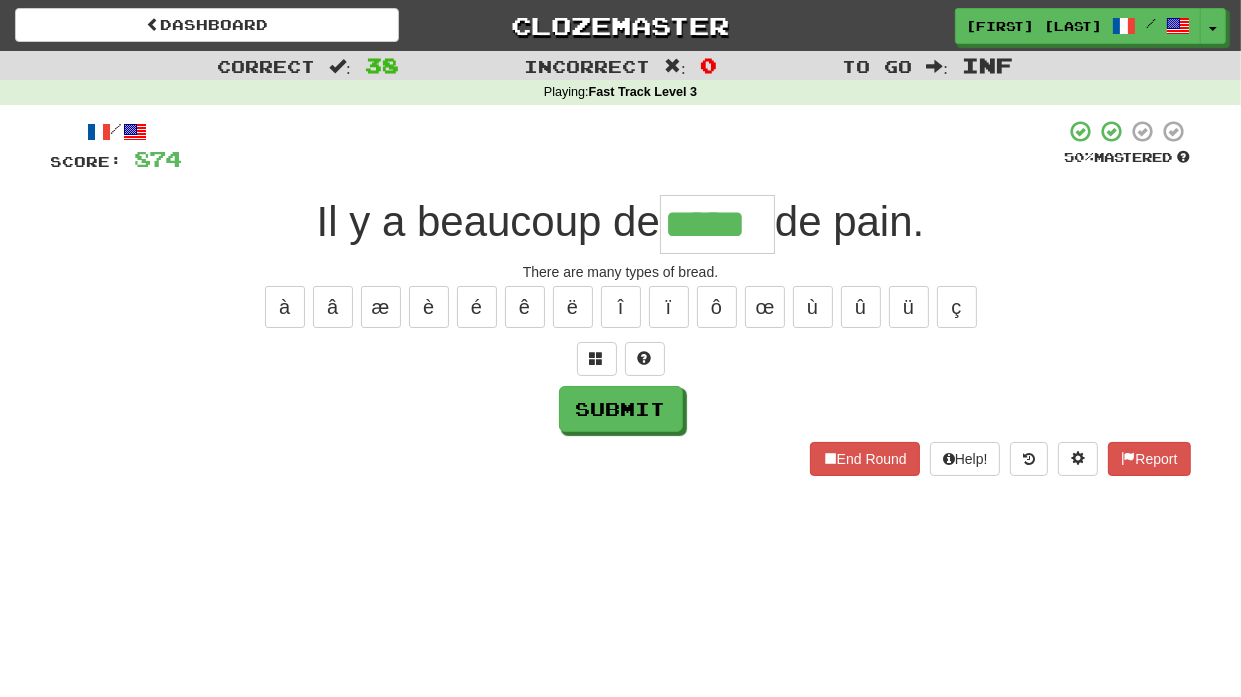 type on "*****" 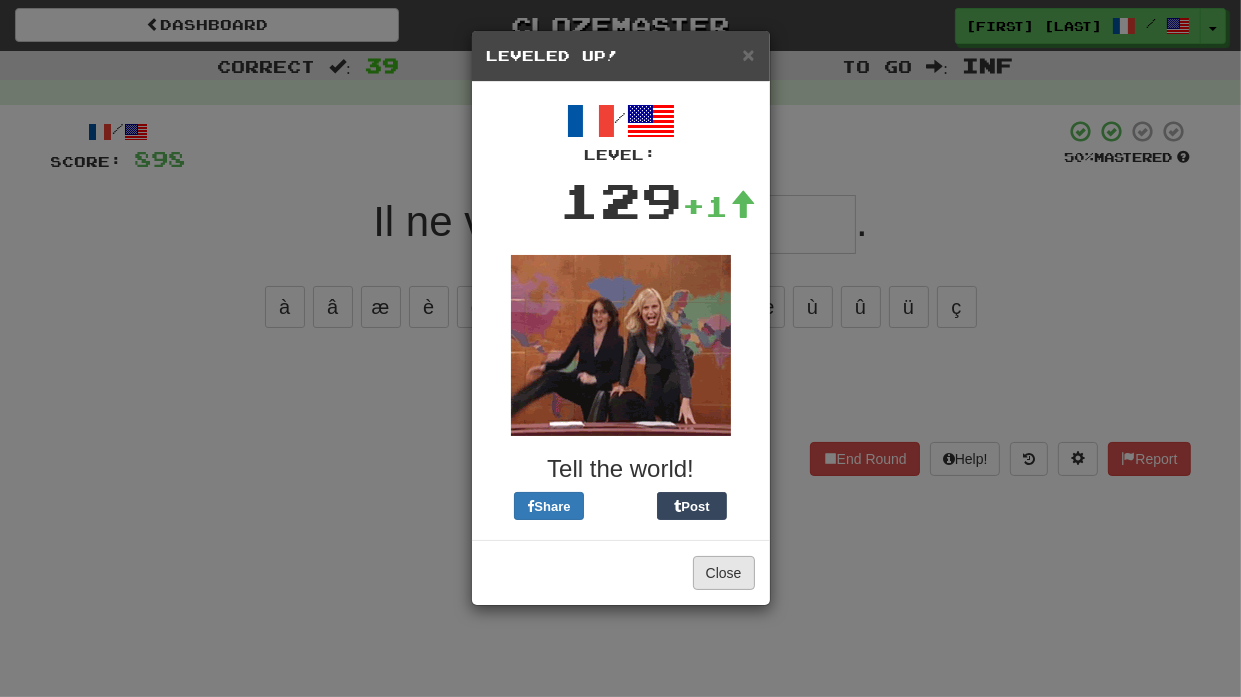click on "Close" at bounding box center (724, 573) 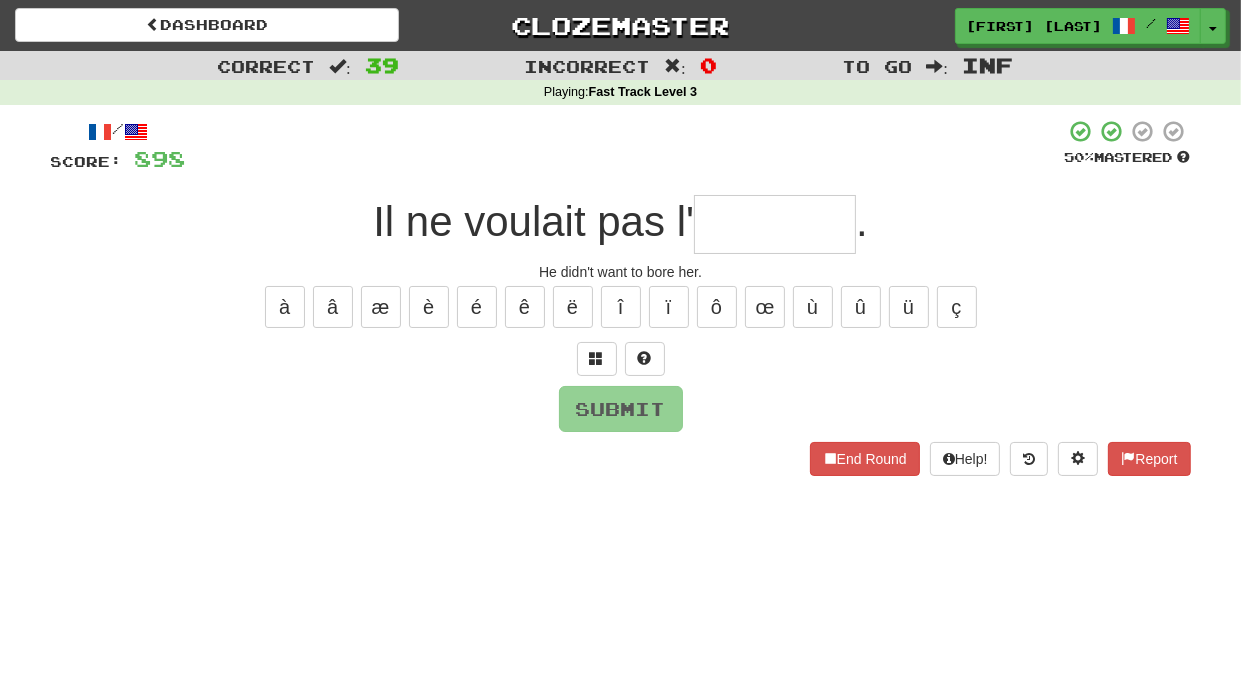 click at bounding box center [775, 224] 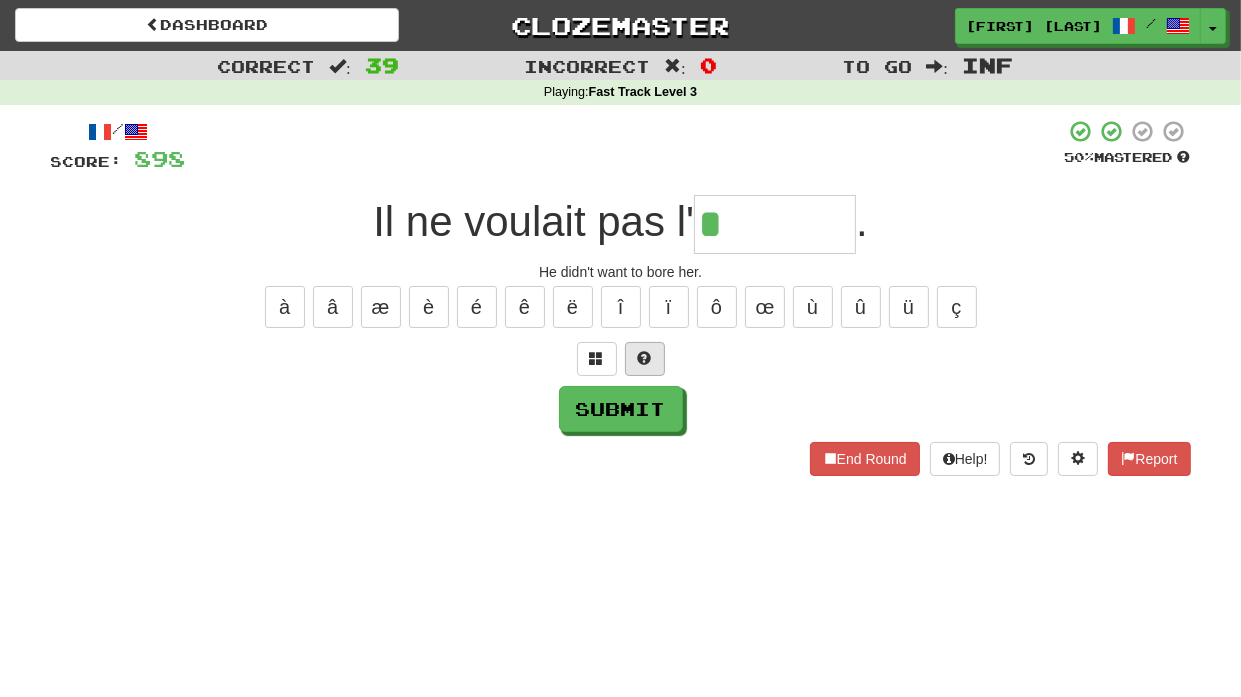 click at bounding box center (645, 359) 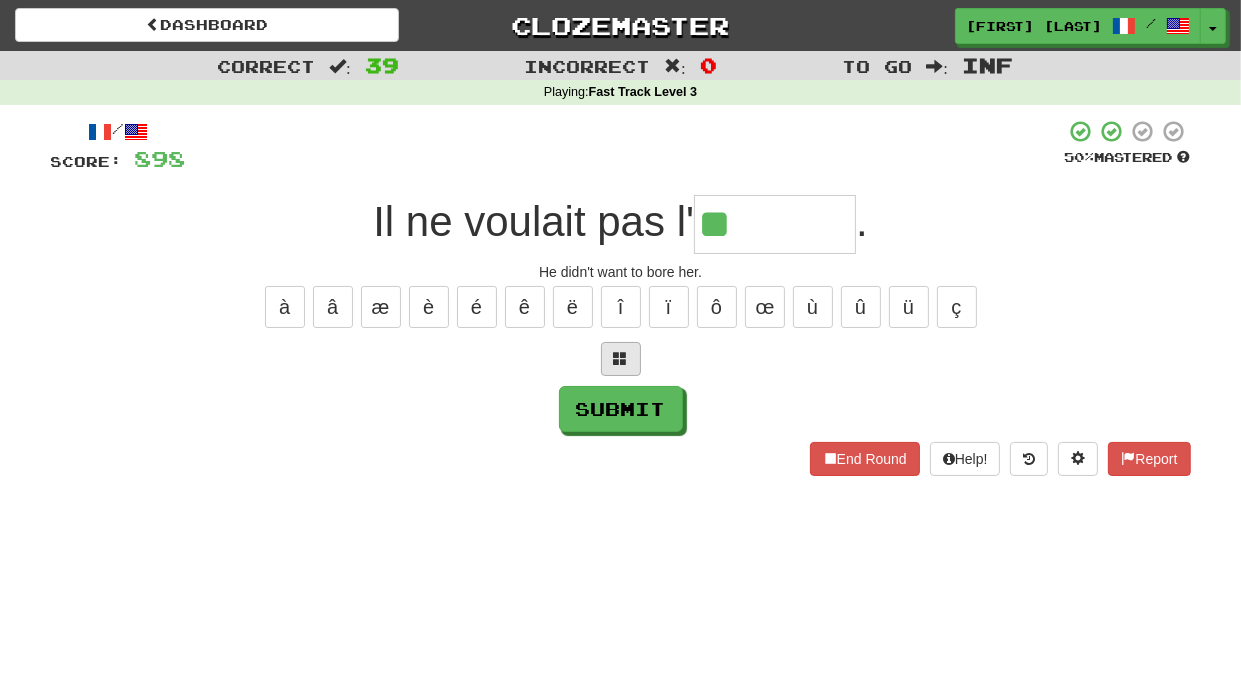 click at bounding box center [621, 359] 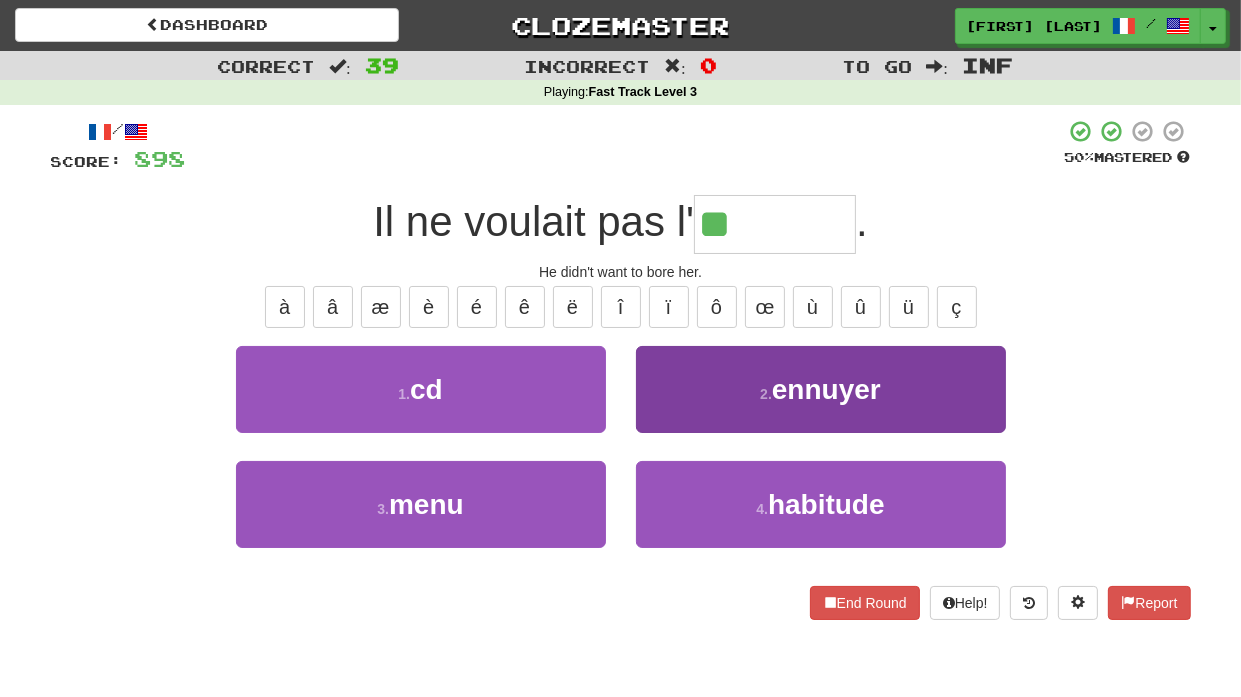 click on "2 .  ennuyer" at bounding box center (821, 389) 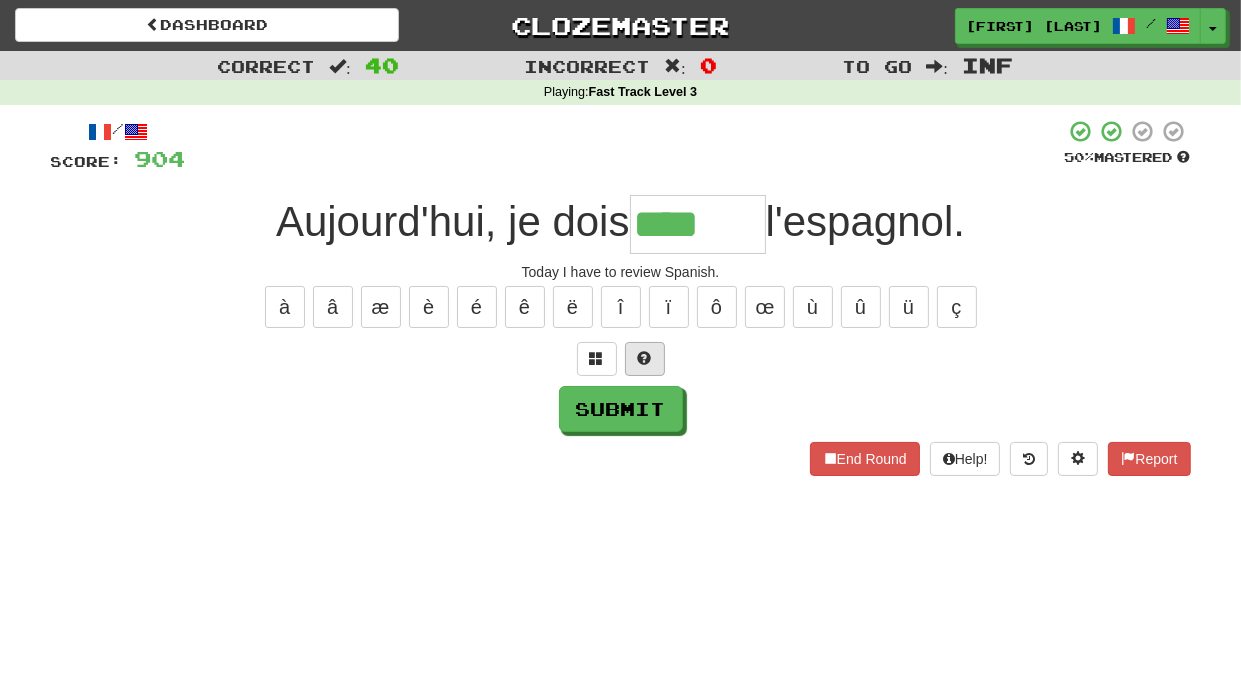 click at bounding box center (645, 359) 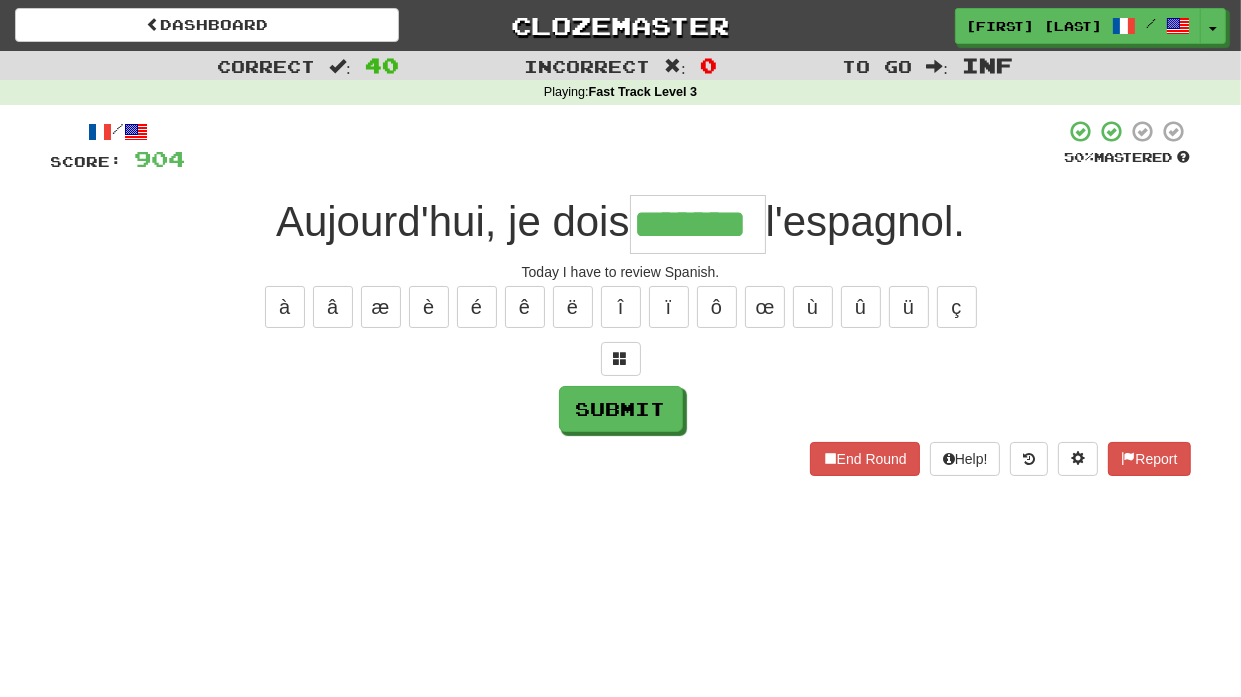 type on "*******" 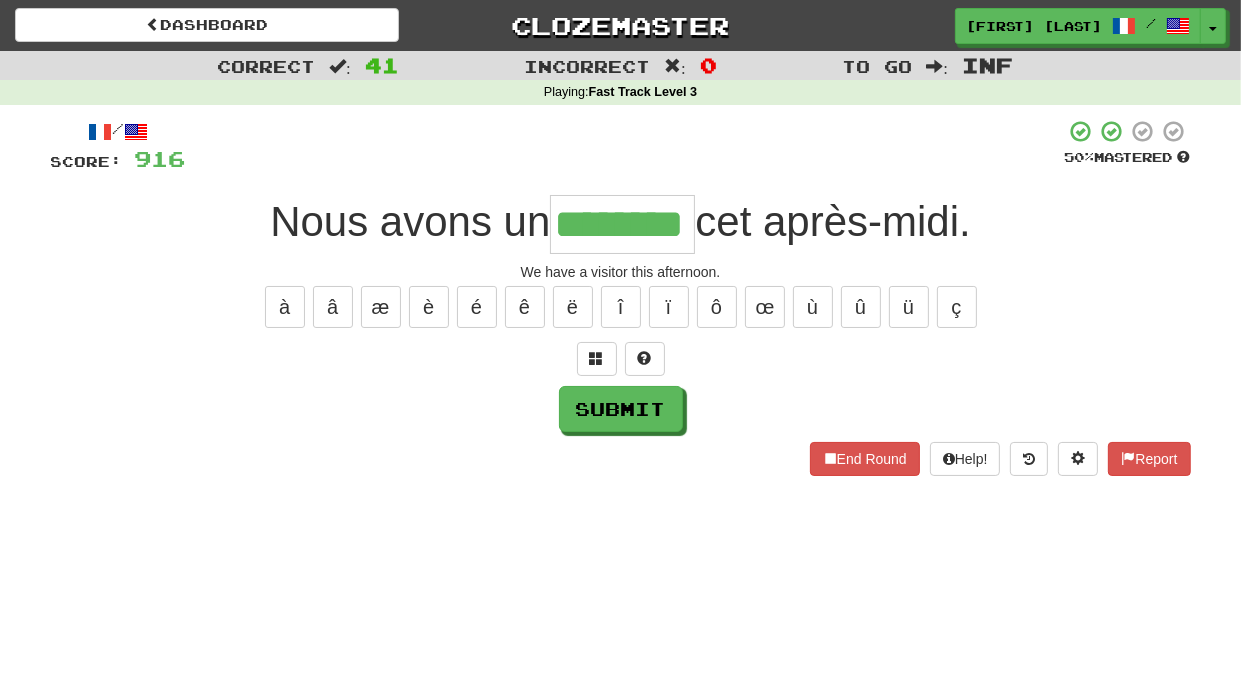 type on "********" 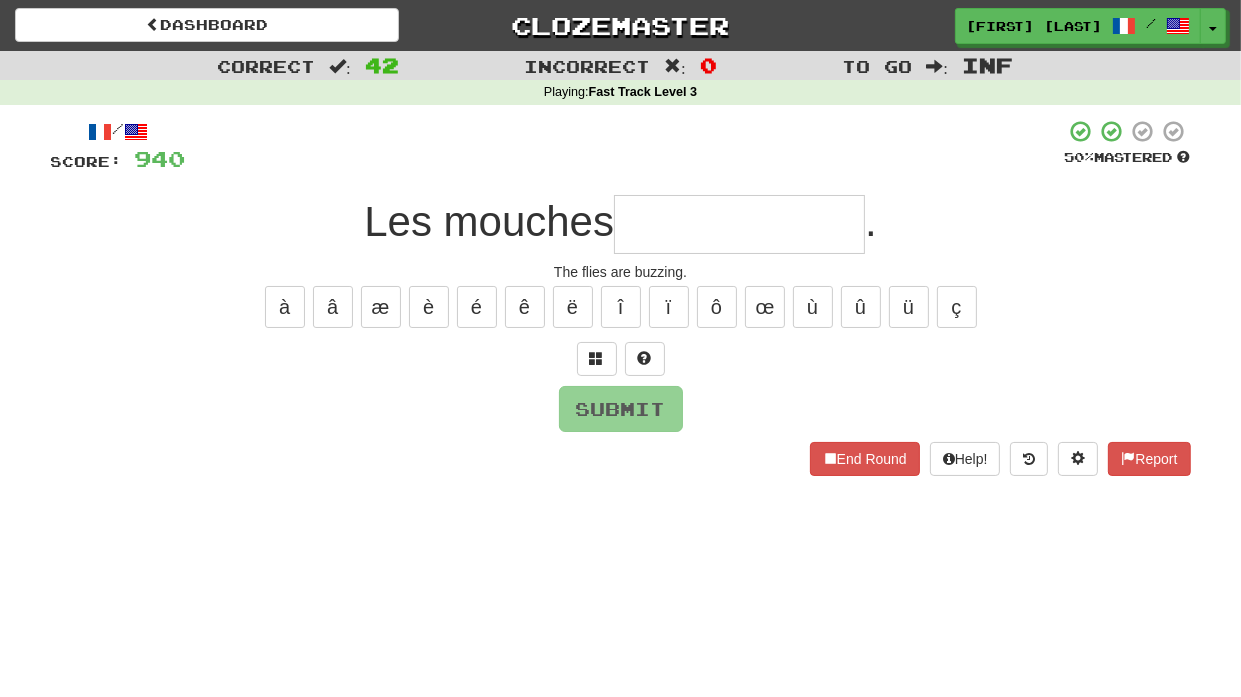 type on "*" 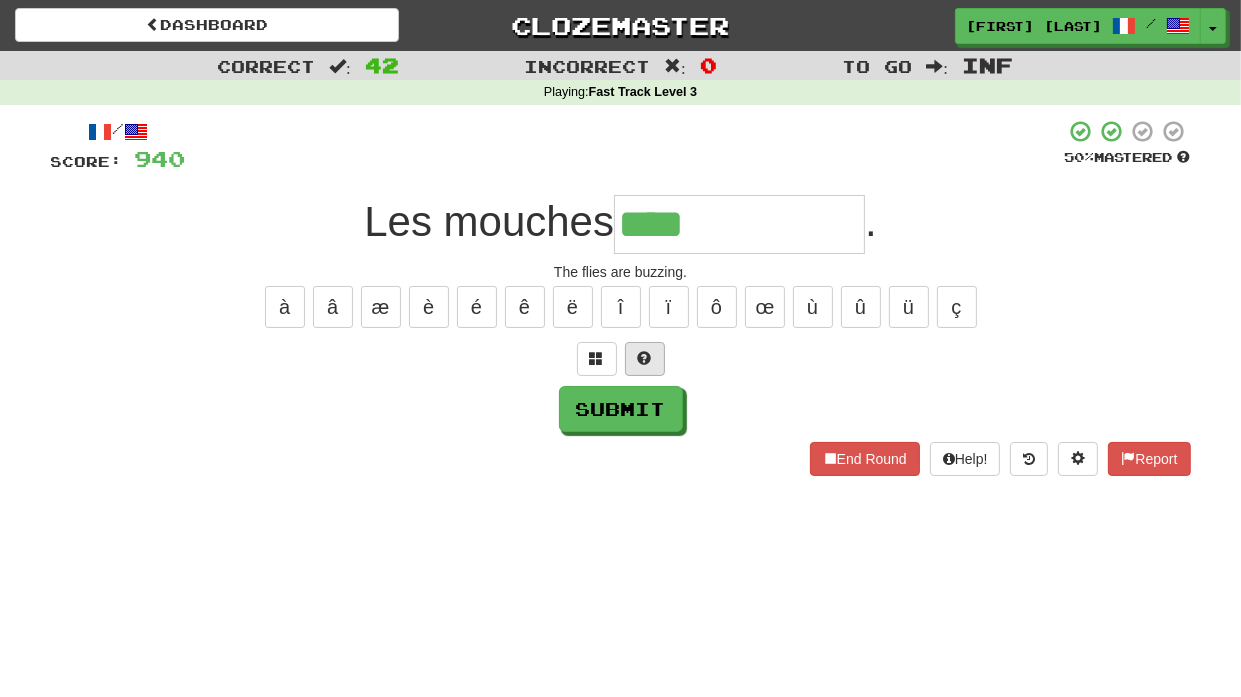 click at bounding box center [645, 358] 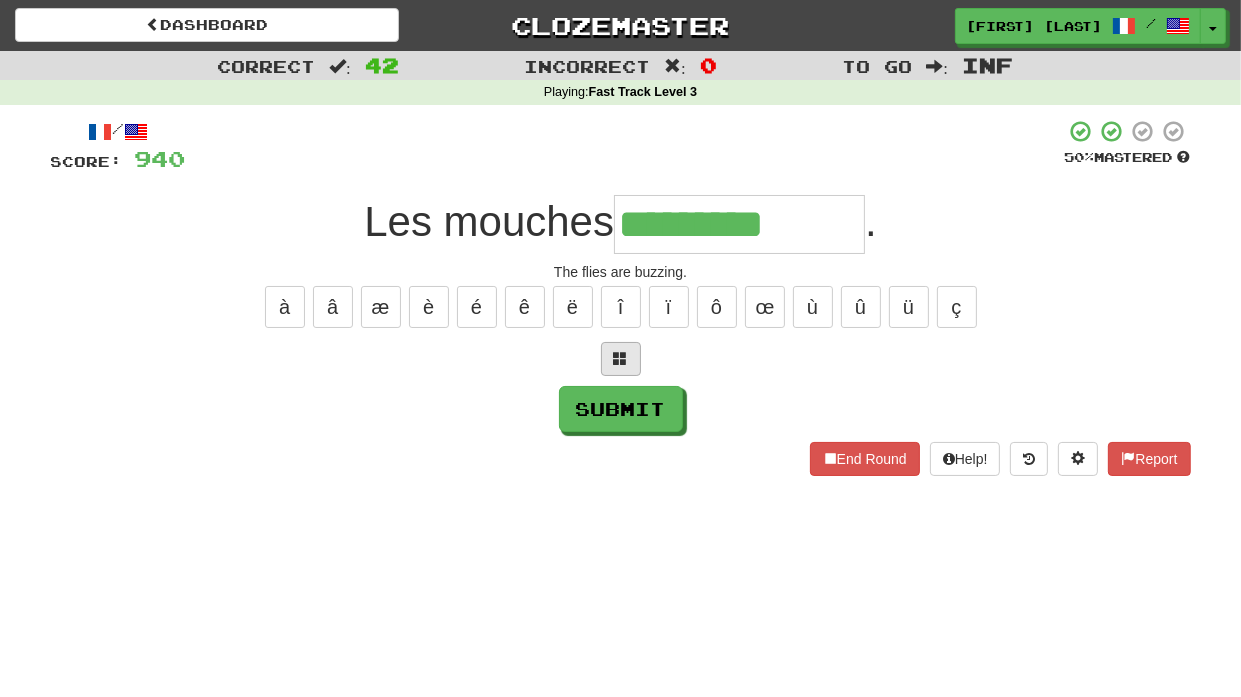 click at bounding box center [621, 359] 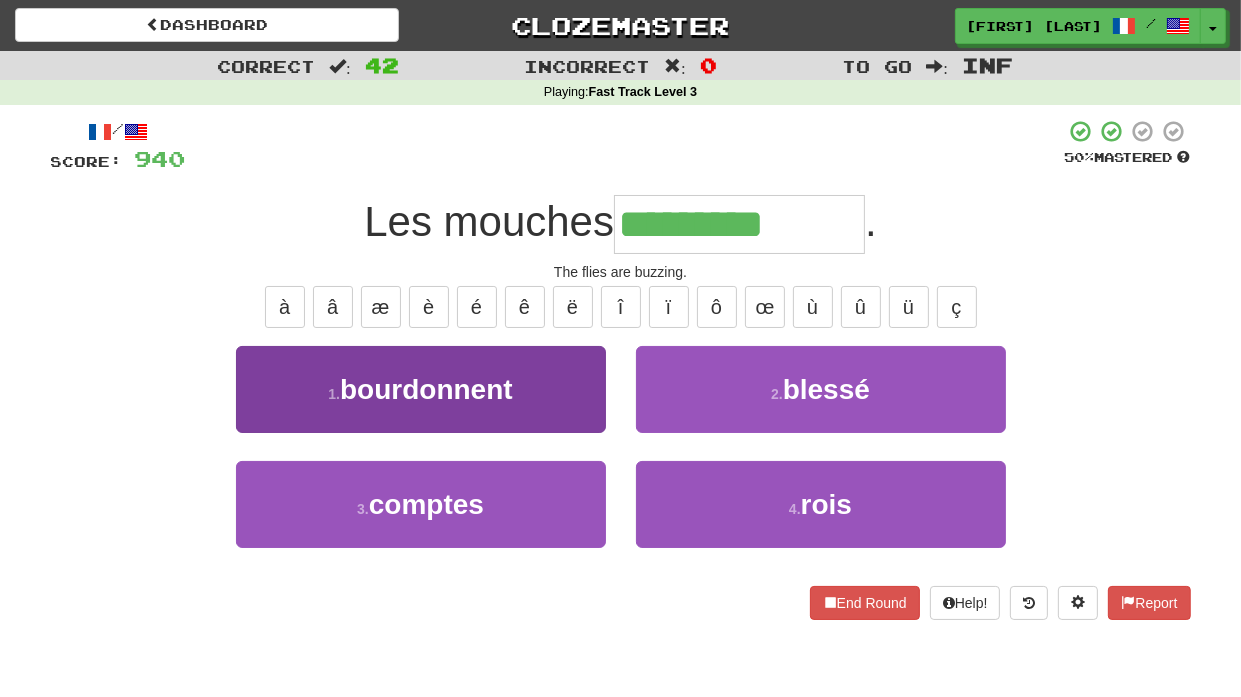 click on "1 .  bourdonnent" at bounding box center (421, 389) 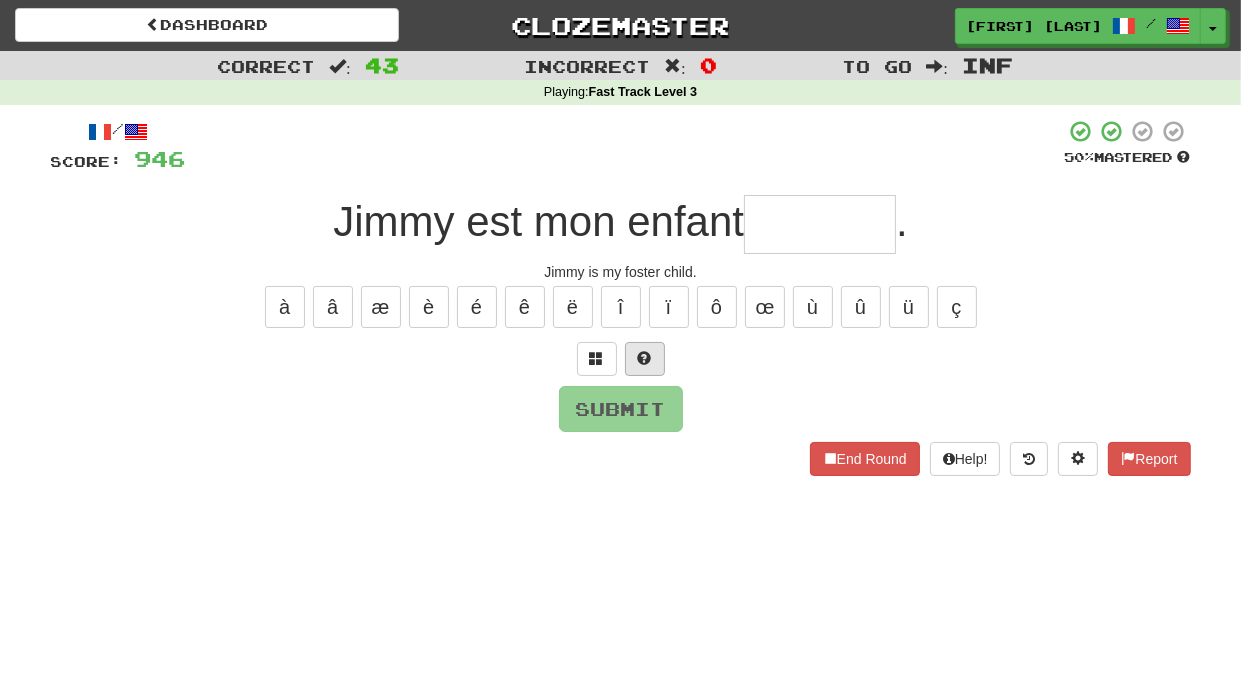 click at bounding box center (645, 358) 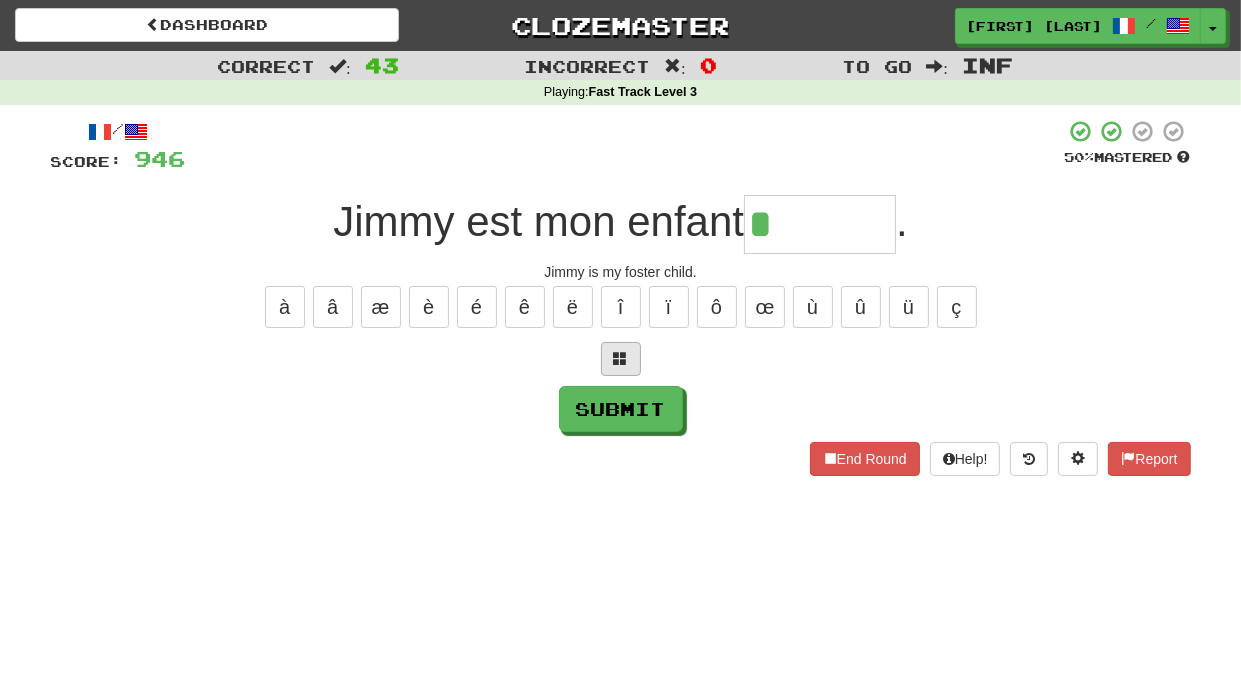 click at bounding box center [621, 359] 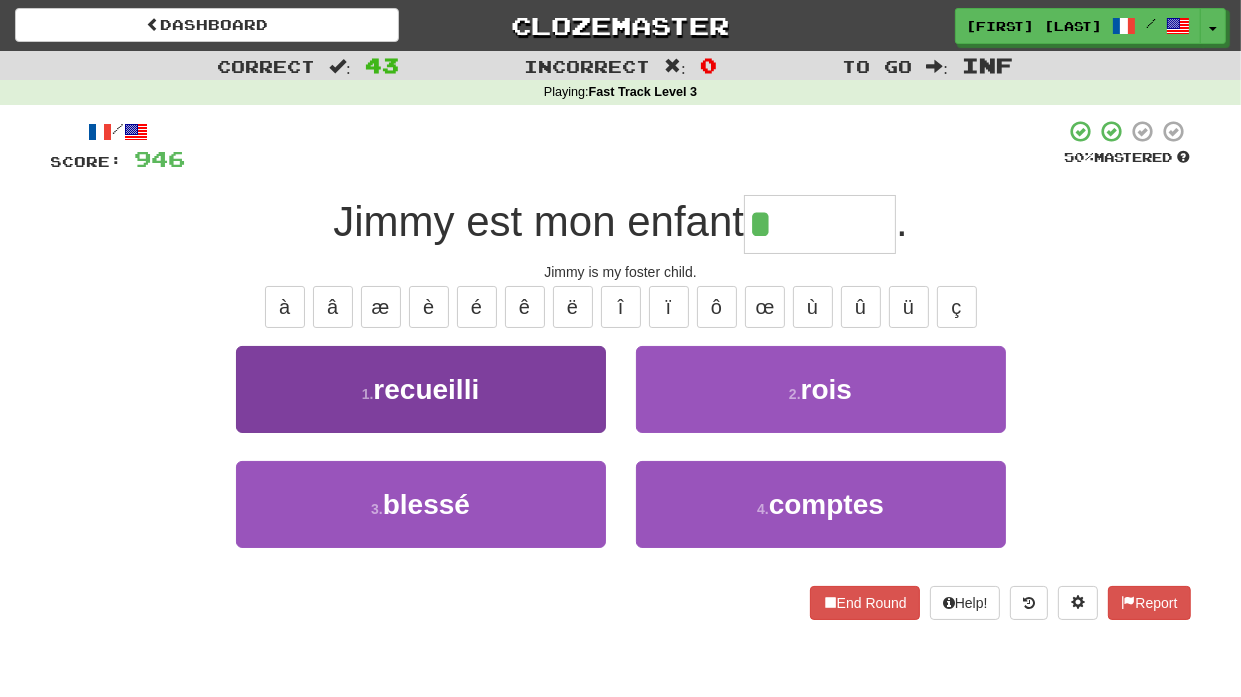 click on "1 .  recueilli" at bounding box center [421, 389] 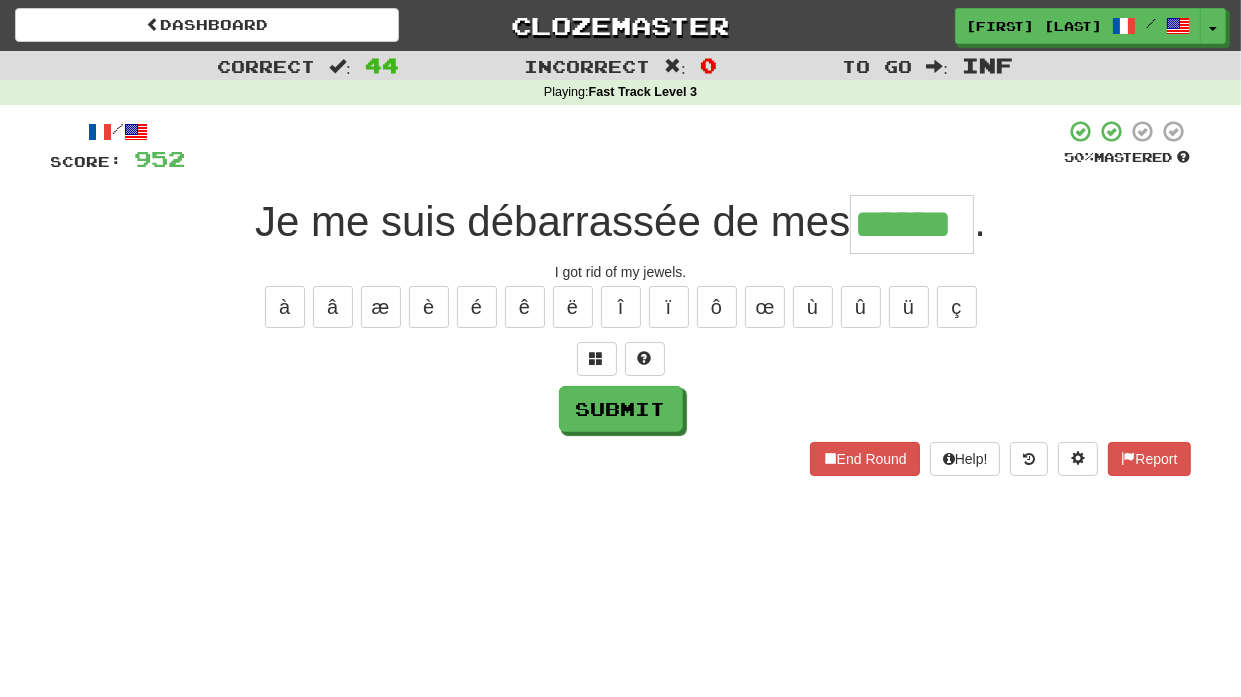type on "******" 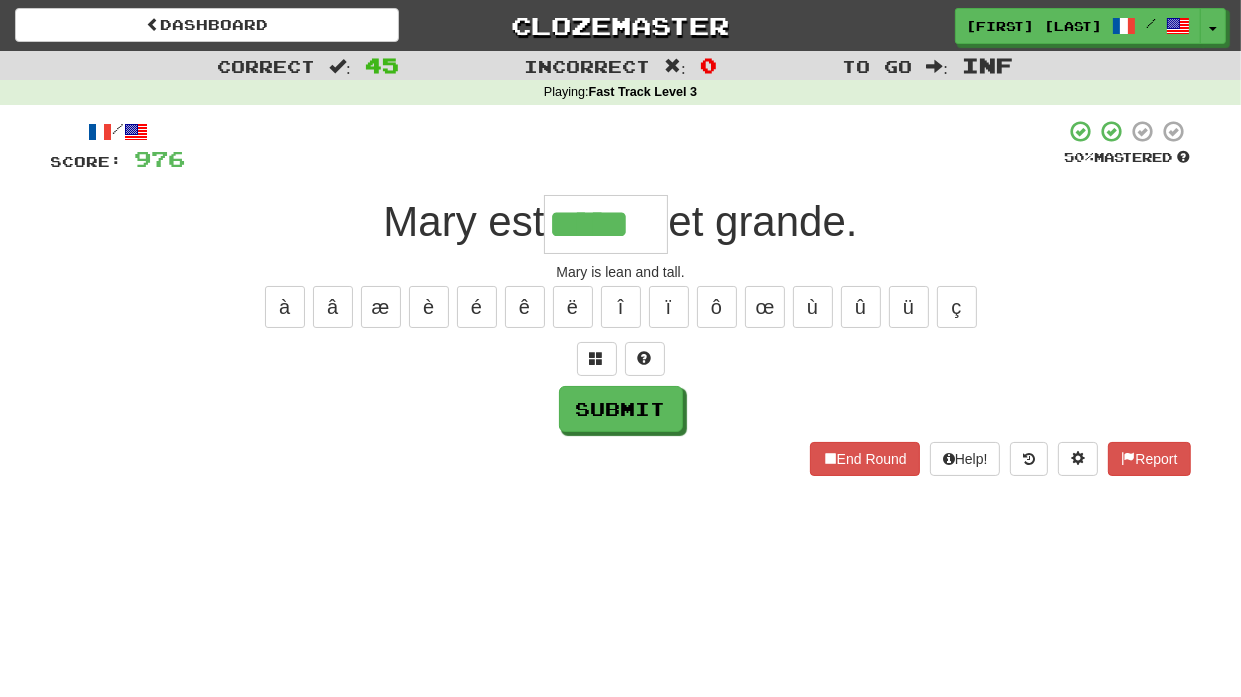 type on "*****" 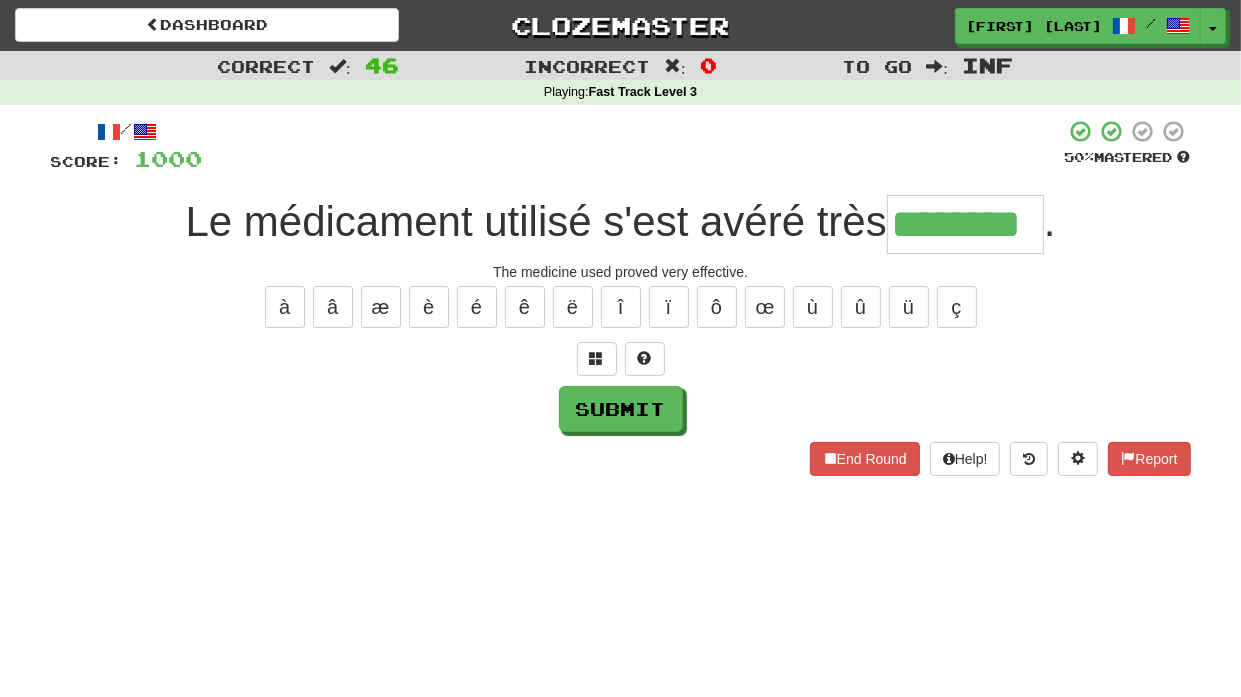 type on "********" 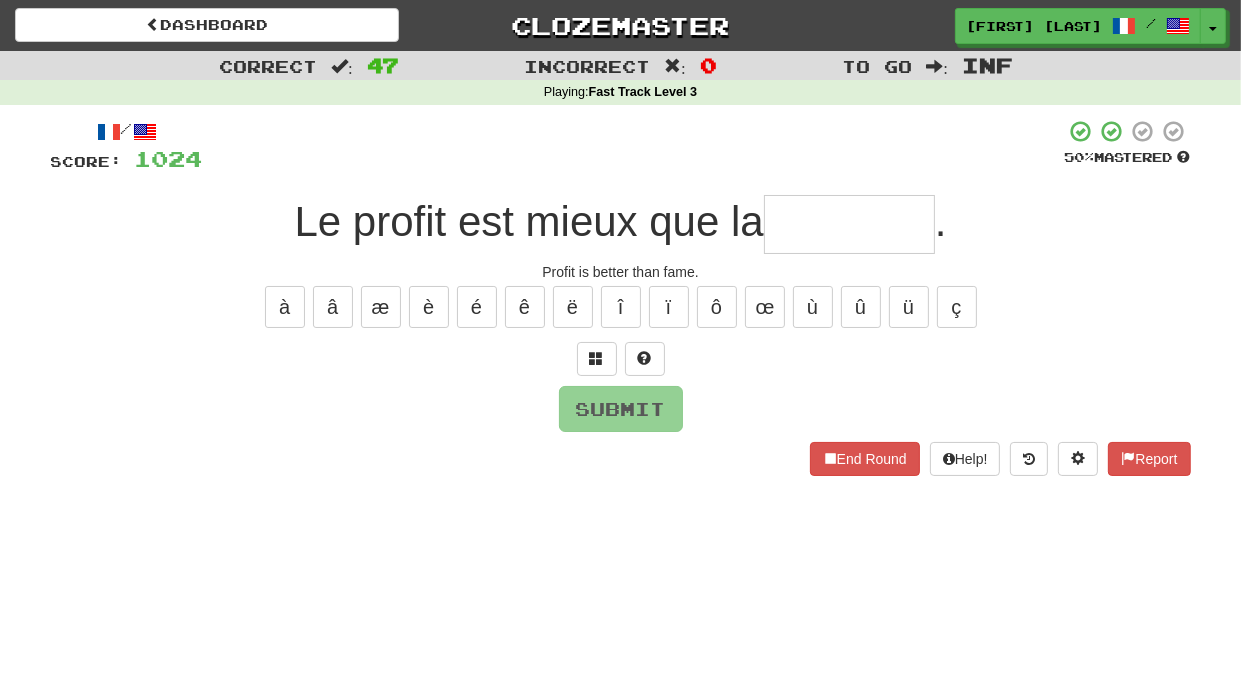 type on "*" 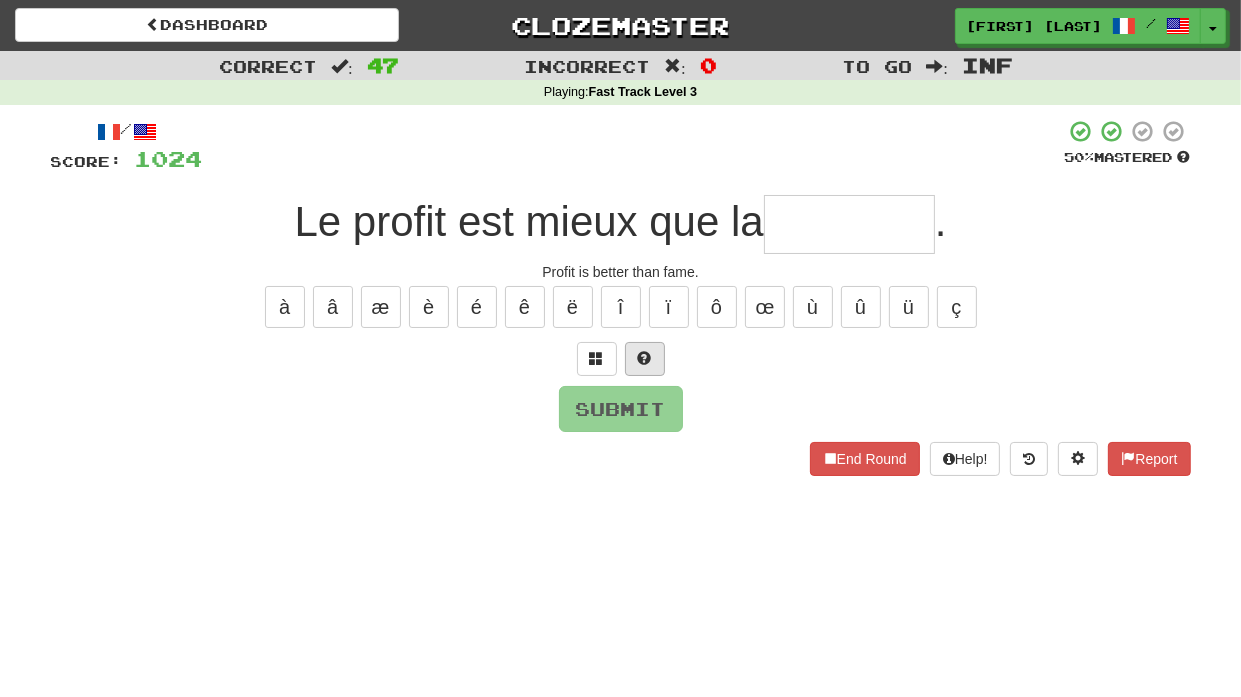 click at bounding box center (645, 359) 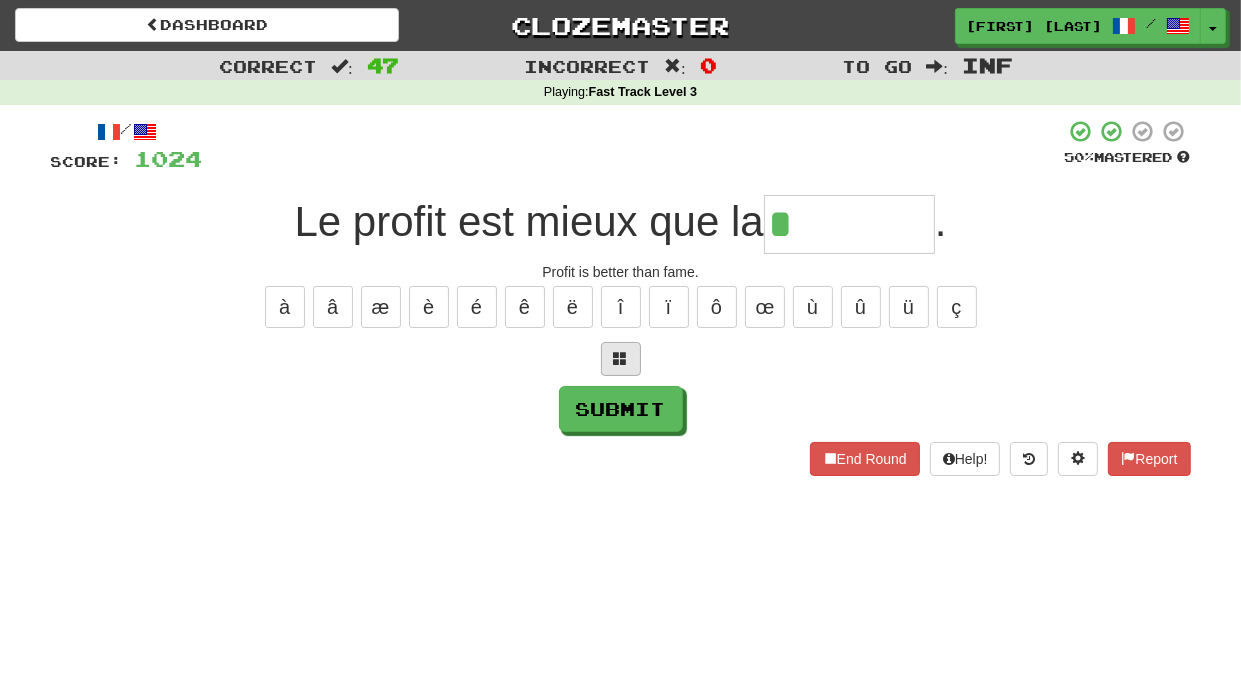 click at bounding box center (621, 359) 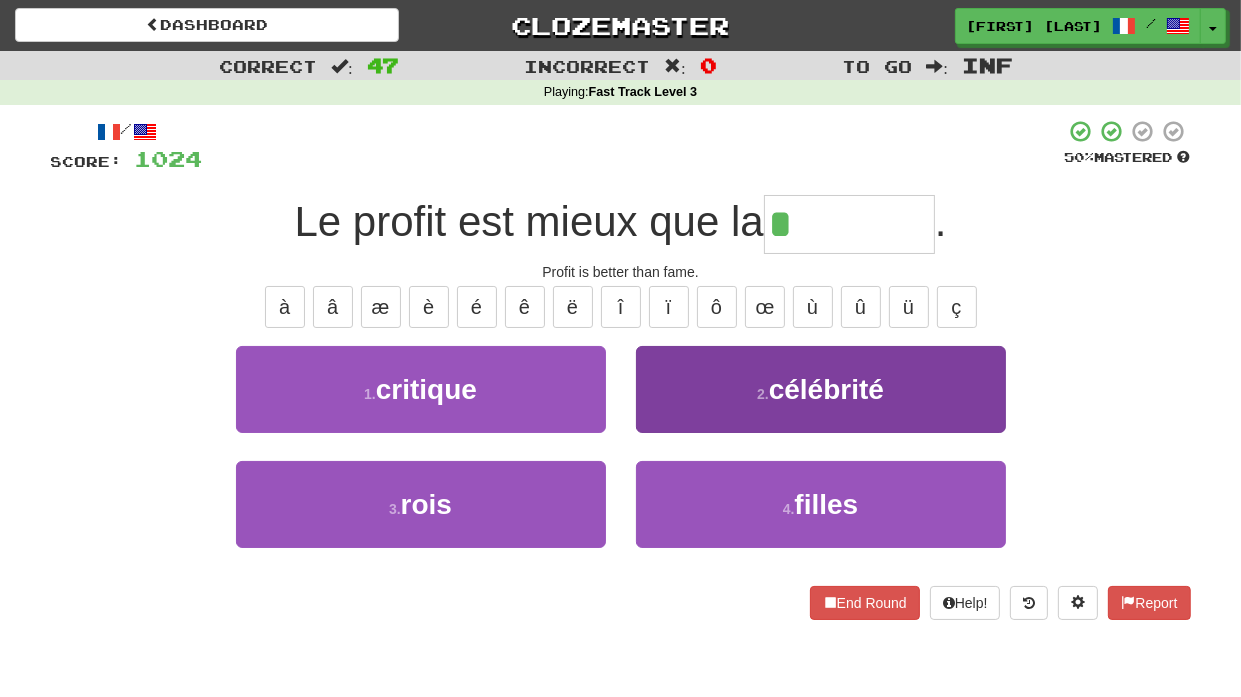 click on "2 .  célébrité" at bounding box center (821, 389) 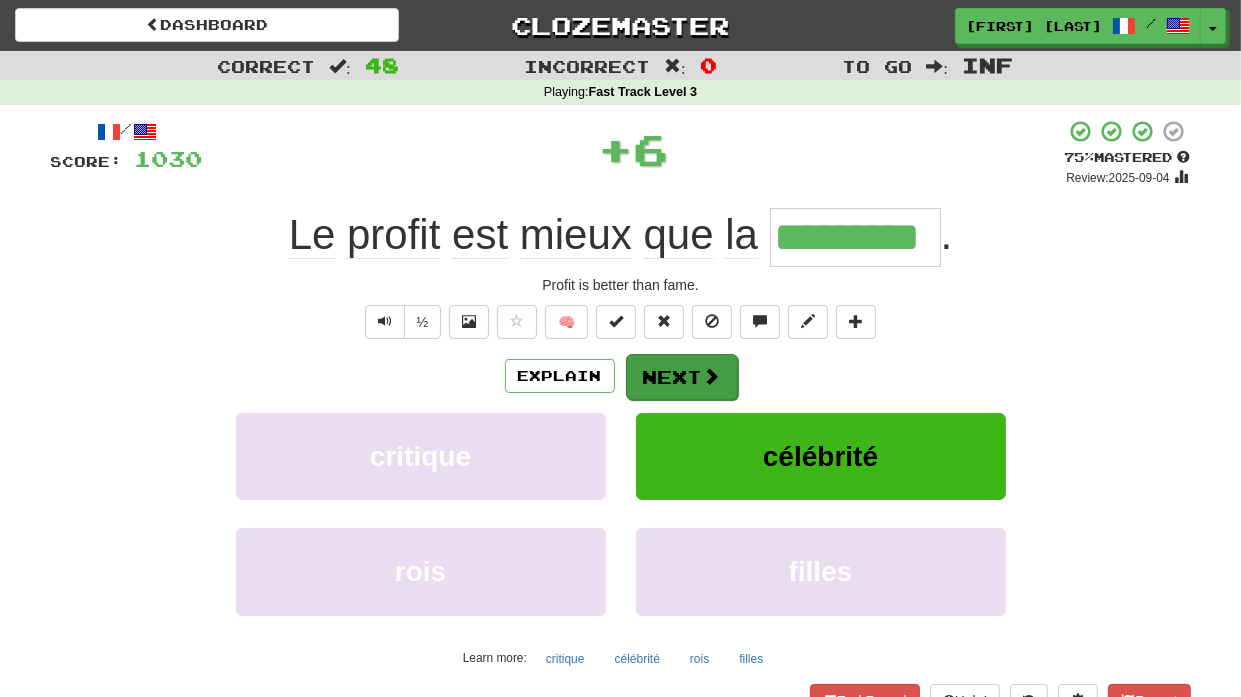 click on "Next" at bounding box center [682, 377] 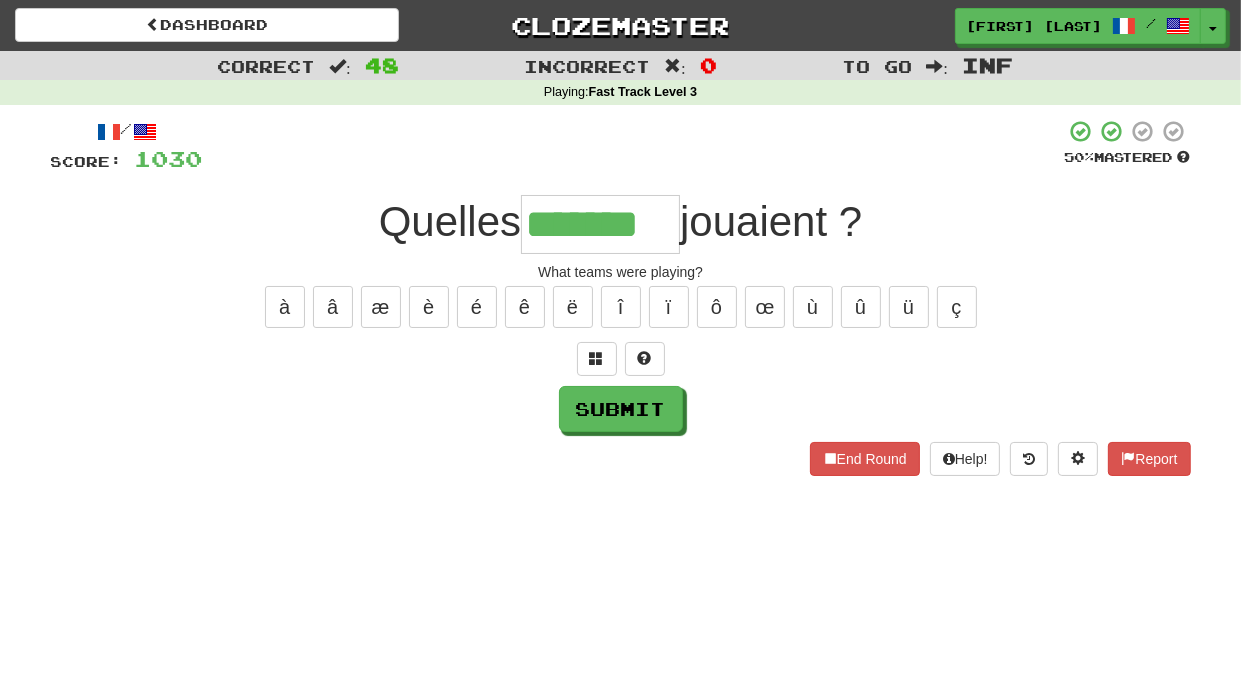 type on "*******" 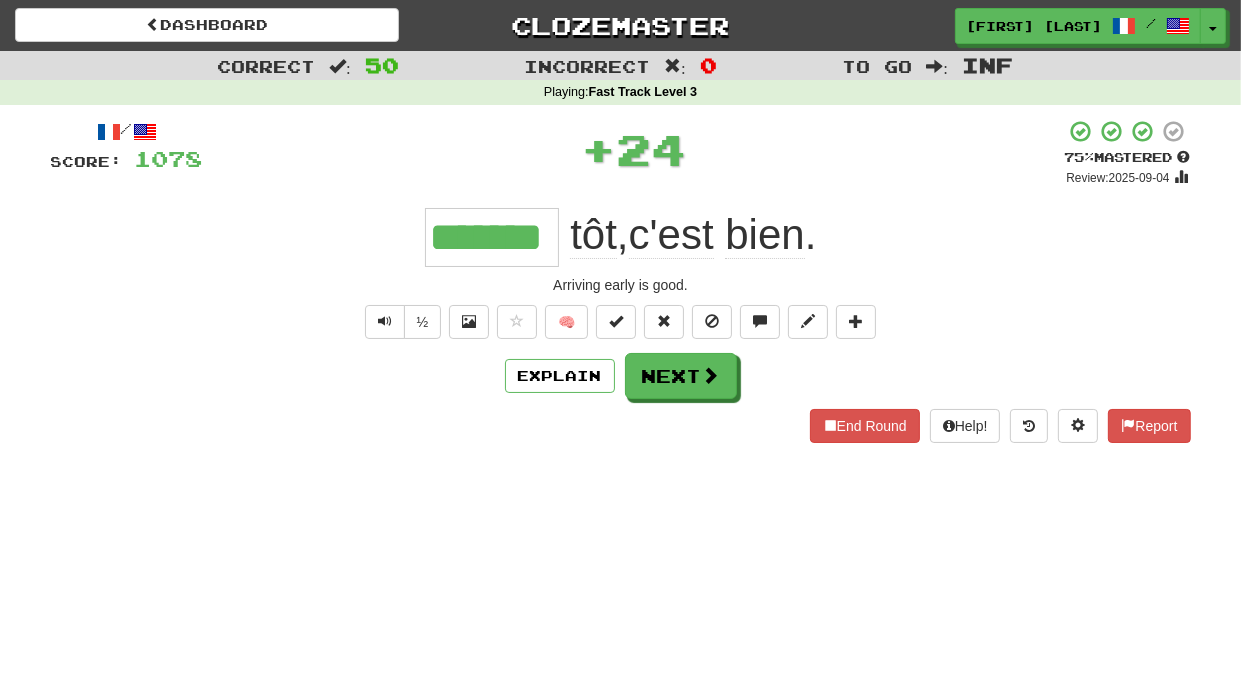 type on "*******" 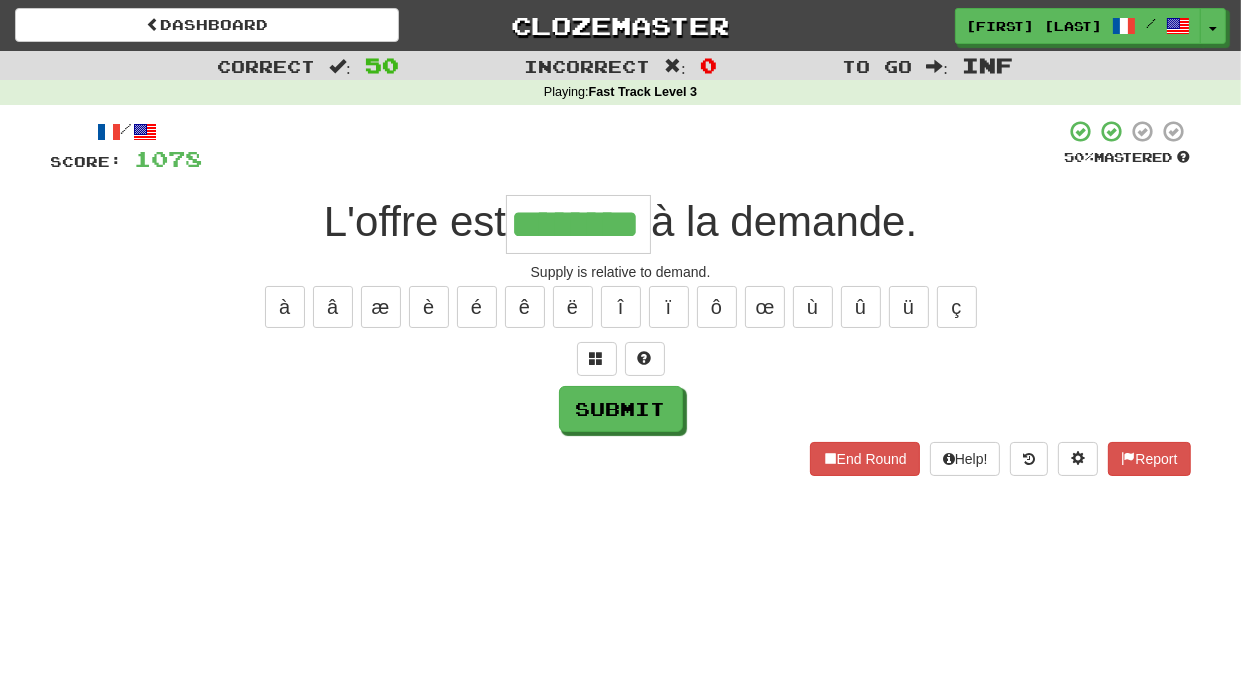 type on "********" 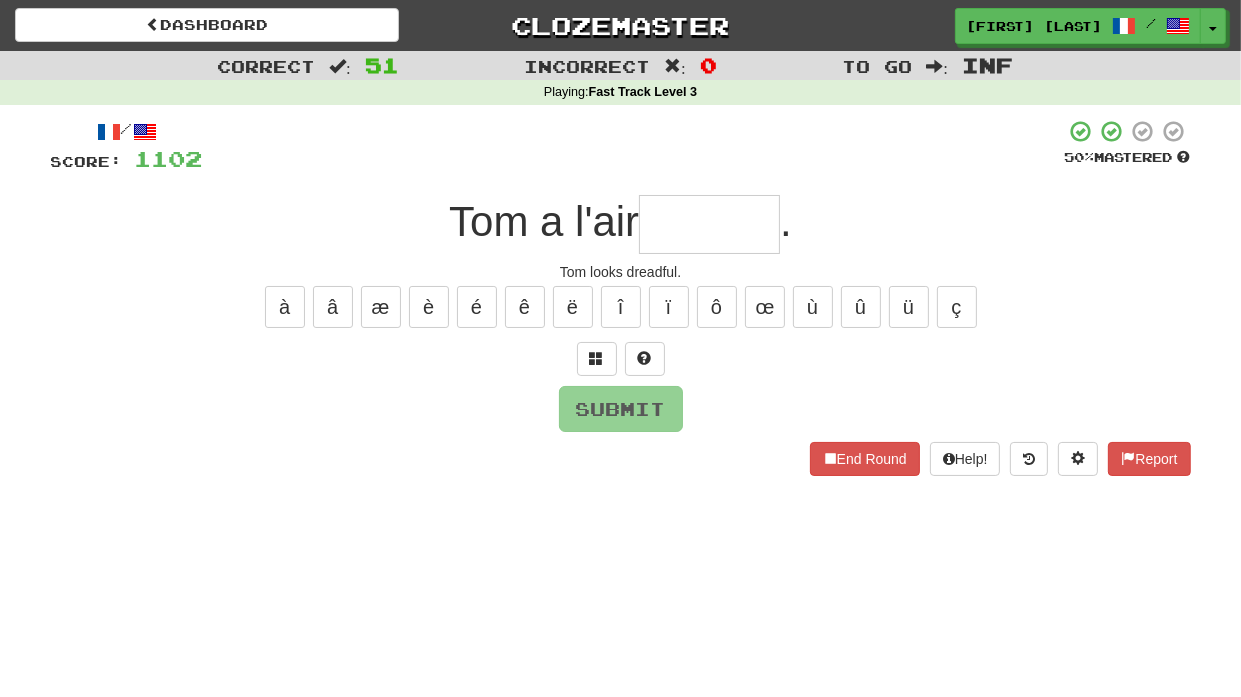 type on "*" 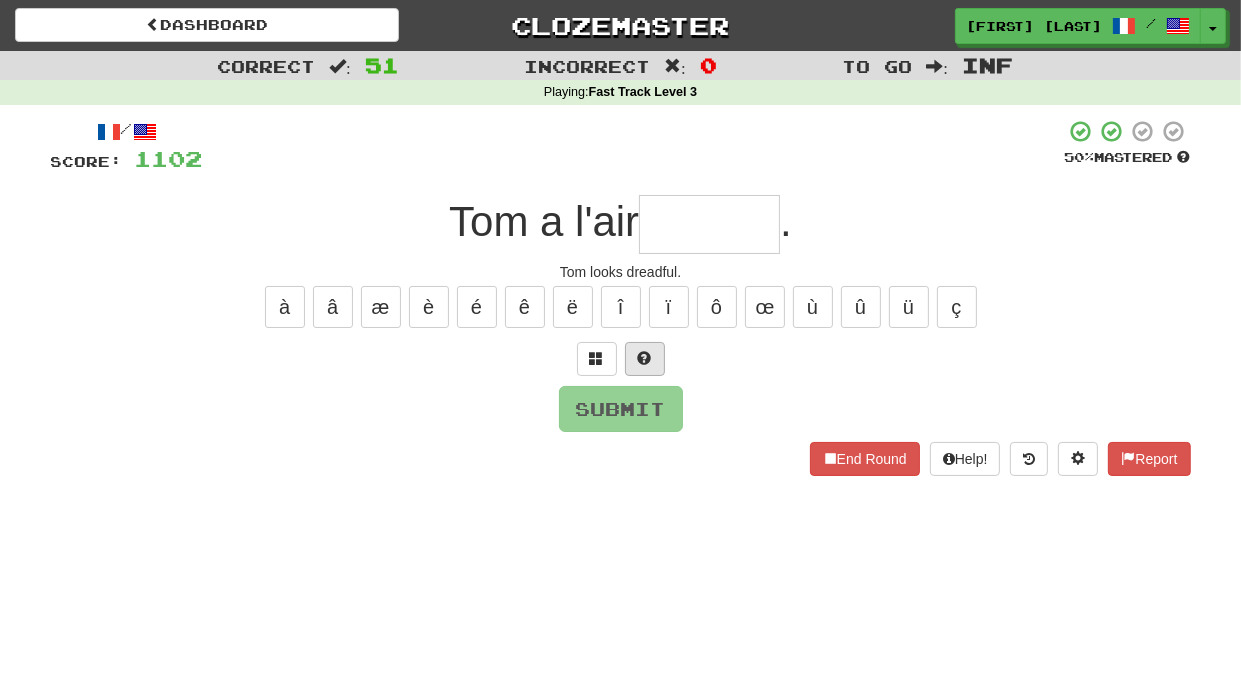 click at bounding box center [645, 359] 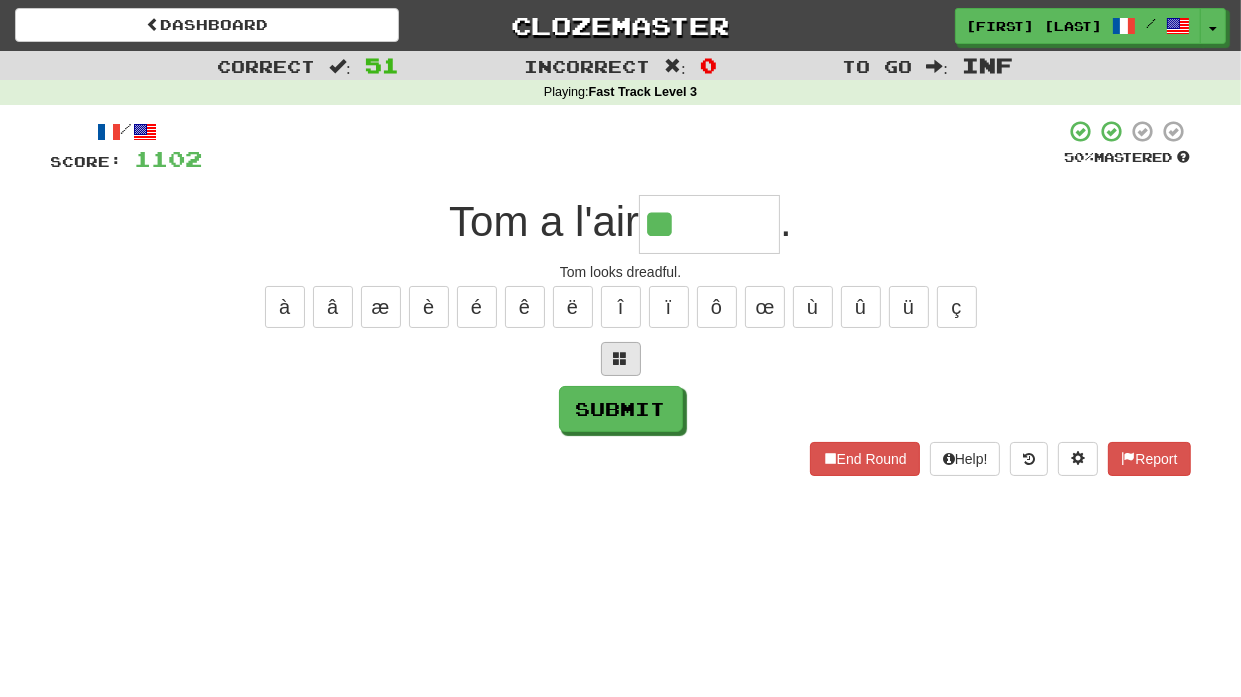 click at bounding box center (621, 358) 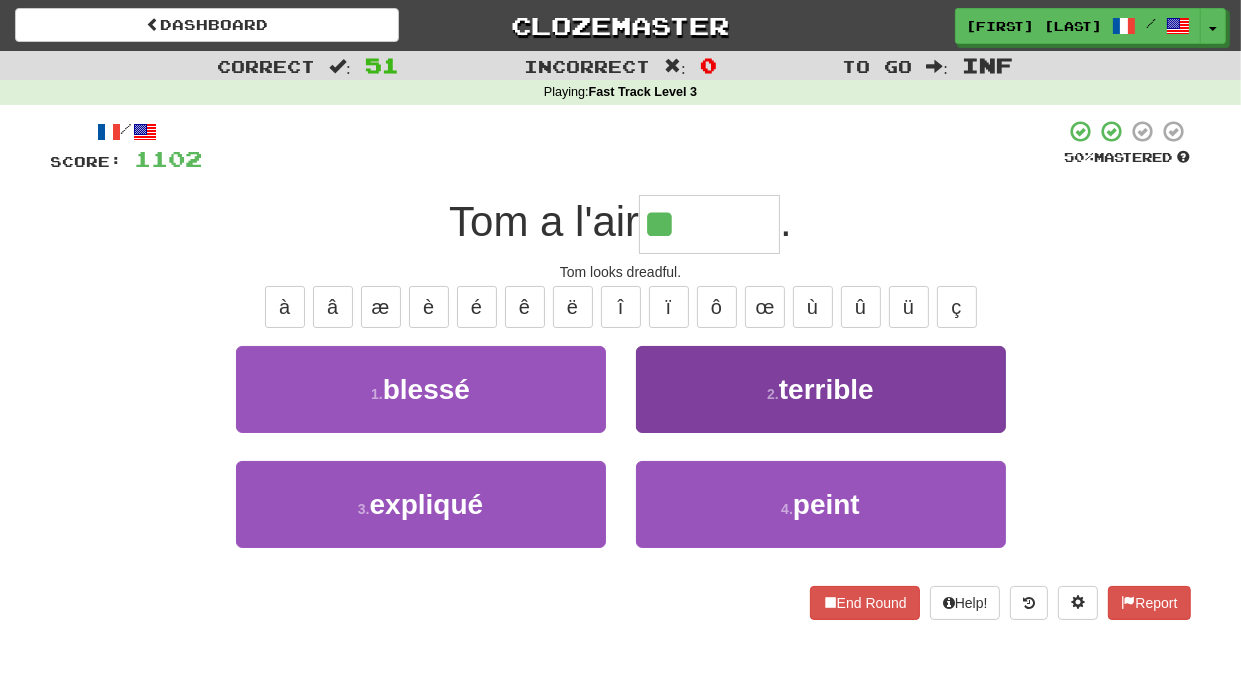 click on "2 .  terrible" at bounding box center [821, 389] 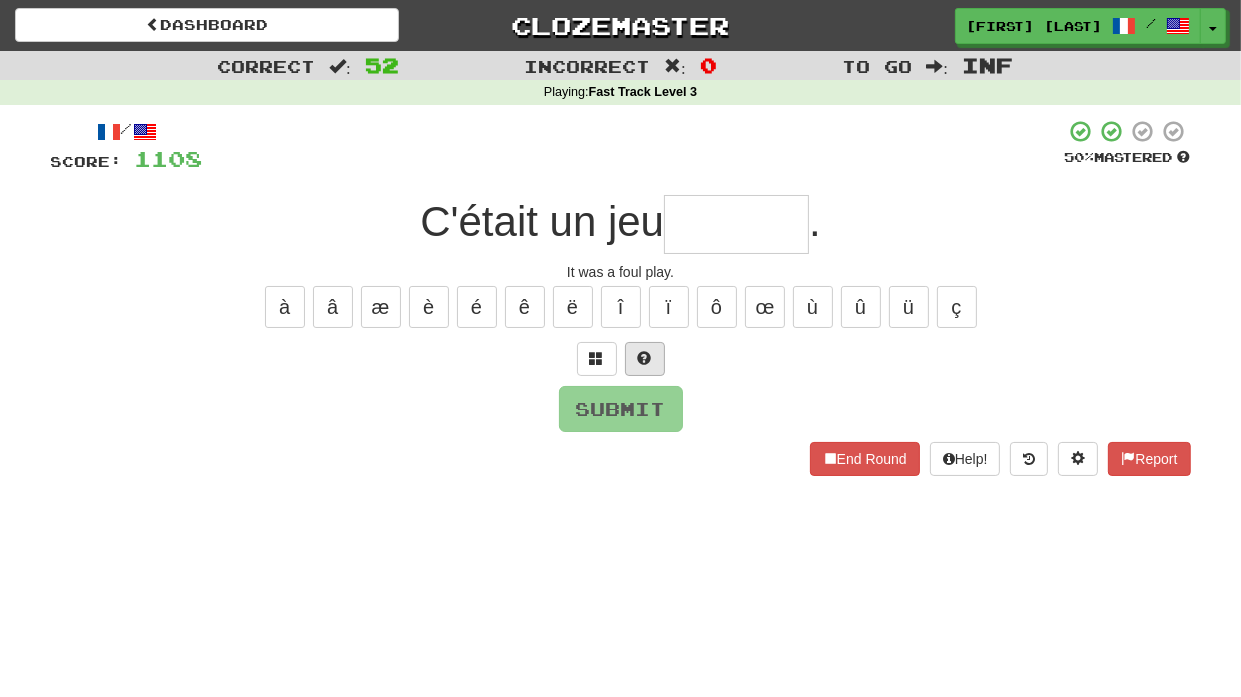 click at bounding box center [645, 358] 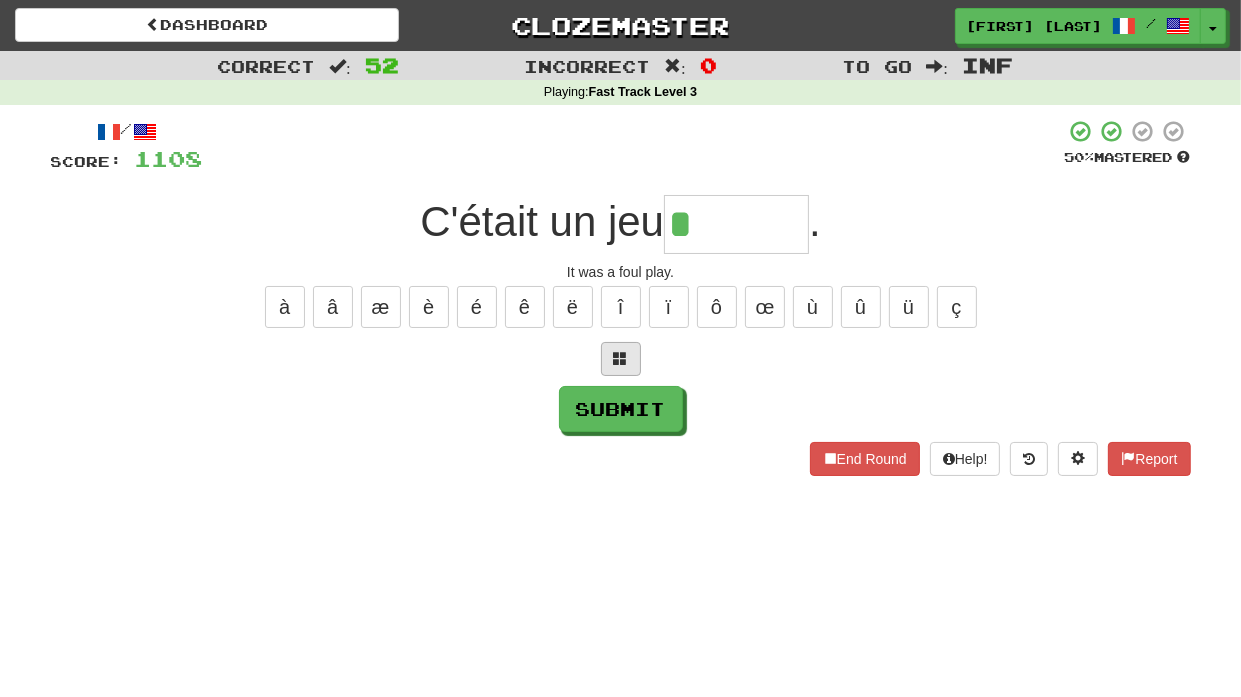 click at bounding box center (621, 358) 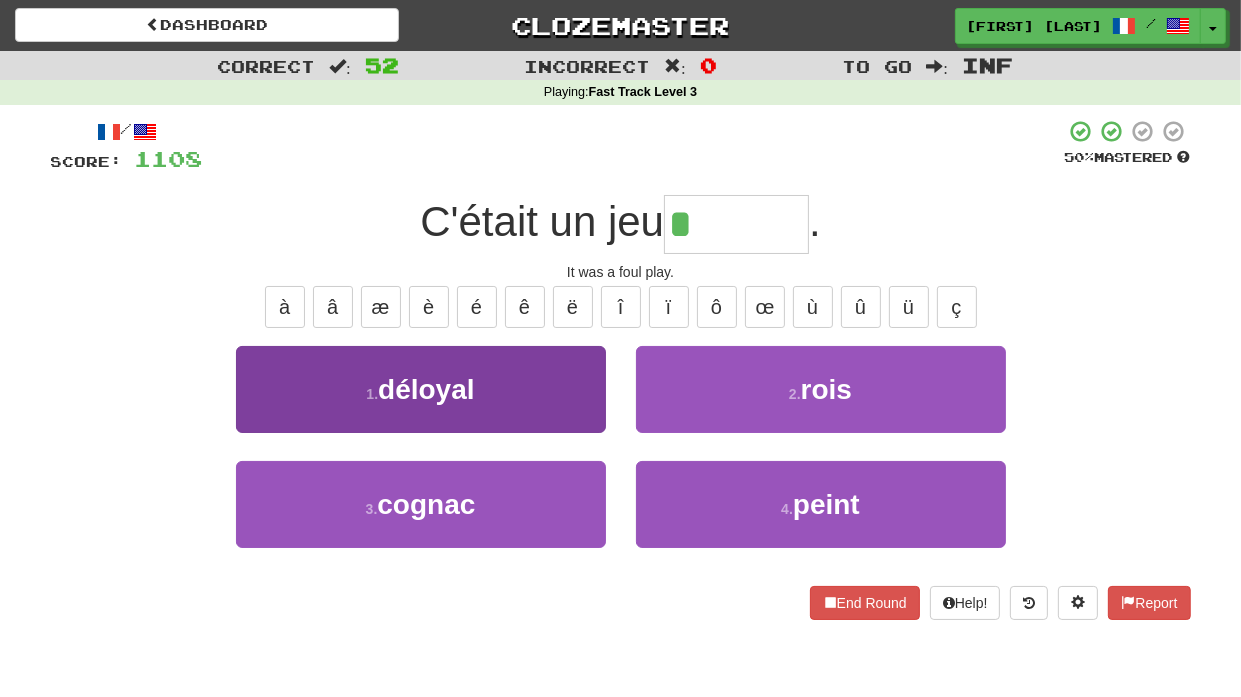 click on "1 .  déloyal" at bounding box center [421, 389] 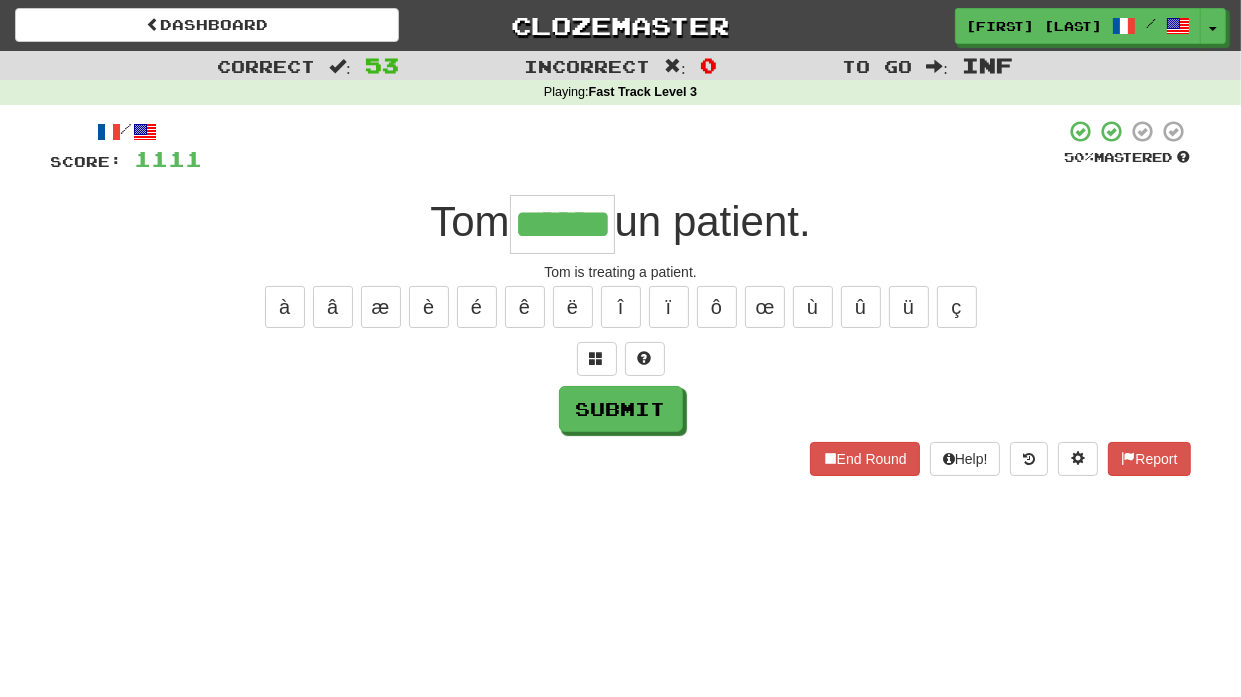 type on "******" 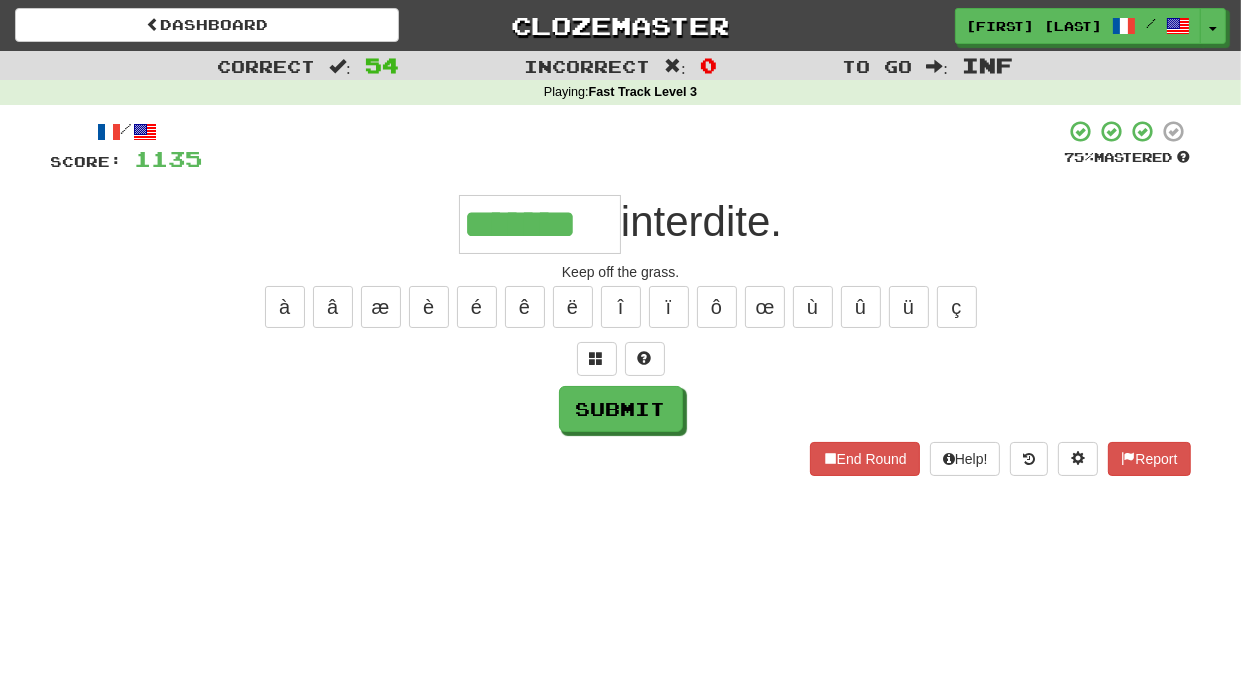 type on "*******" 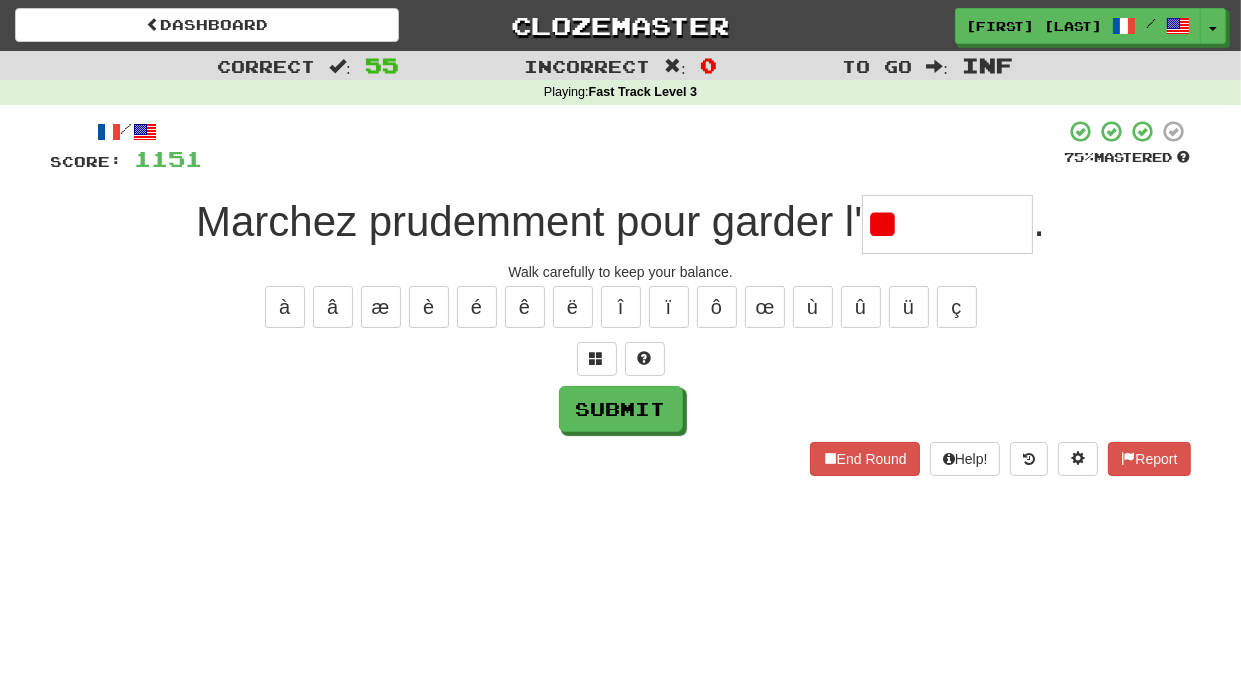 type on "*" 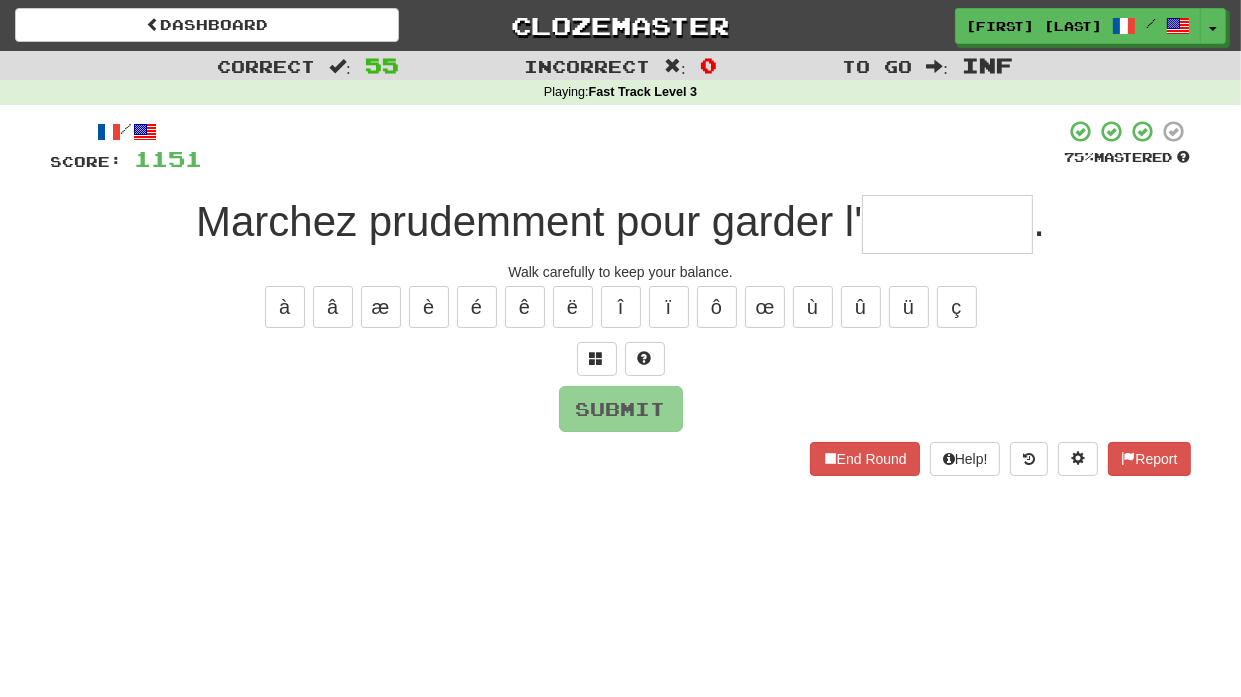 type on "*" 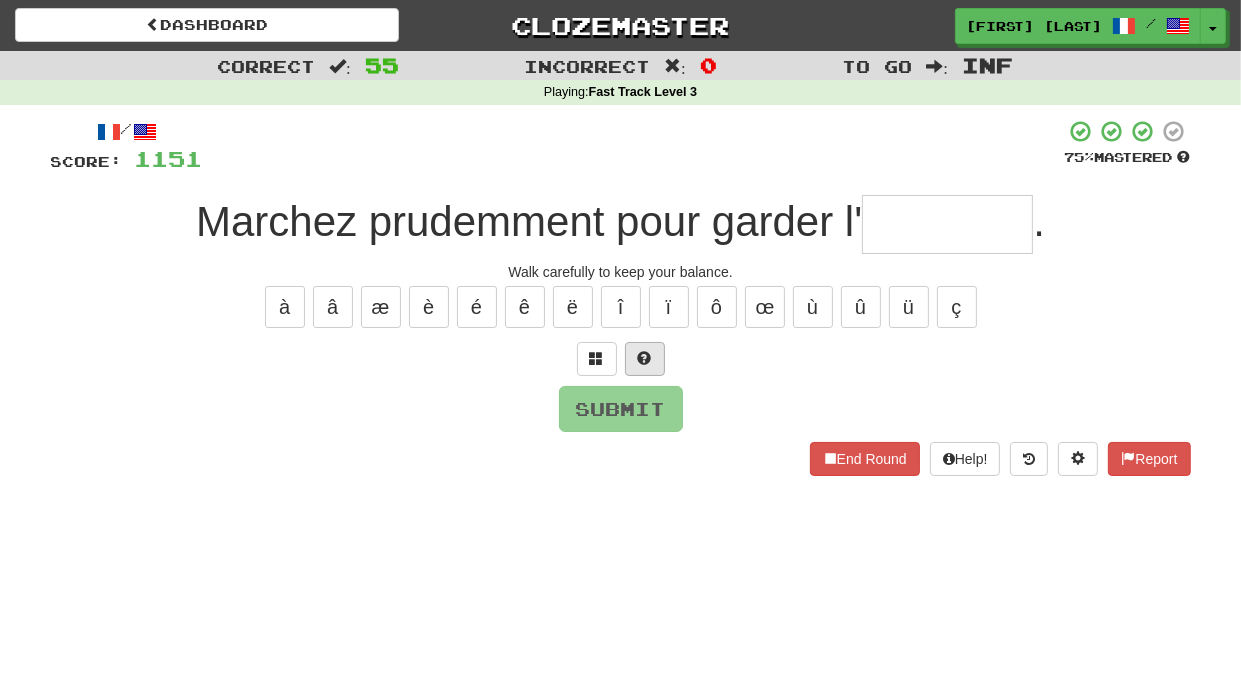 click at bounding box center (645, 359) 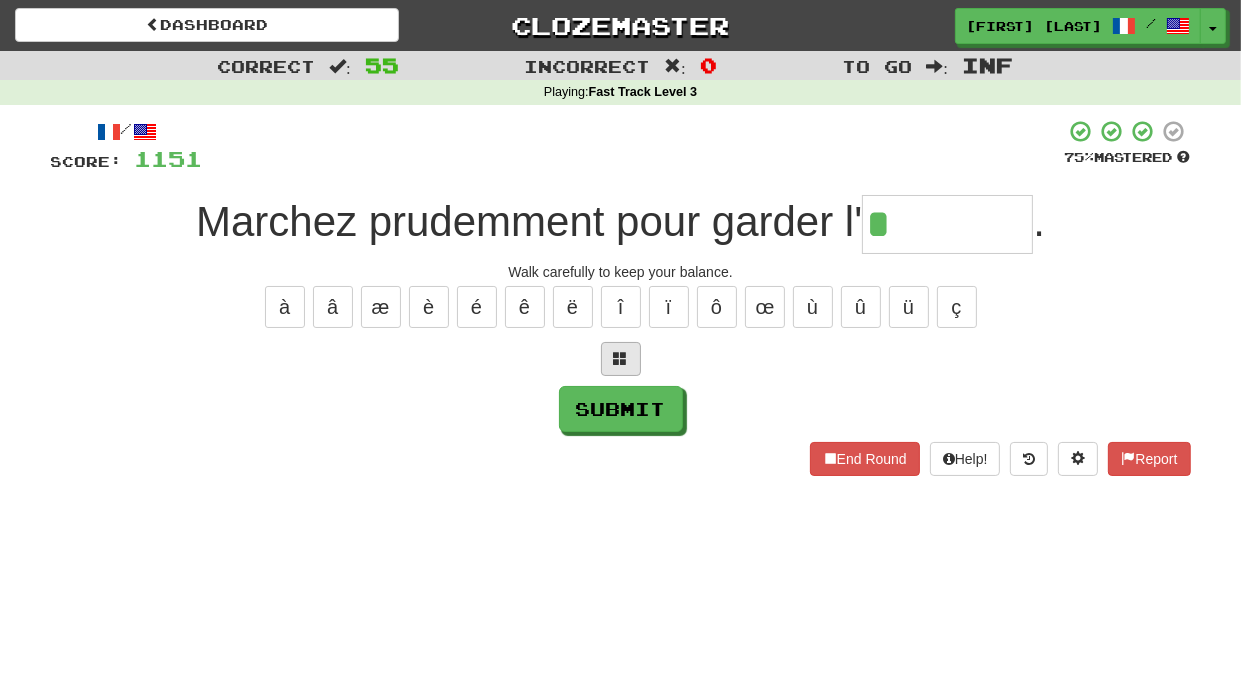 click at bounding box center (621, 358) 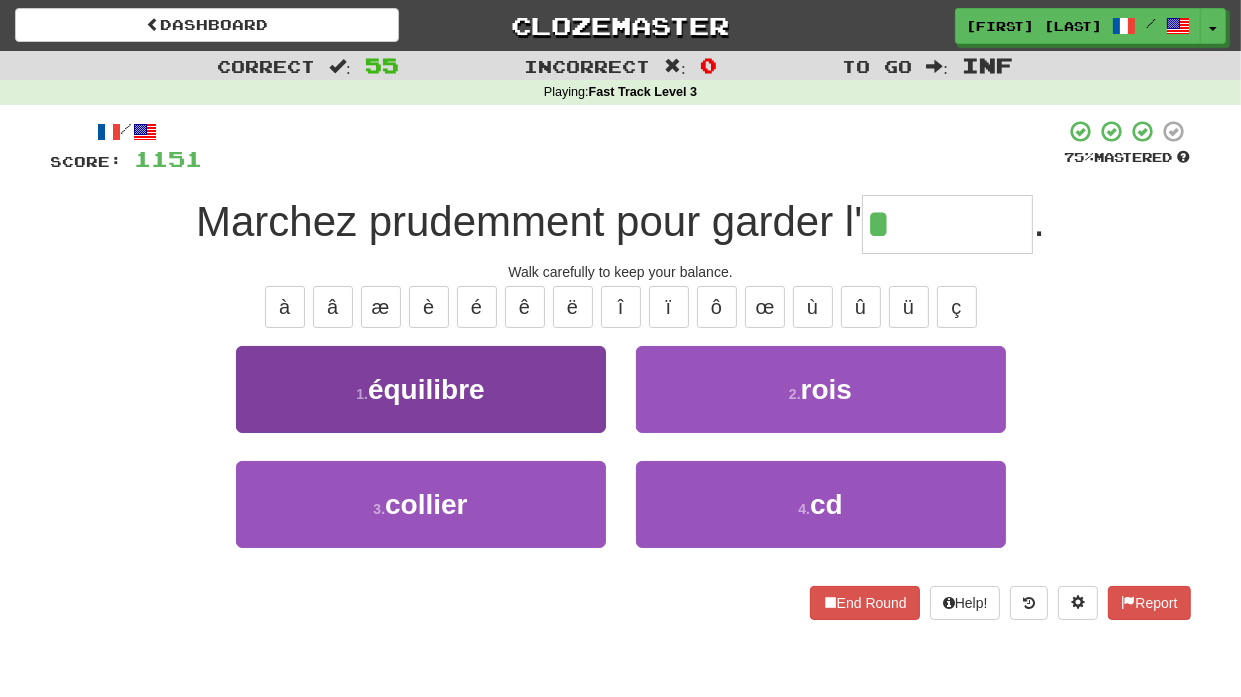 click on "1 .  équilibre" at bounding box center (421, 389) 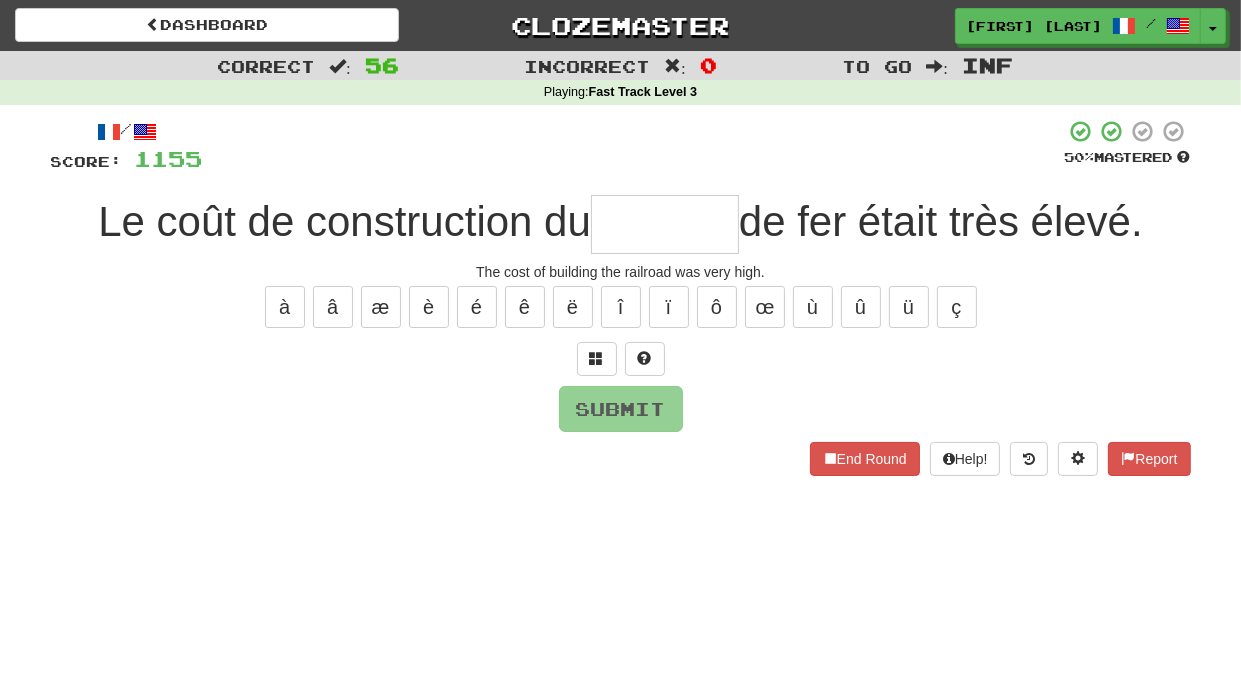 click at bounding box center (665, 224) 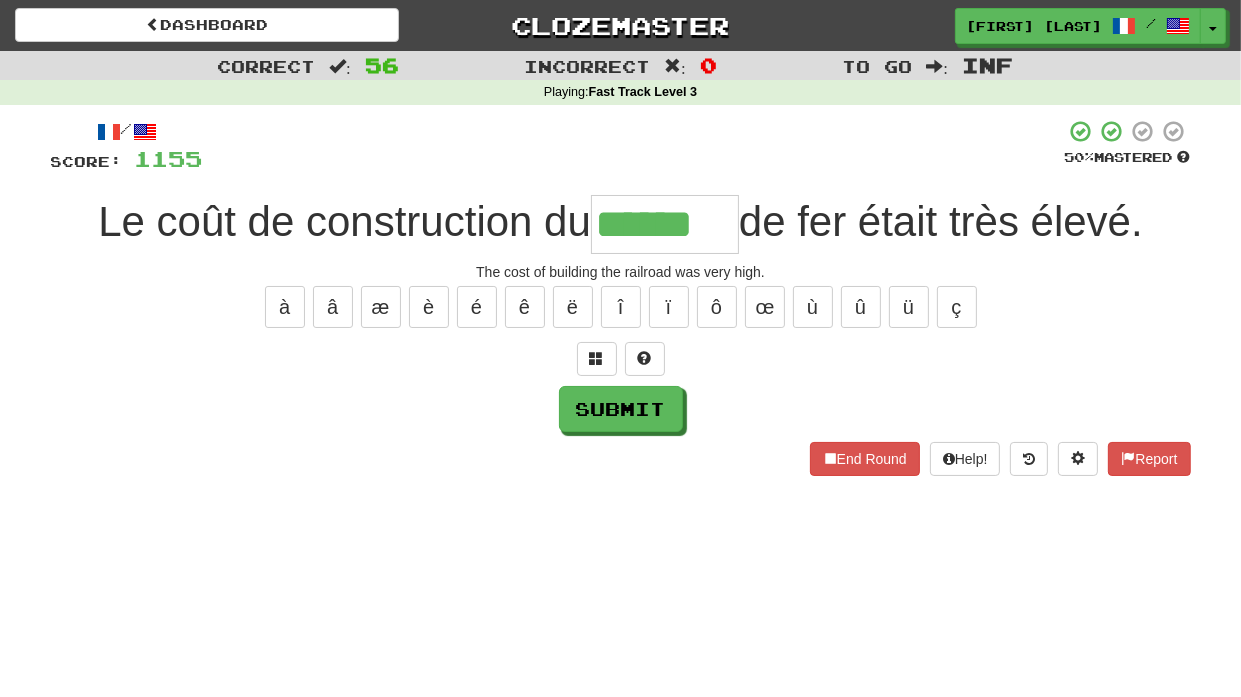 type on "******" 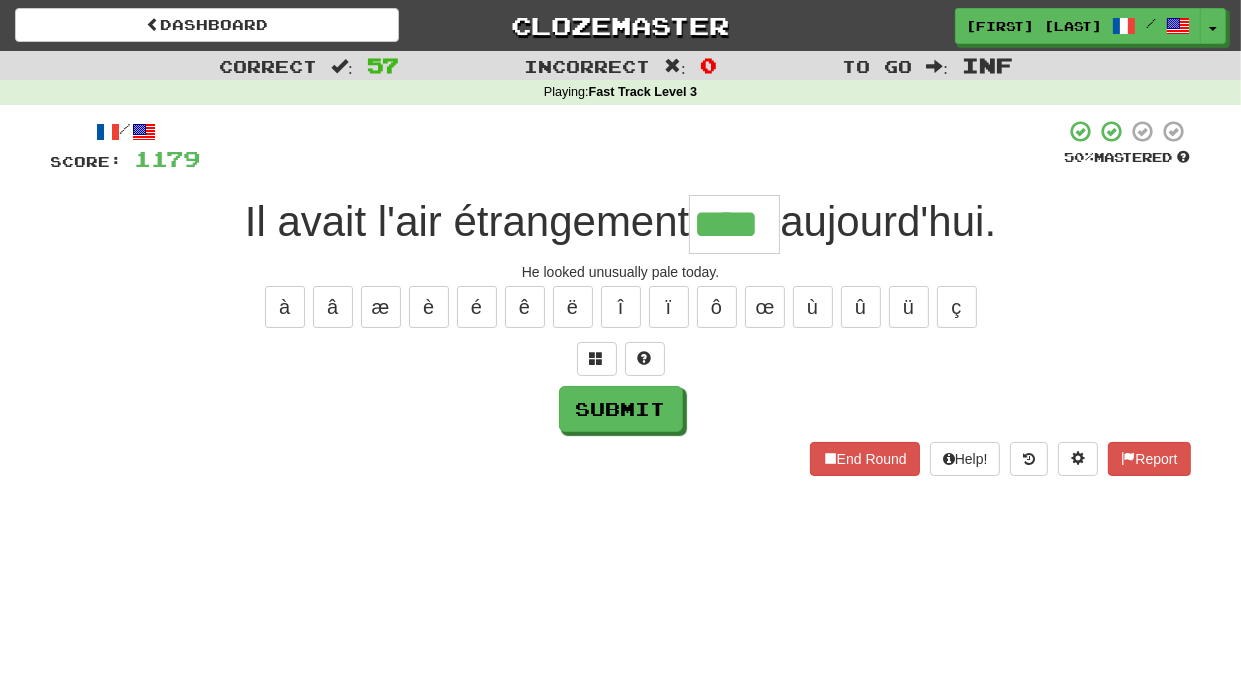 type on "****" 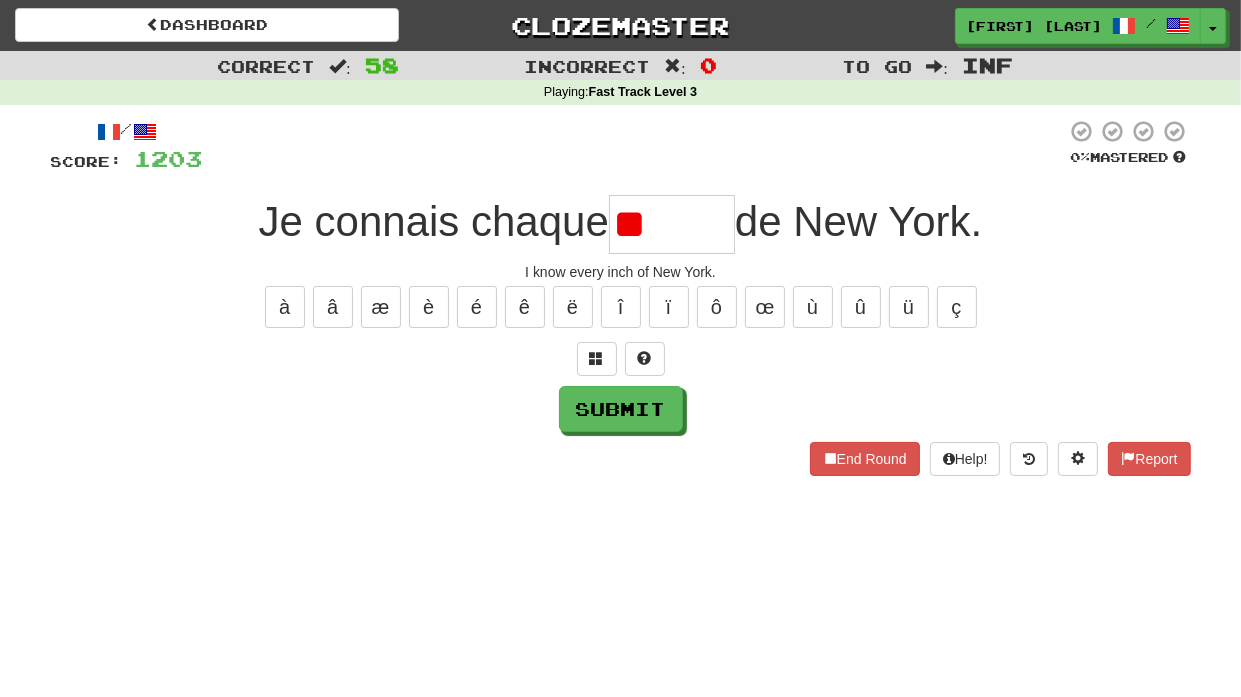 type on "*" 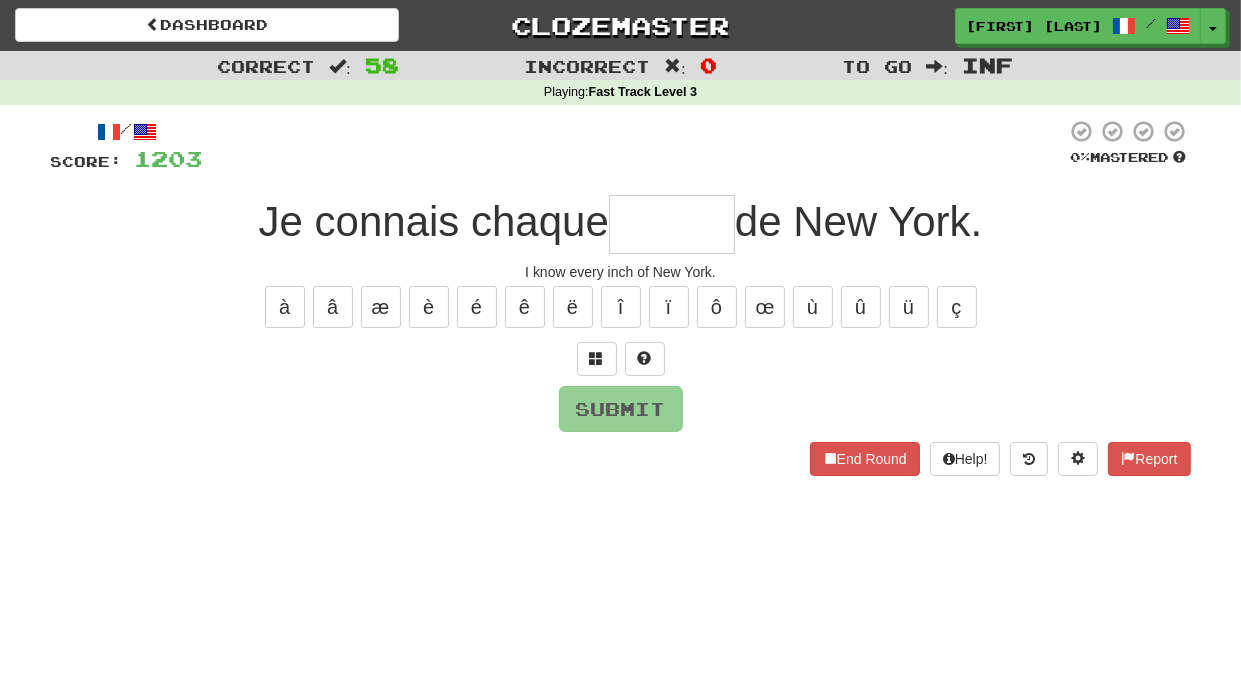 type on "*" 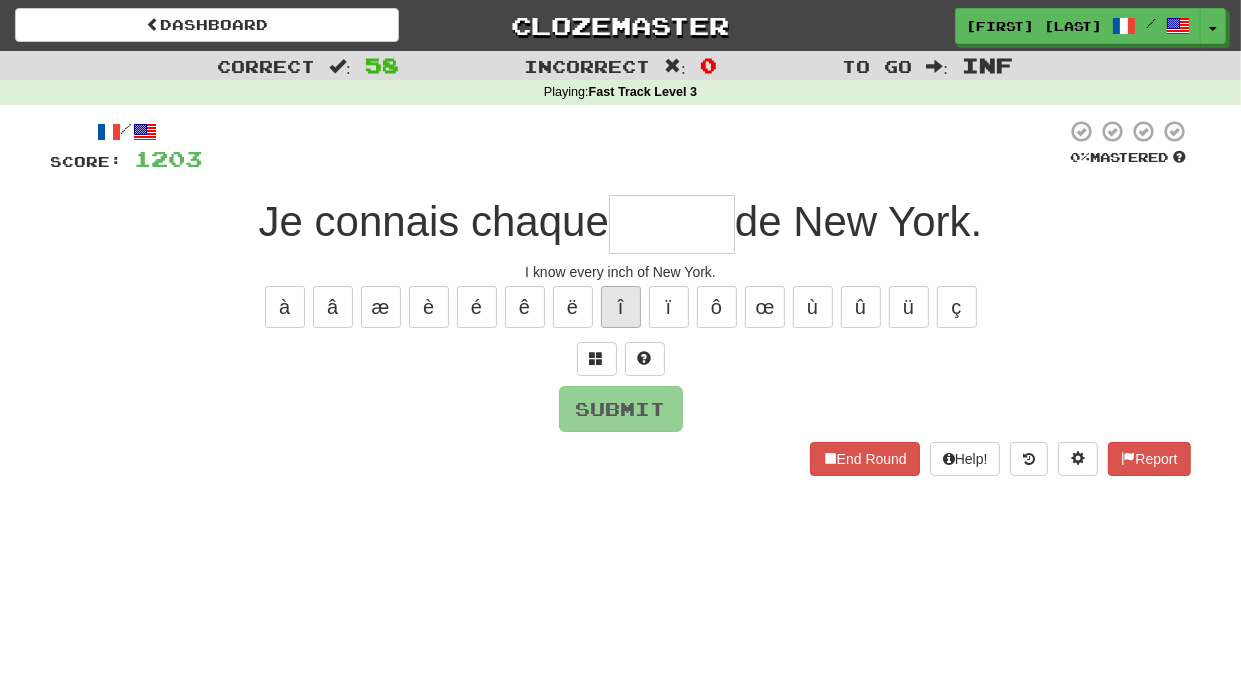 type on "*" 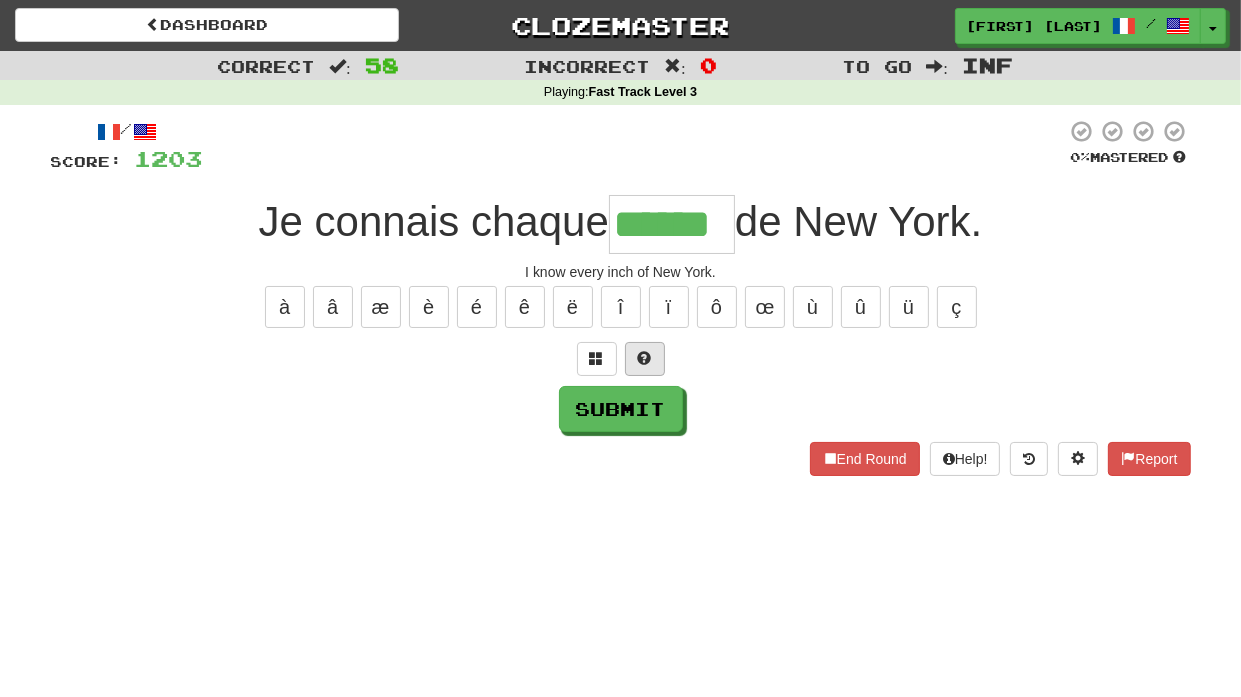 type on "******" 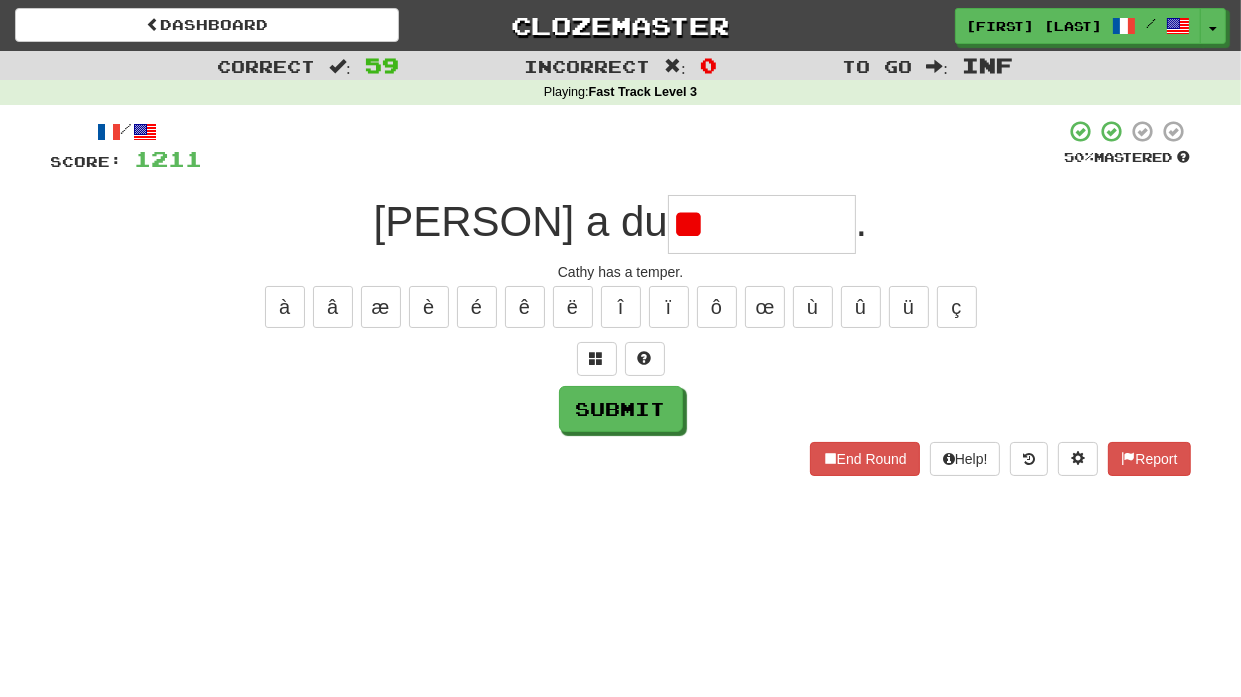 type on "*" 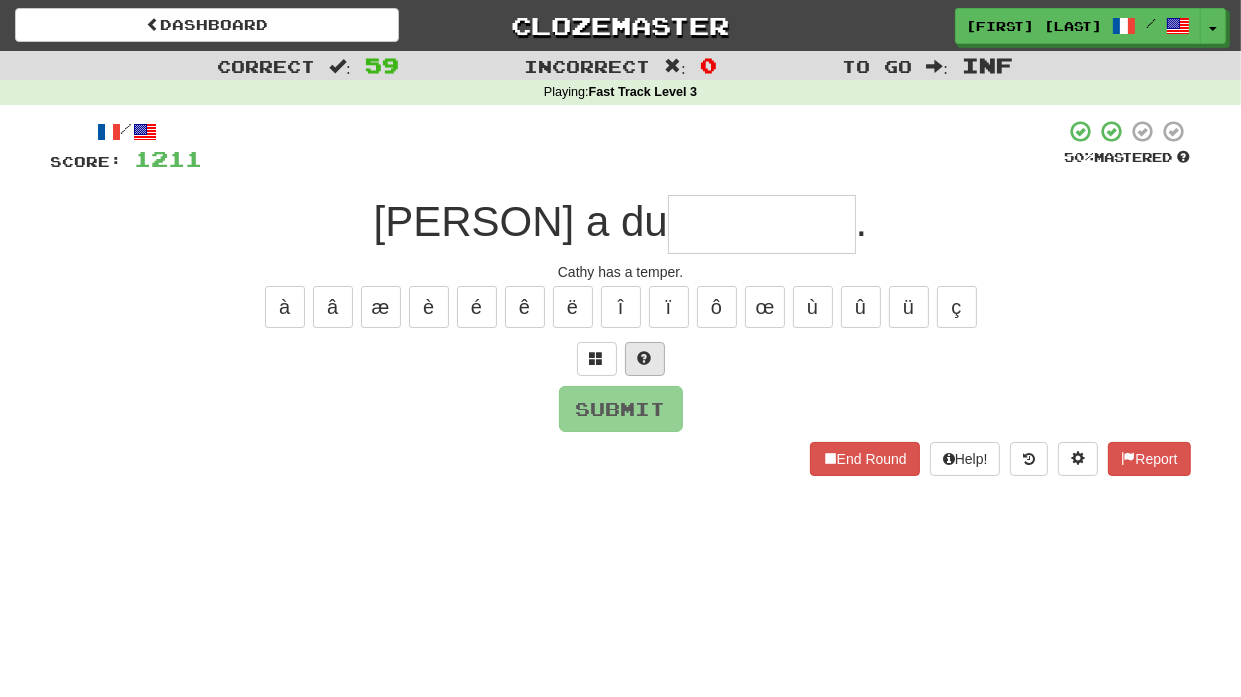 click at bounding box center (645, 358) 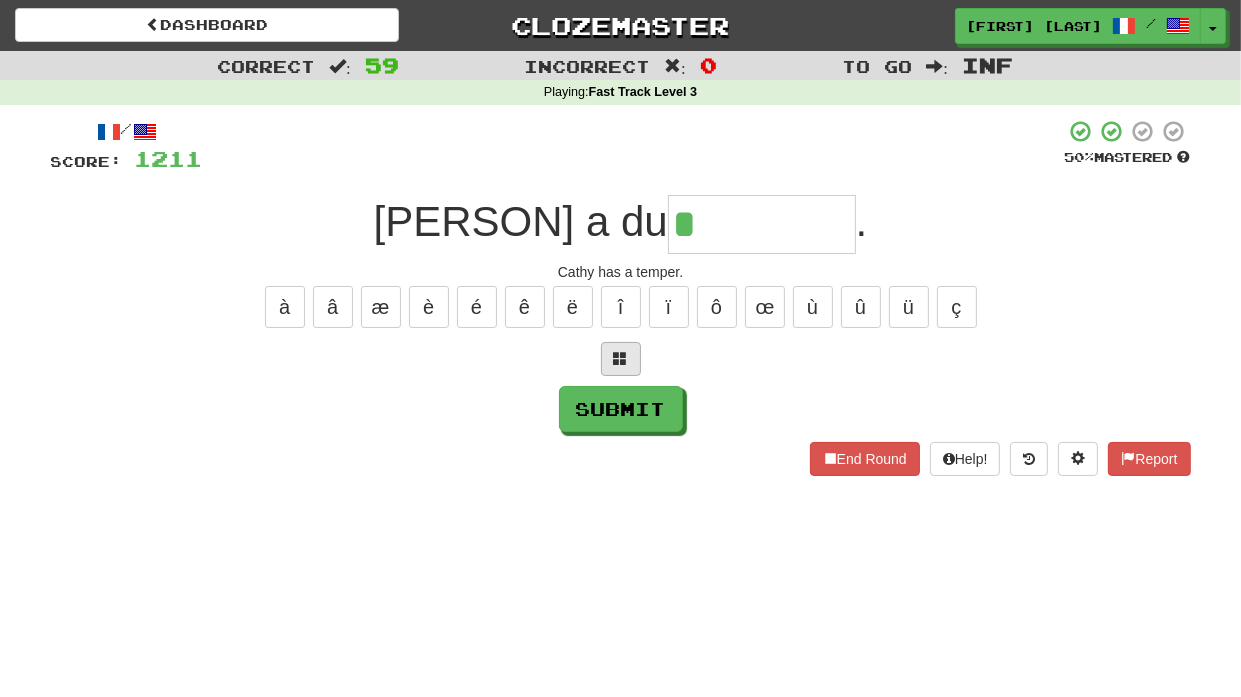 click at bounding box center (621, 359) 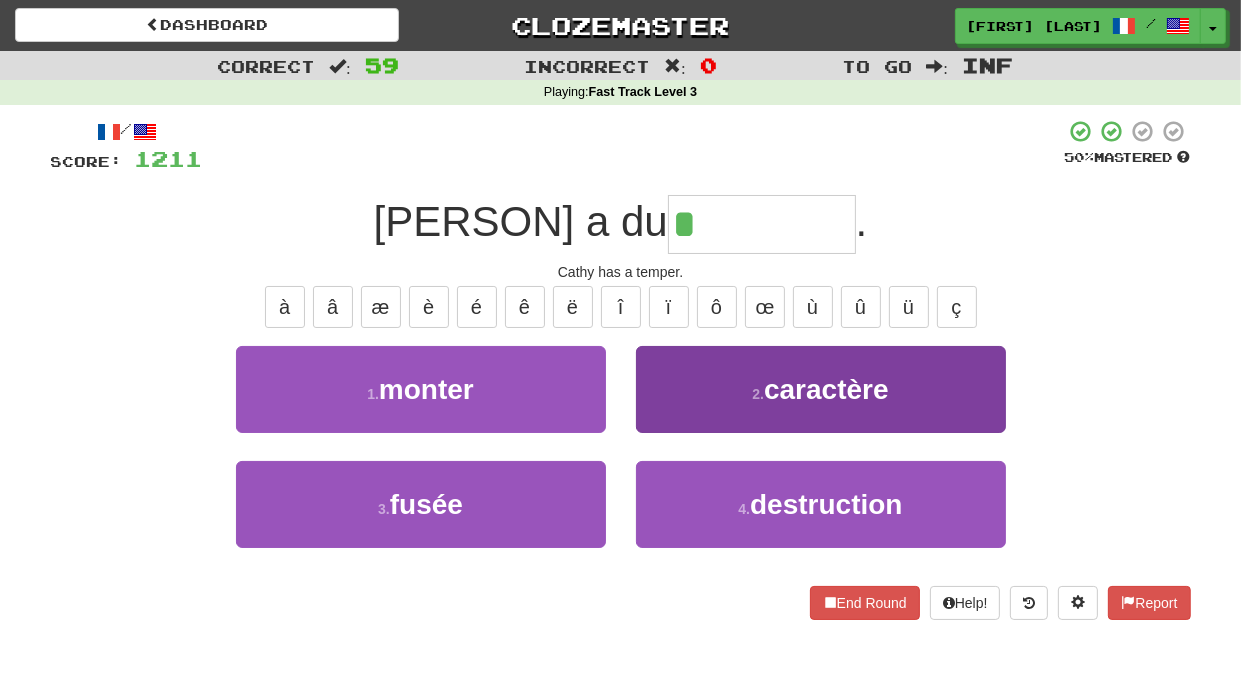 click on "2 .  caractère" at bounding box center [821, 389] 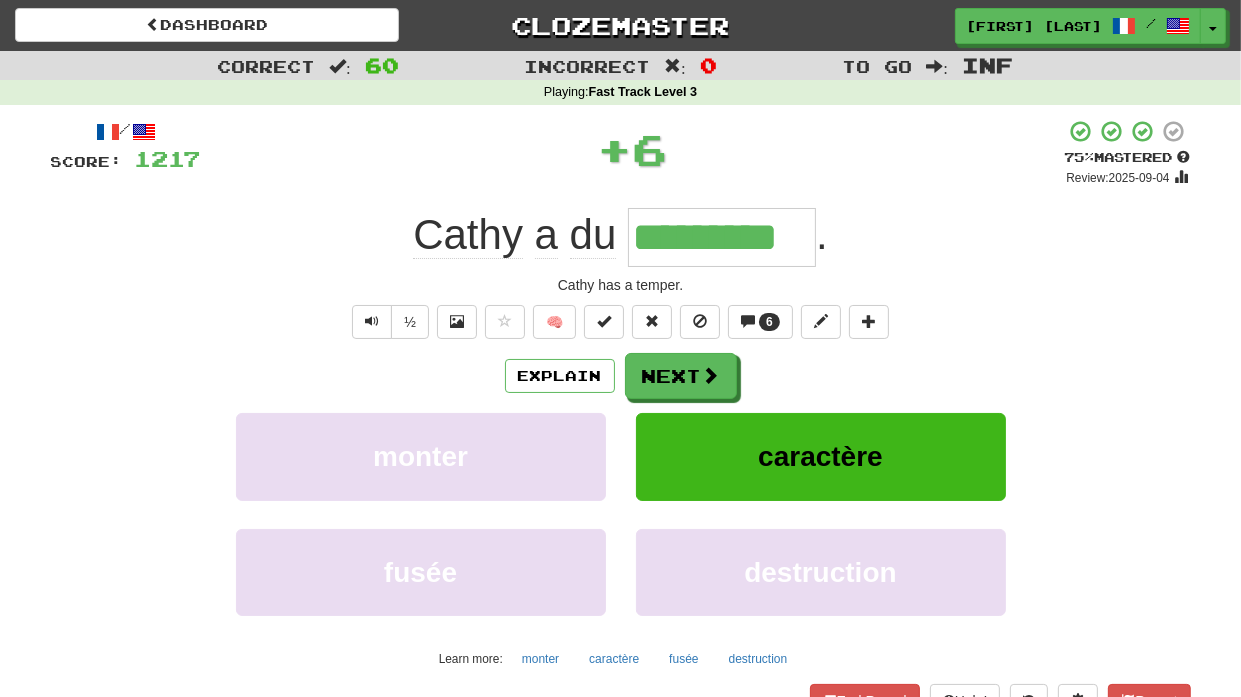 type 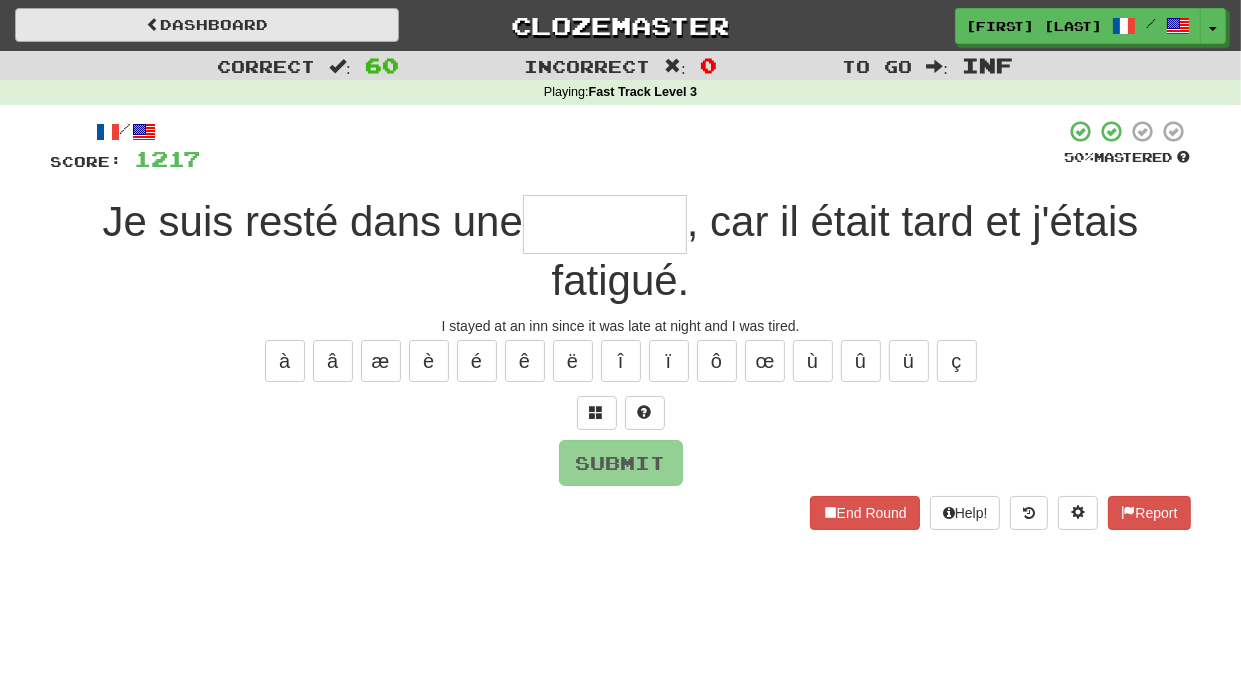 click on "Dashboard" at bounding box center [207, 25] 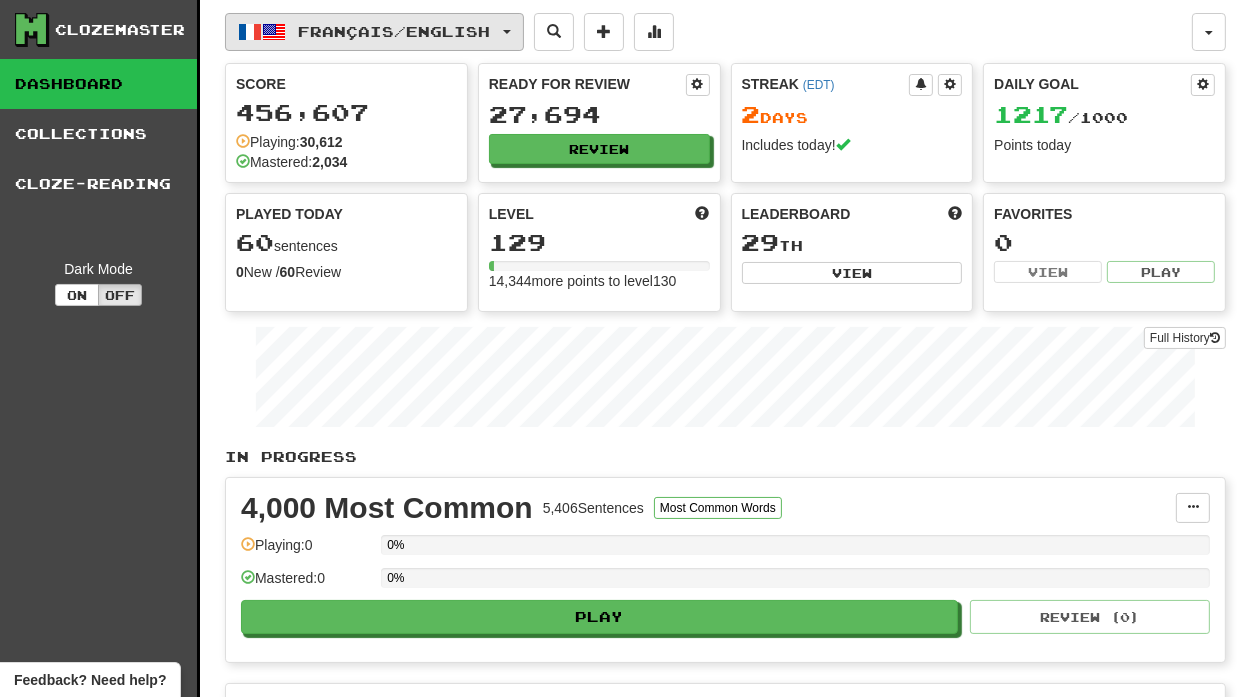scroll, scrollTop: 0, scrollLeft: 0, axis: both 